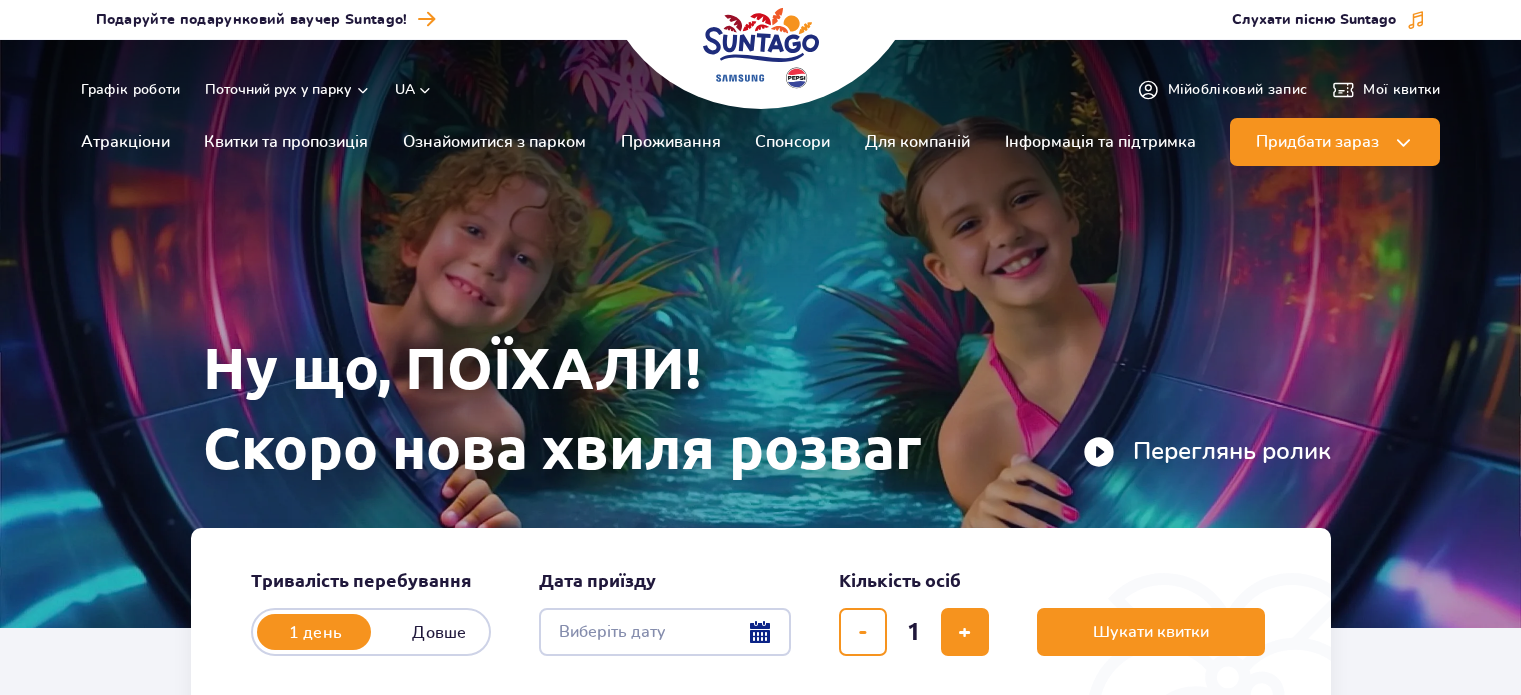 scroll, scrollTop: 0, scrollLeft: 0, axis: both 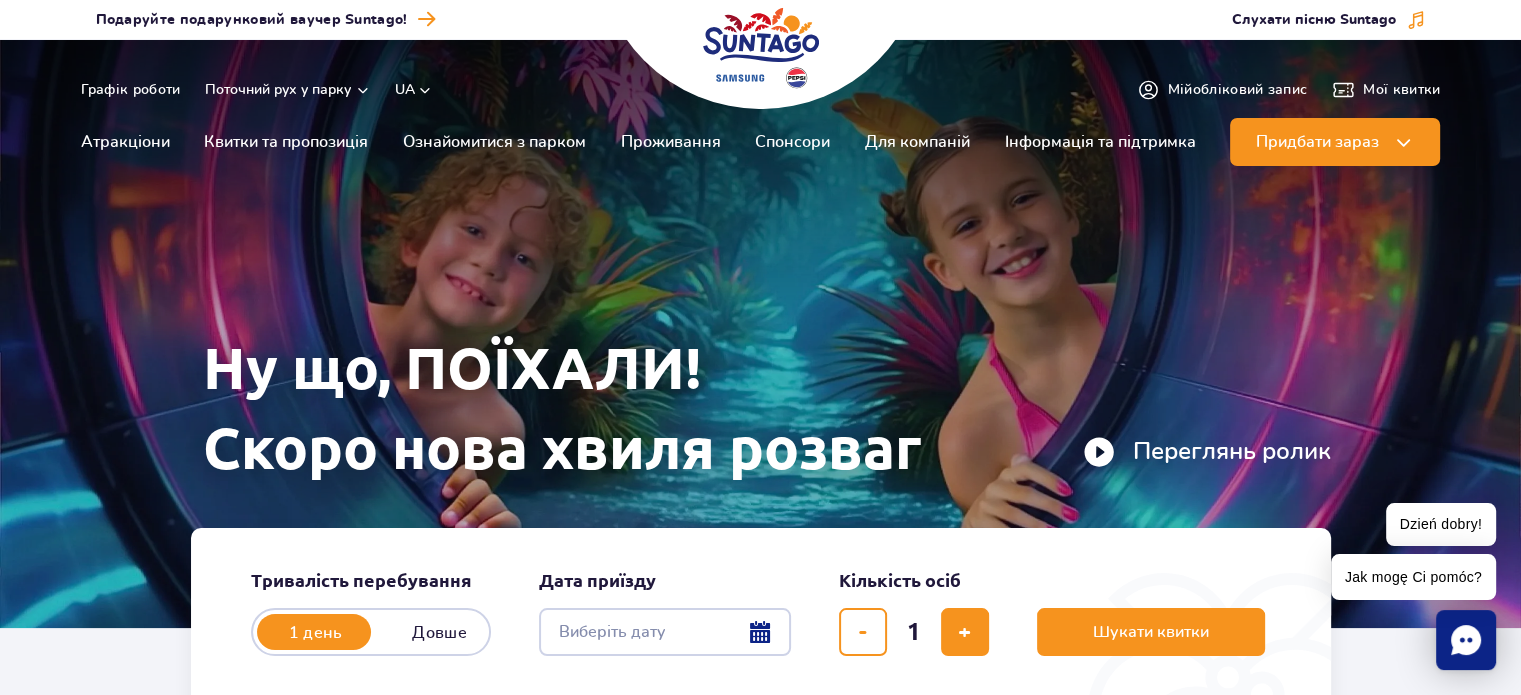 click on "UA" at bounding box center (414, 90) 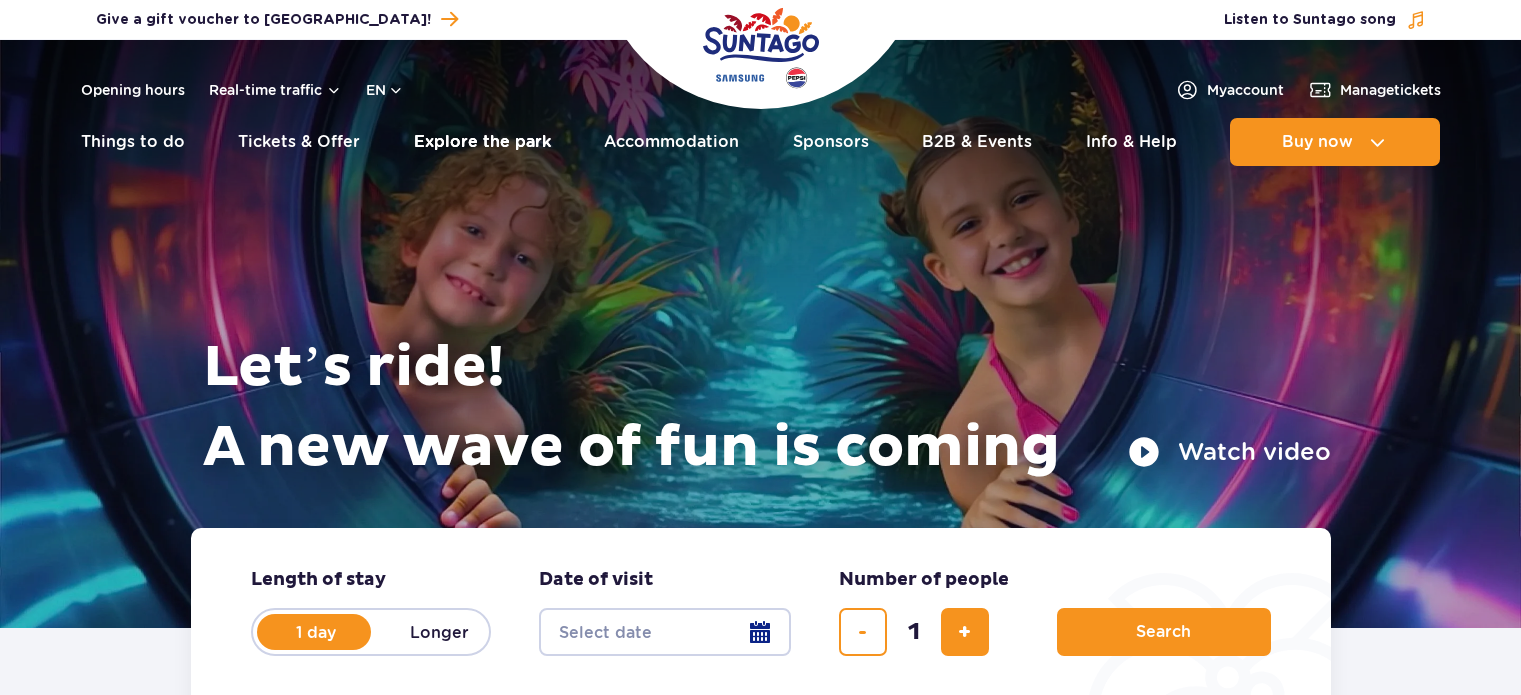 scroll, scrollTop: 0, scrollLeft: 0, axis: both 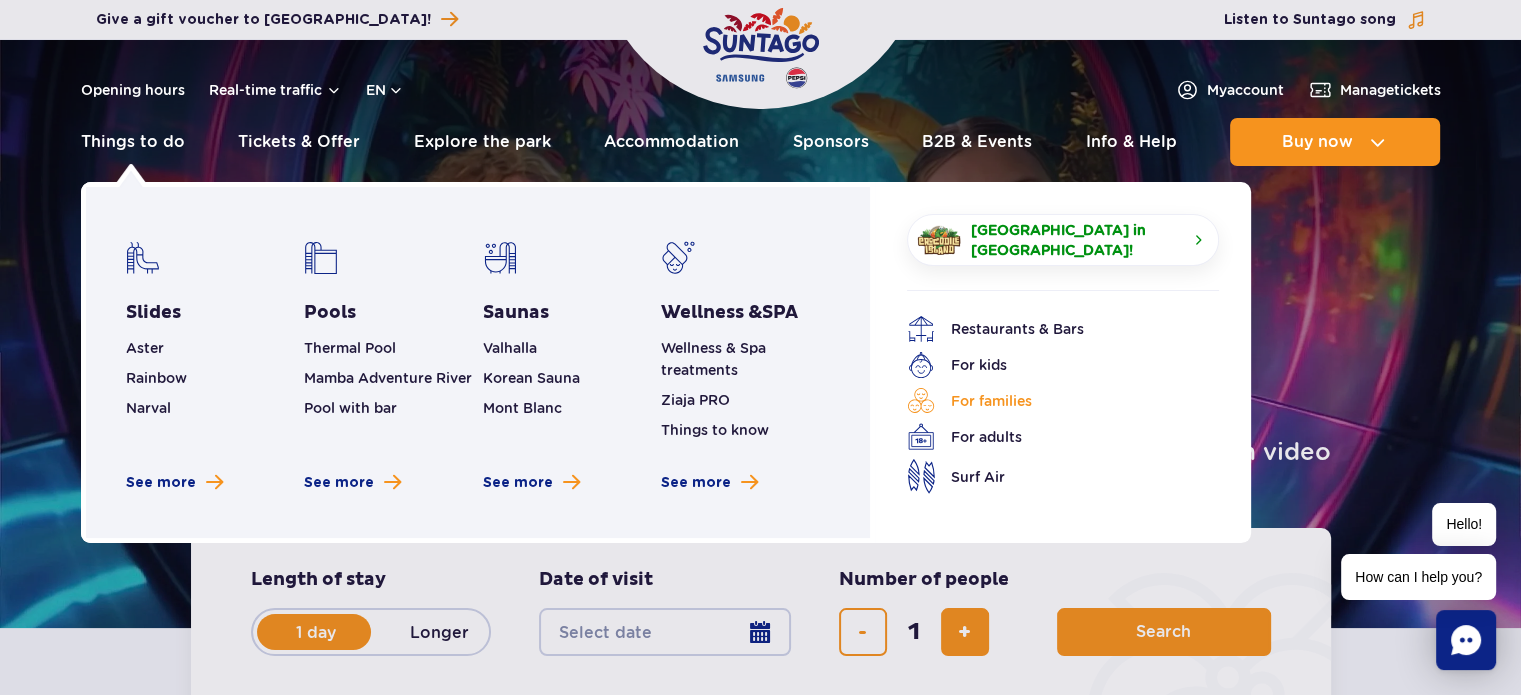click on "For families" at bounding box center [1048, 401] 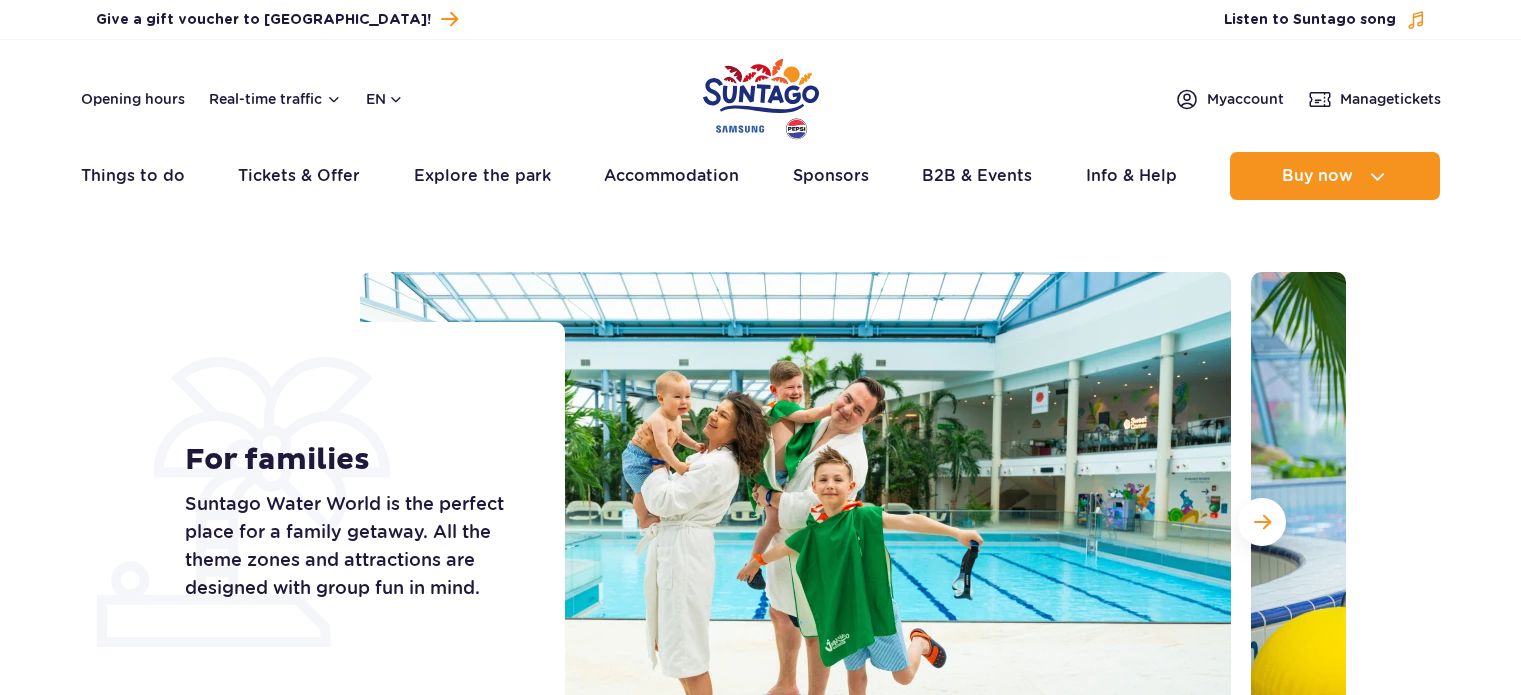 scroll, scrollTop: 0, scrollLeft: 0, axis: both 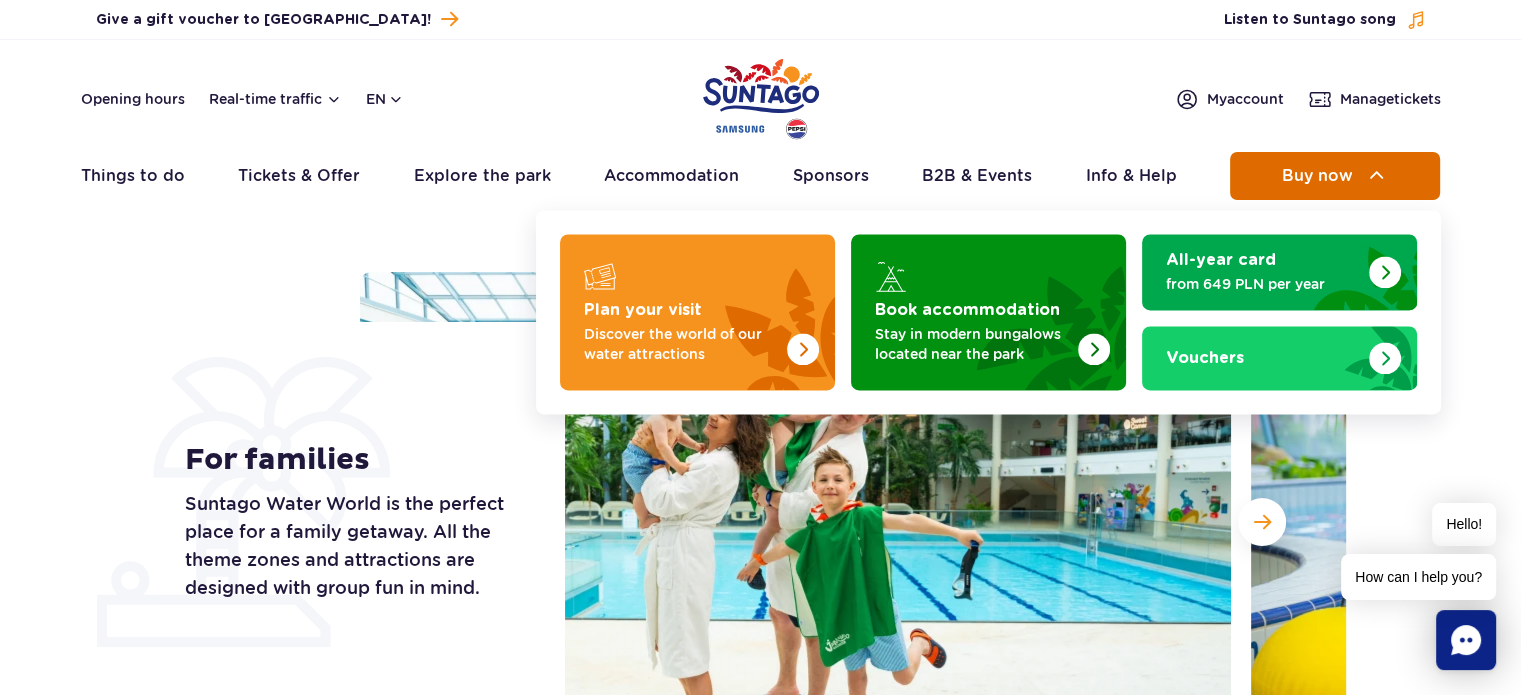 click on "Buy now" at bounding box center [1317, 176] 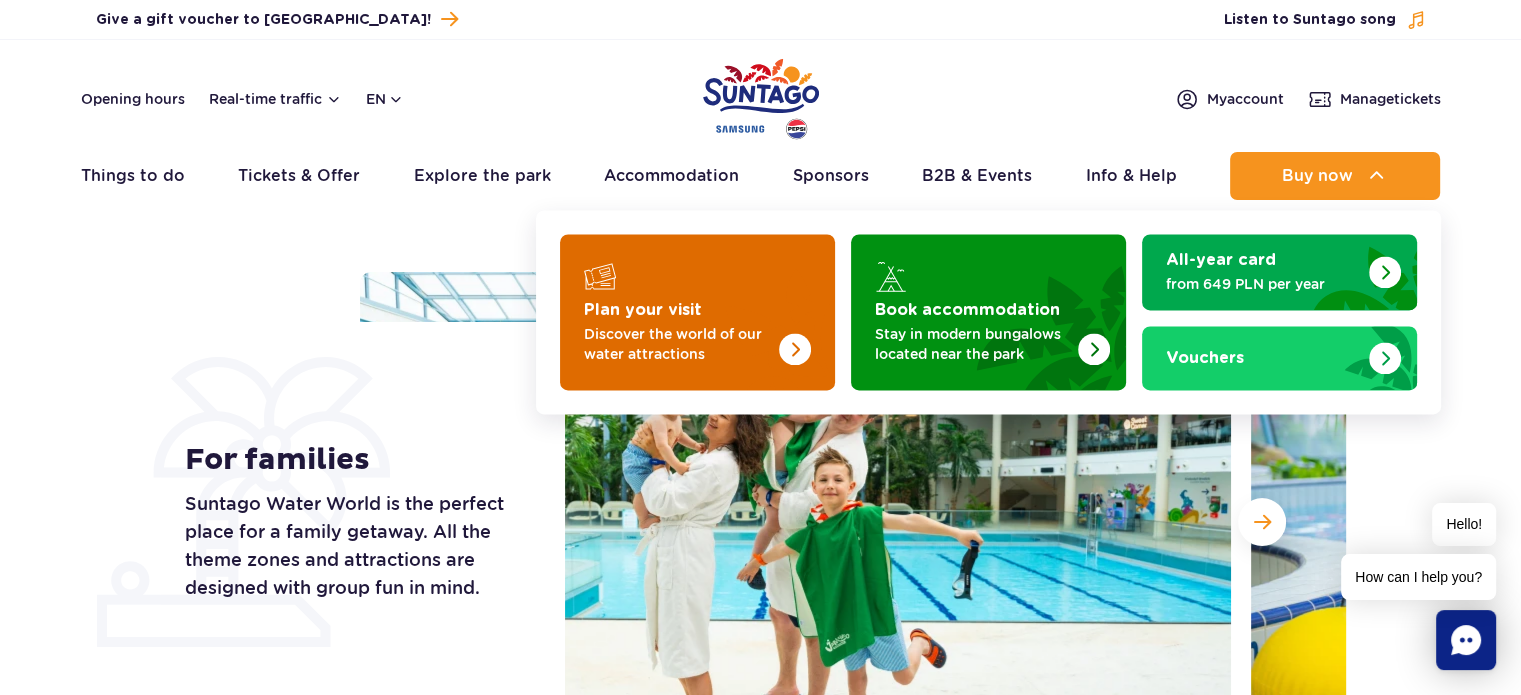 click at bounding box center [697, 312] 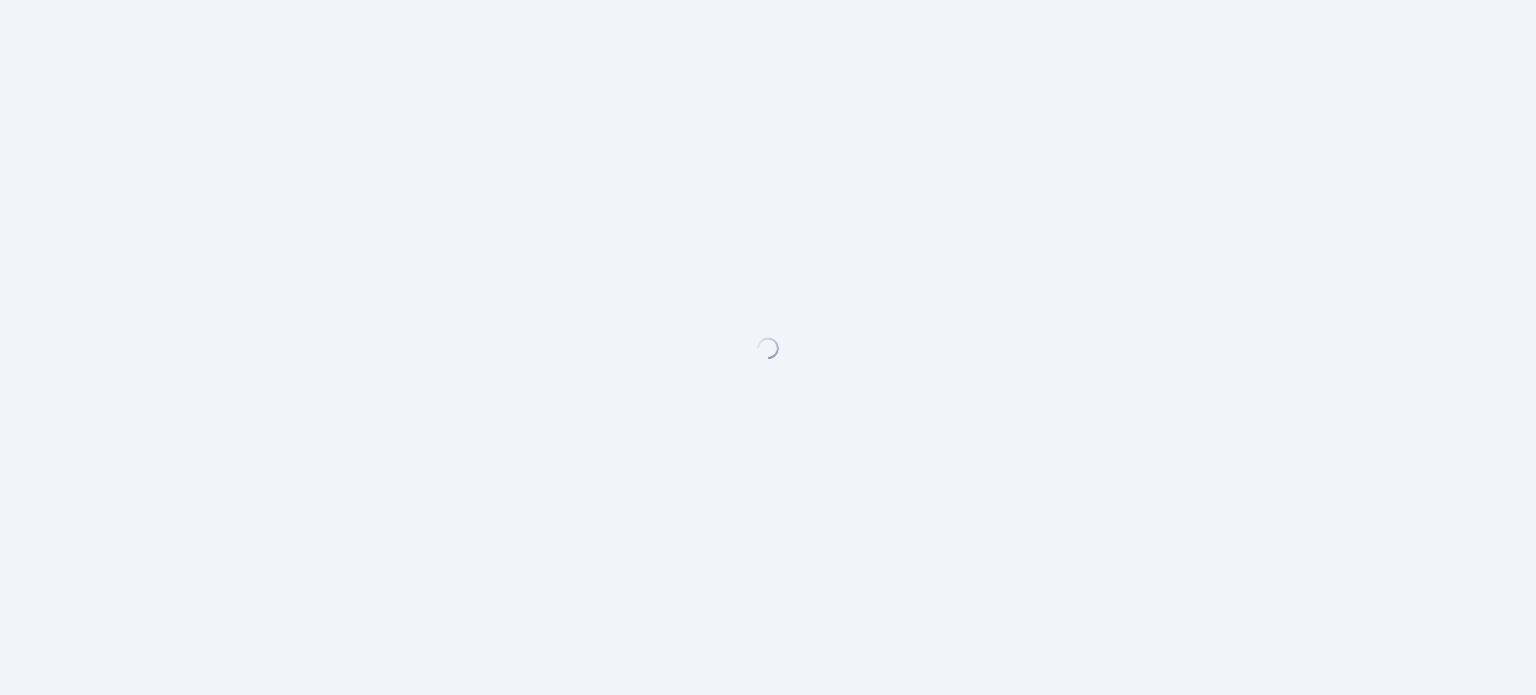 scroll, scrollTop: 0, scrollLeft: 0, axis: both 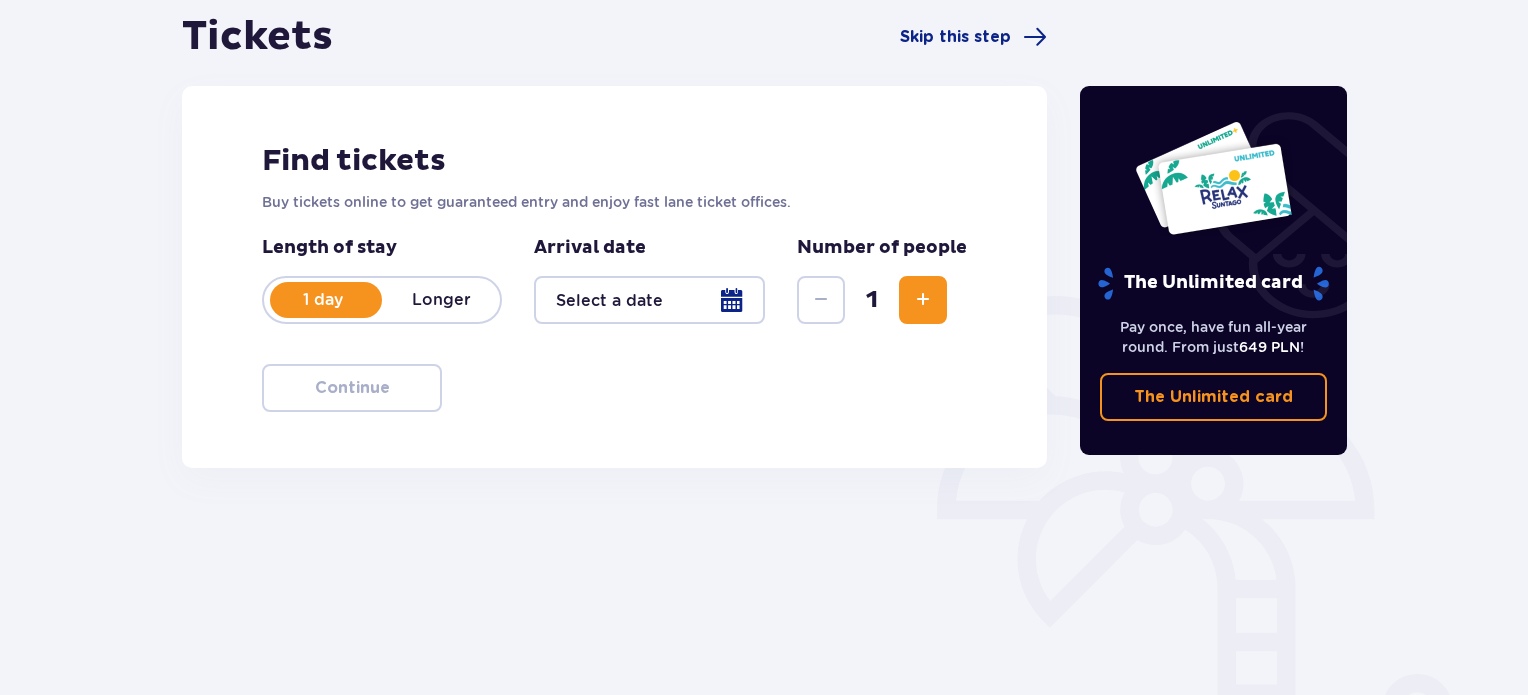 click at bounding box center [649, 300] 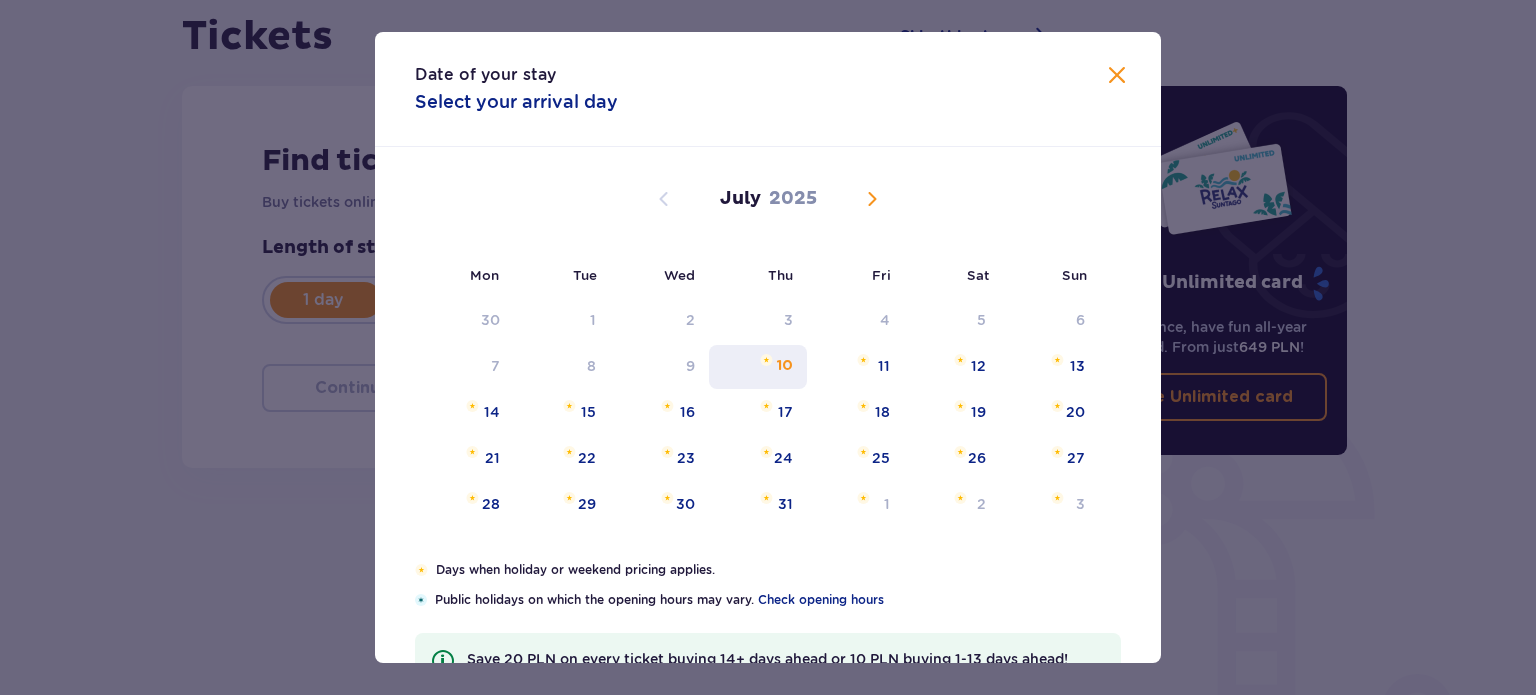 click on "10" at bounding box center (785, 366) 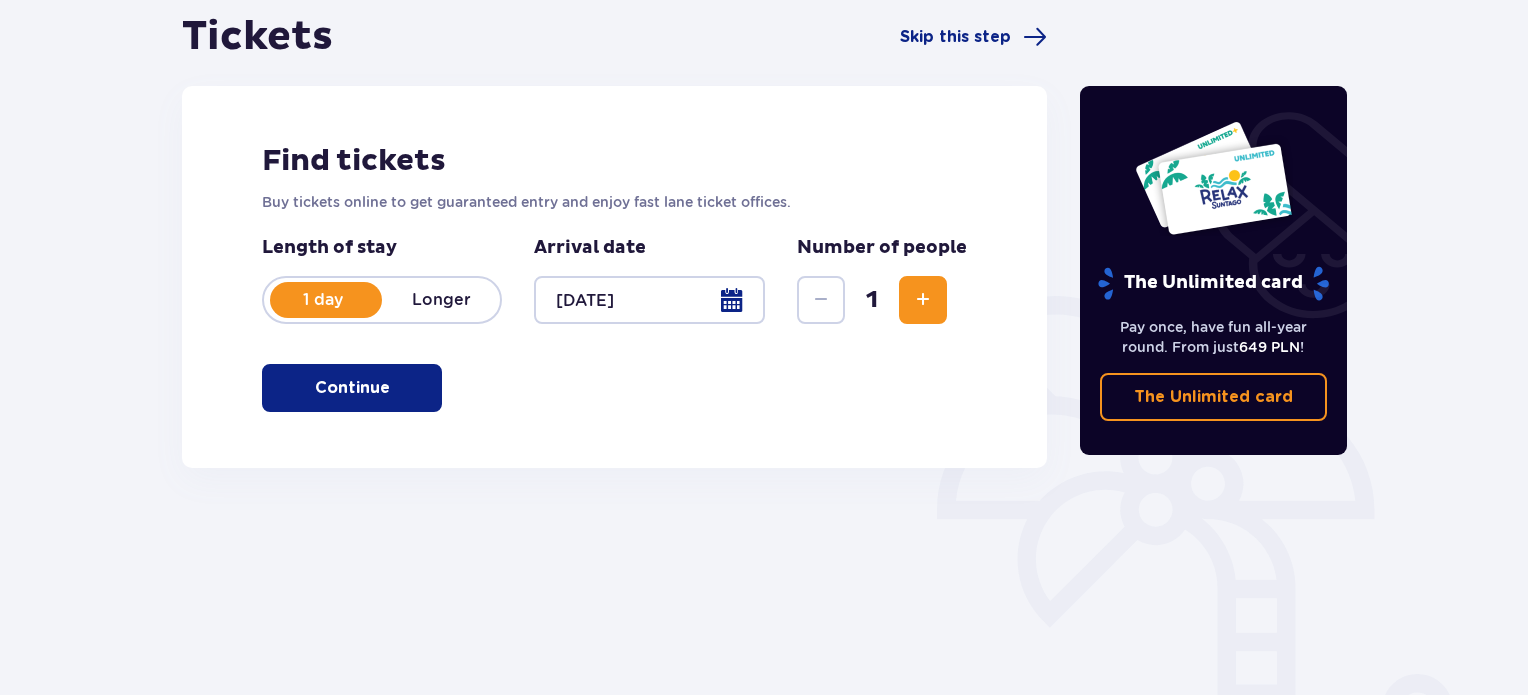 click at bounding box center [923, 300] 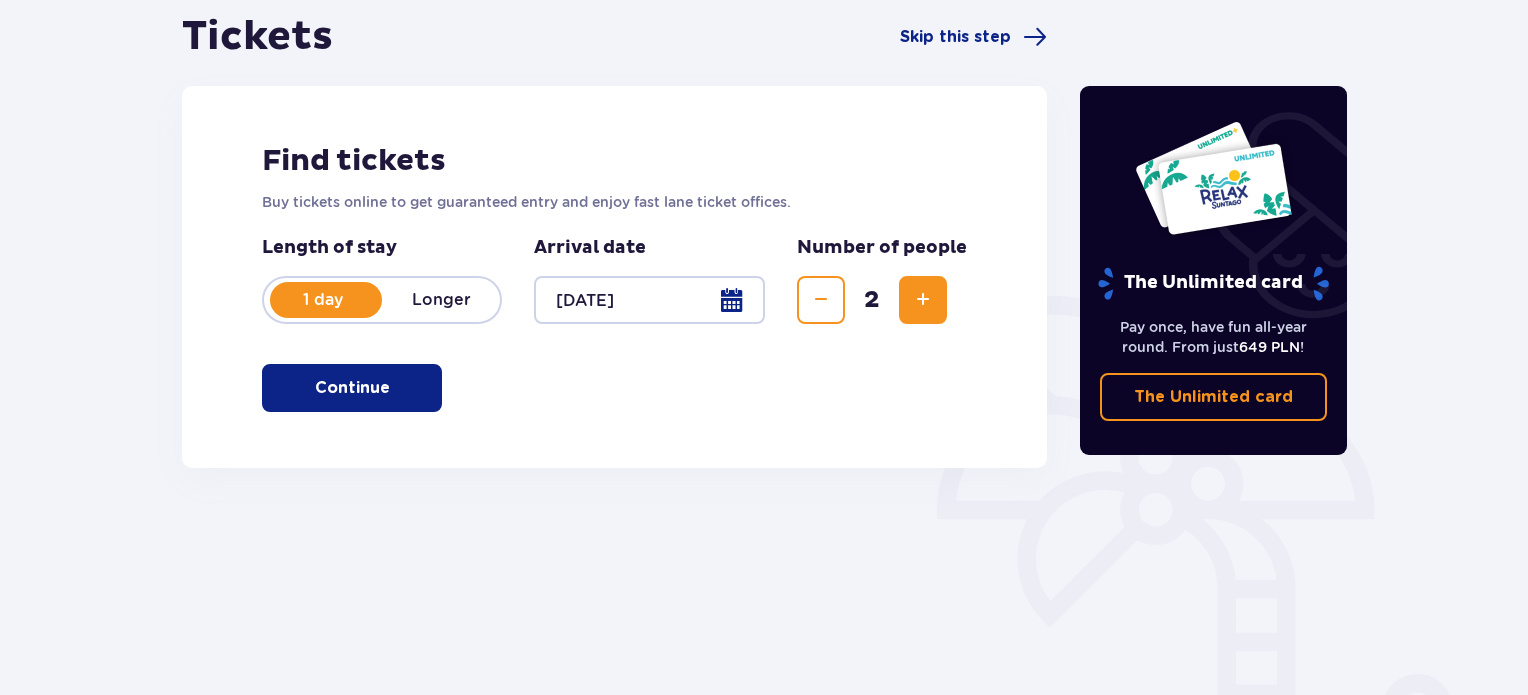 click at bounding box center (923, 300) 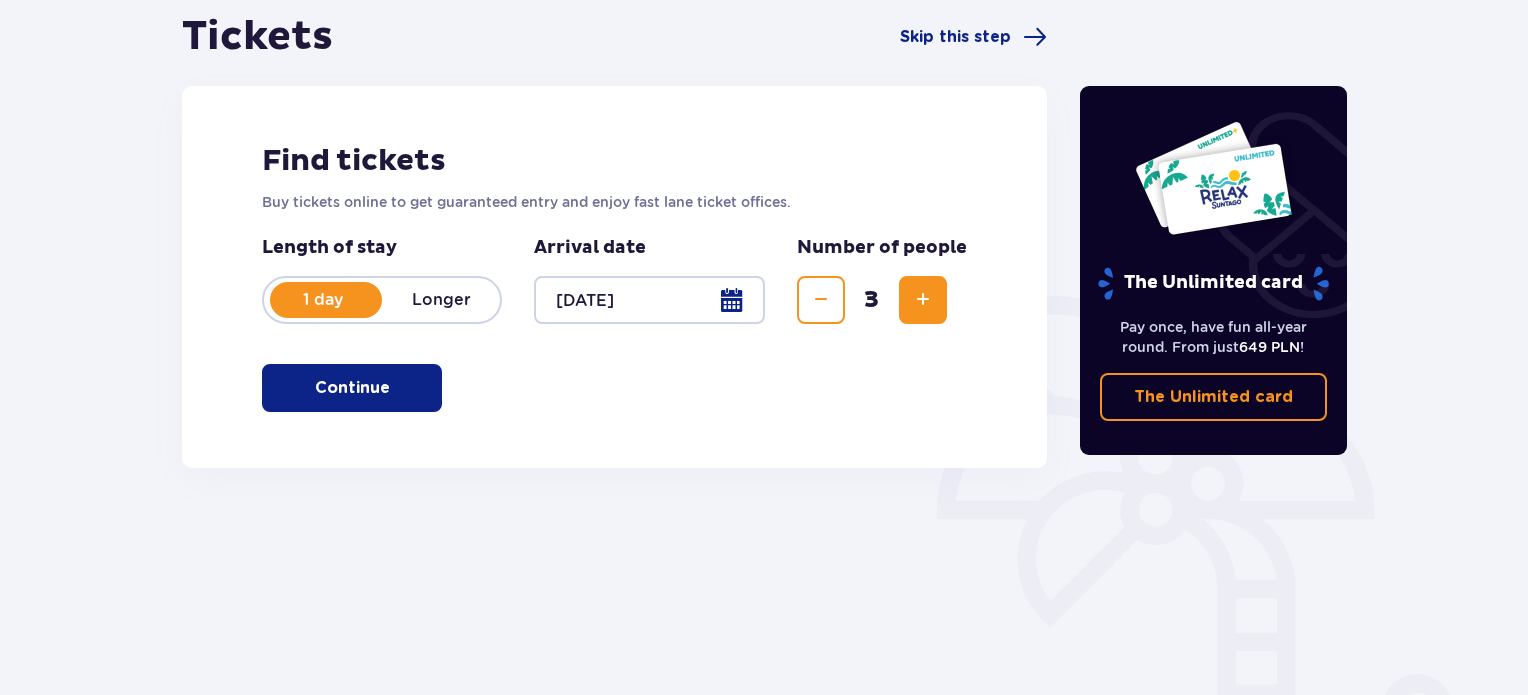 click at bounding box center [923, 300] 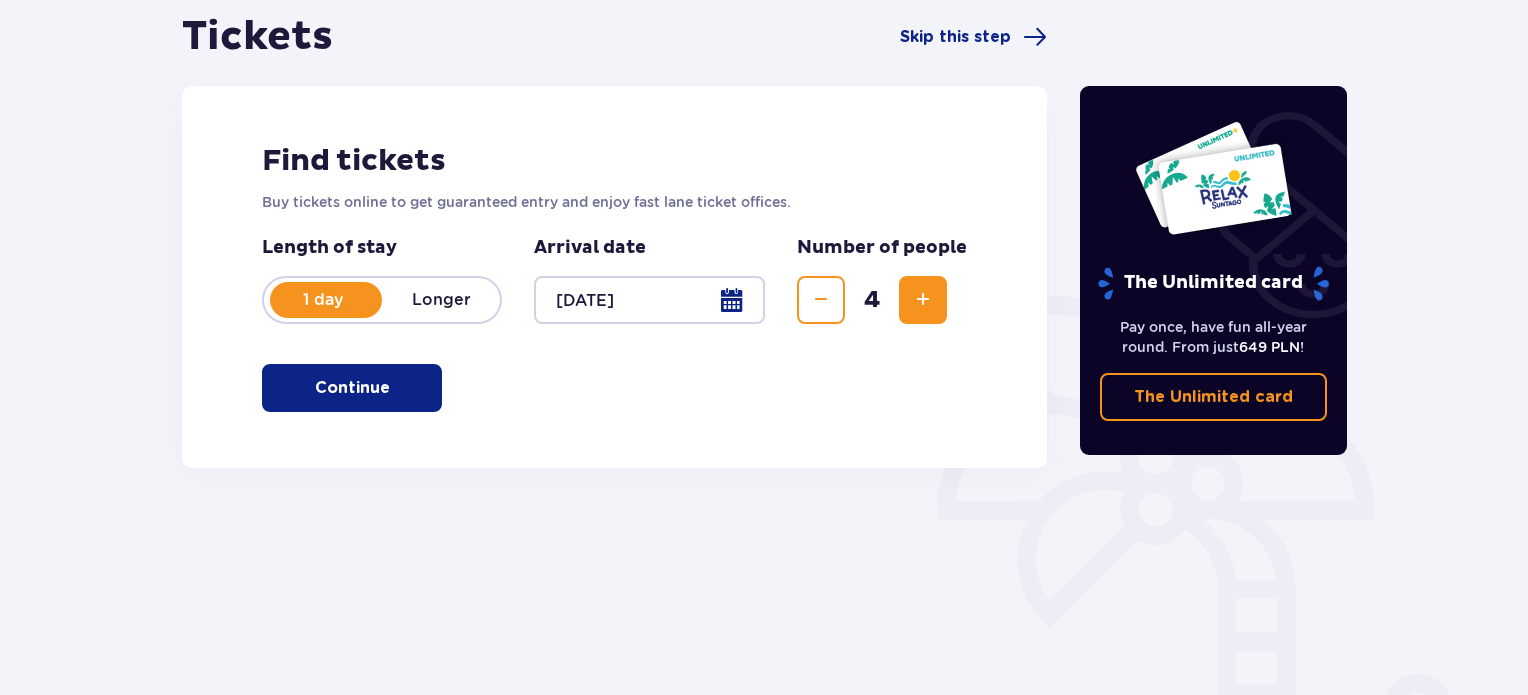 click on "Continue" at bounding box center [352, 388] 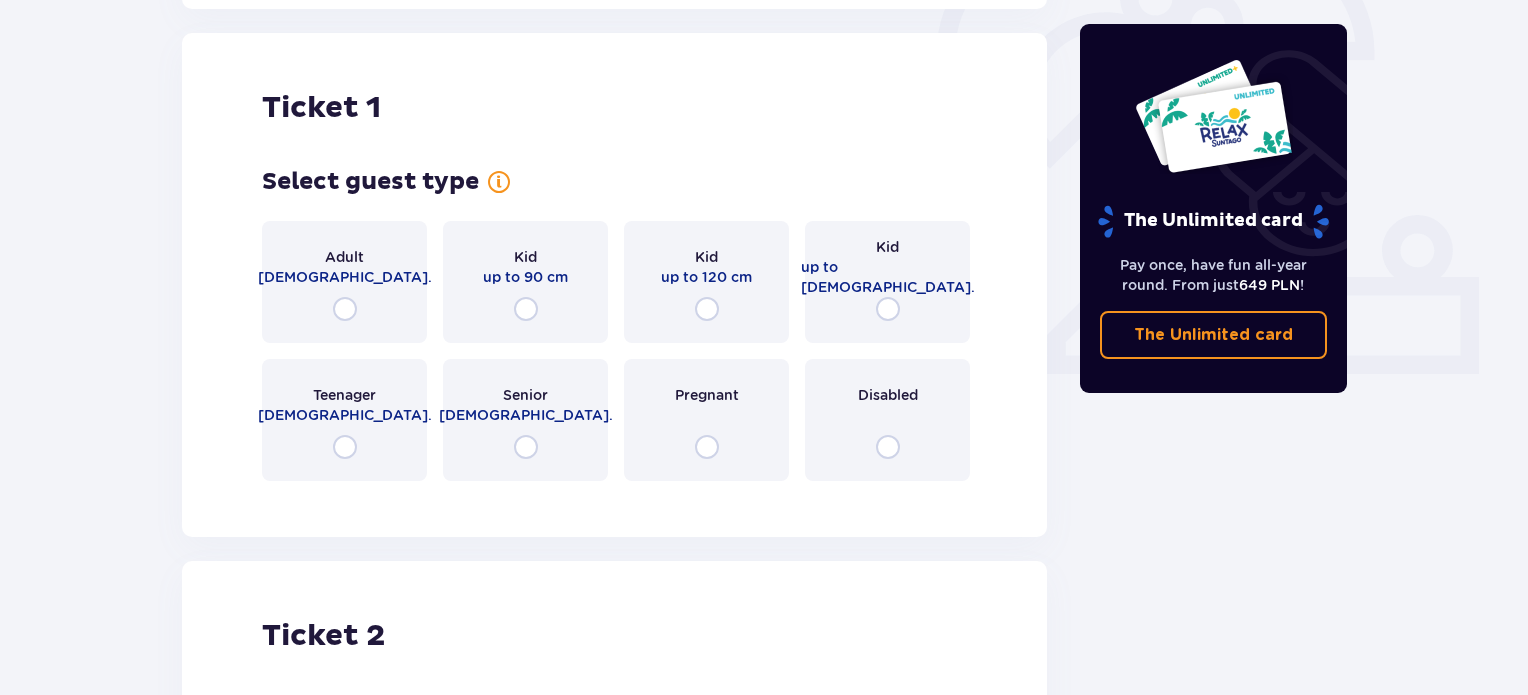 scroll, scrollTop: 668, scrollLeft: 0, axis: vertical 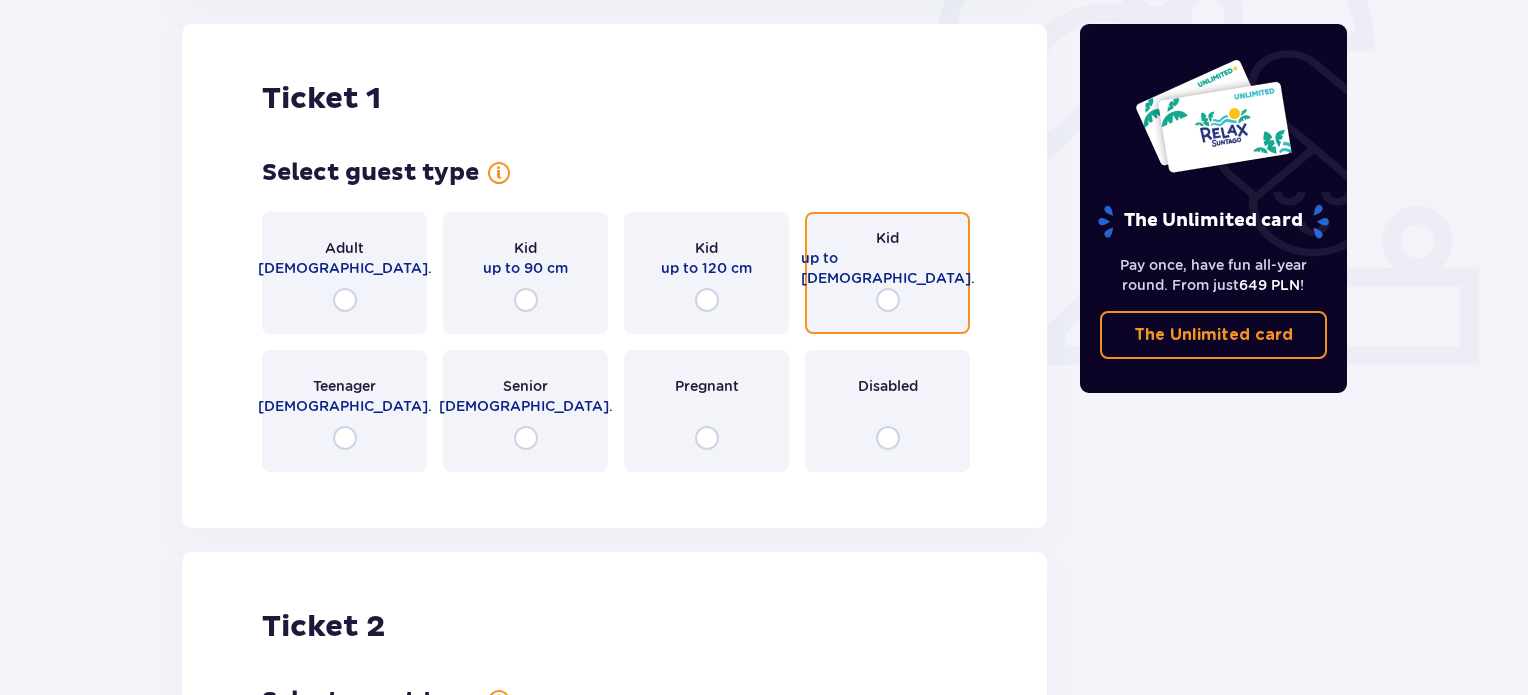 click at bounding box center (888, 300) 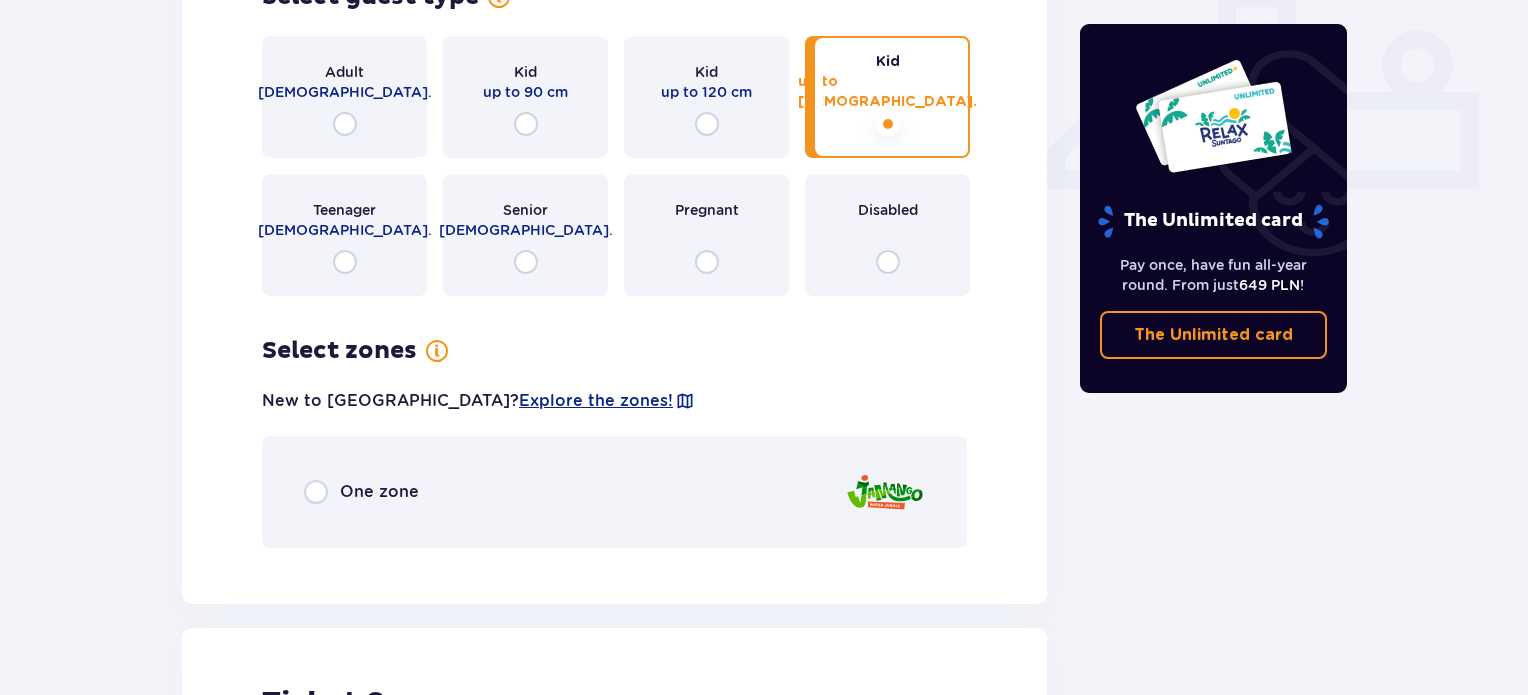 scroll, scrollTop: 956, scrollLeft: 0, axis: vertical 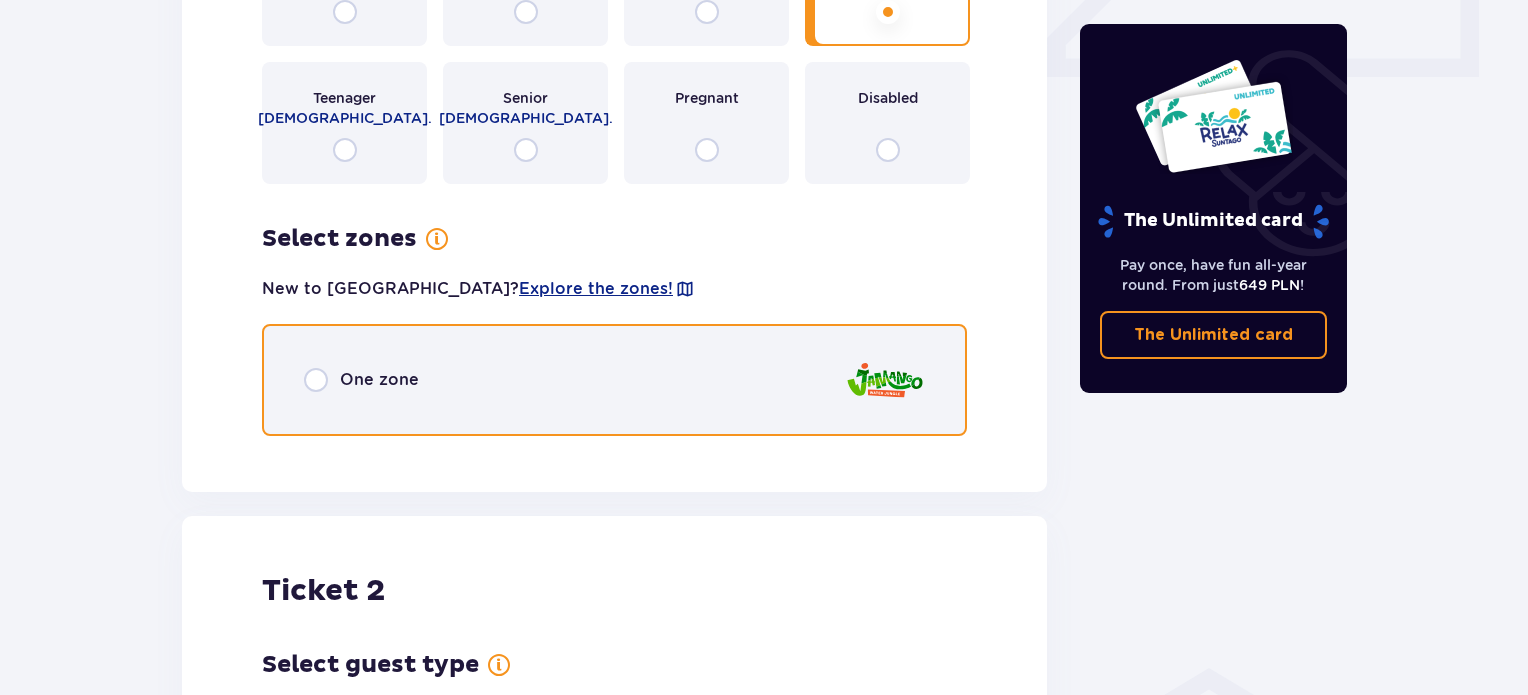 click at bounding box center [316, 380] 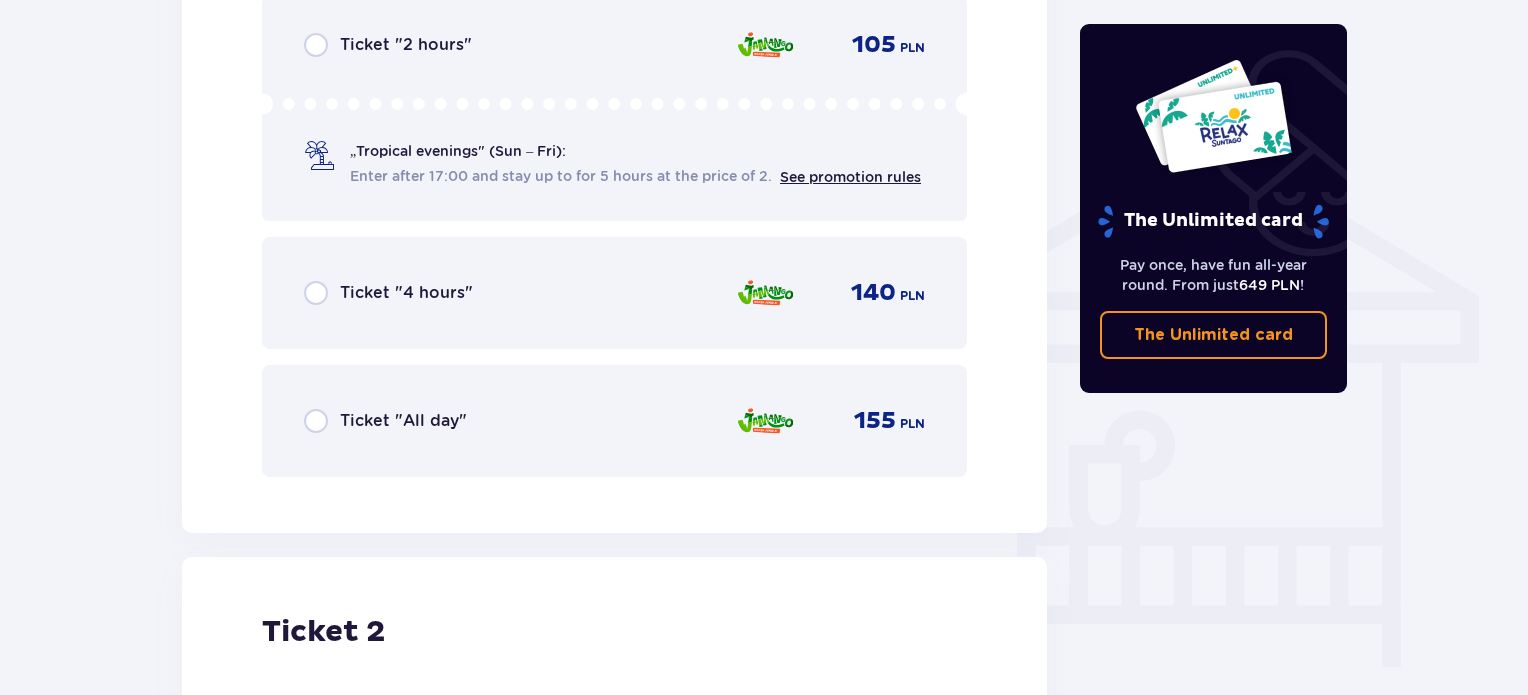 scroll, scrollTop: 1508, scrollLeft: 0, axis: vertical 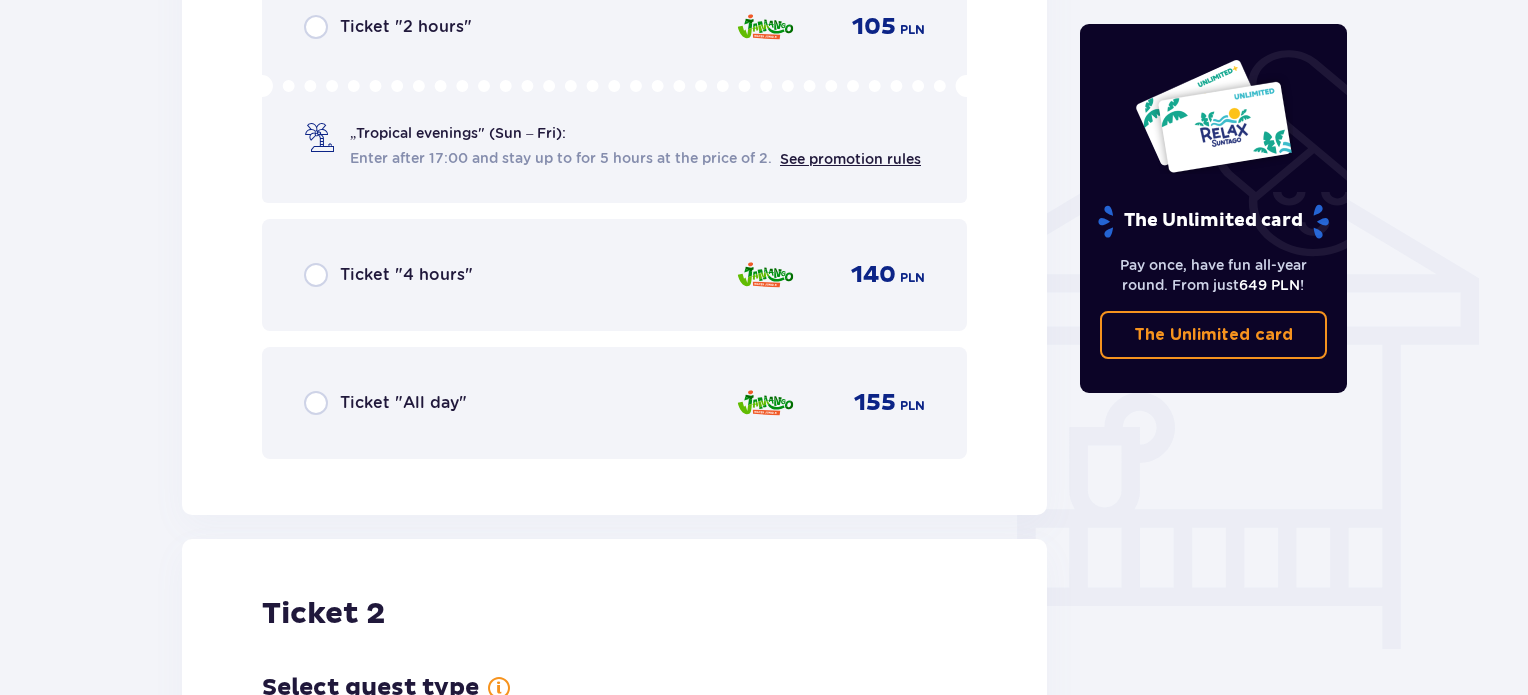 click on "Ticket "All day"" at bounding box center [403, 403] 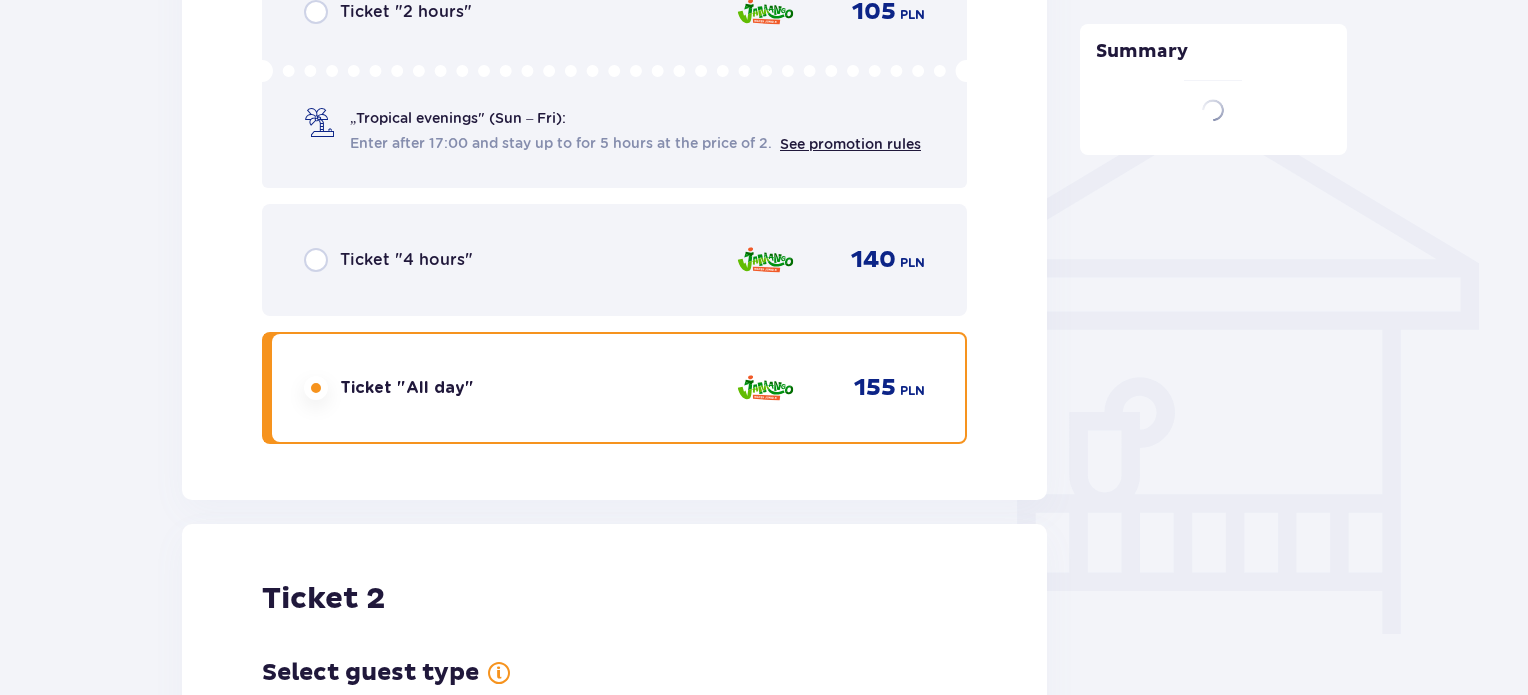 scroll, scrollTop: 1522, scrollLeft: 0, axis: vertical 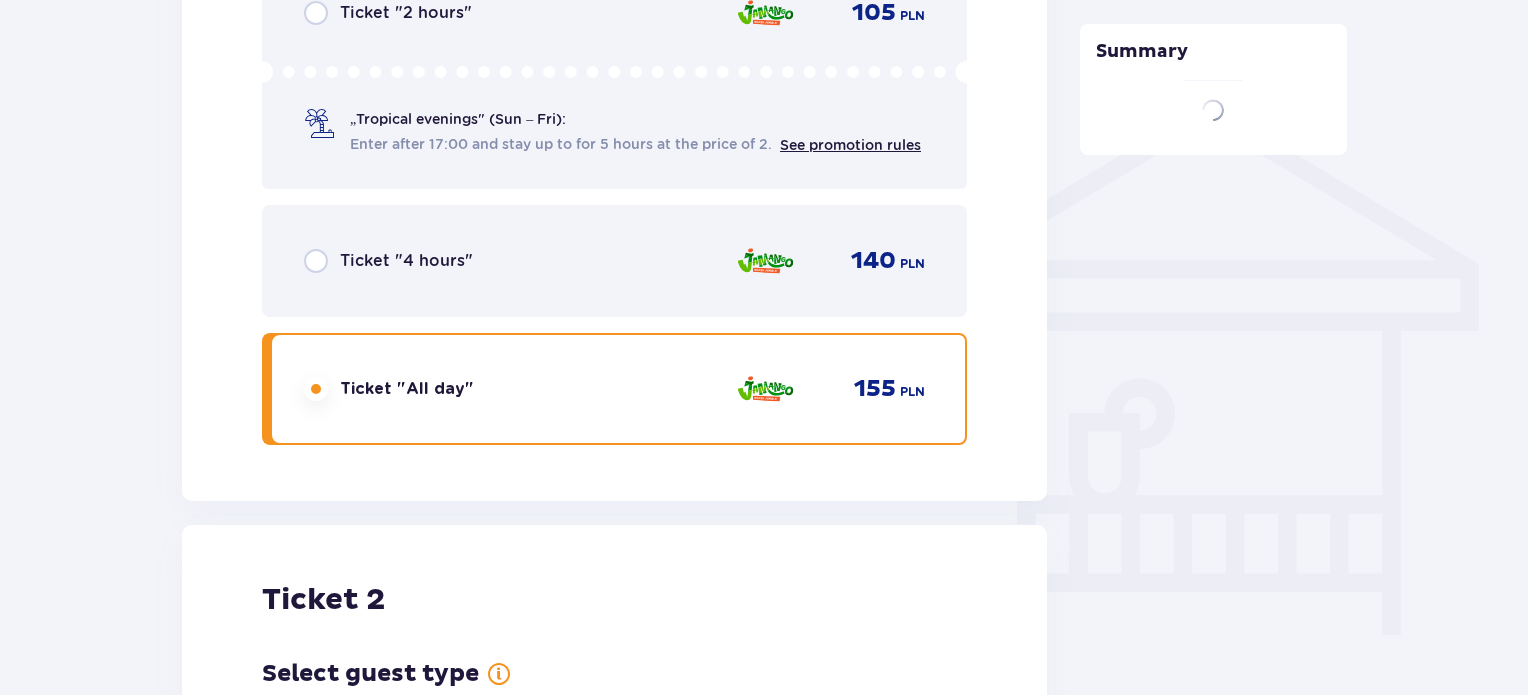 click on "Ticket "4 hours"" at bounding box center (406, 261) 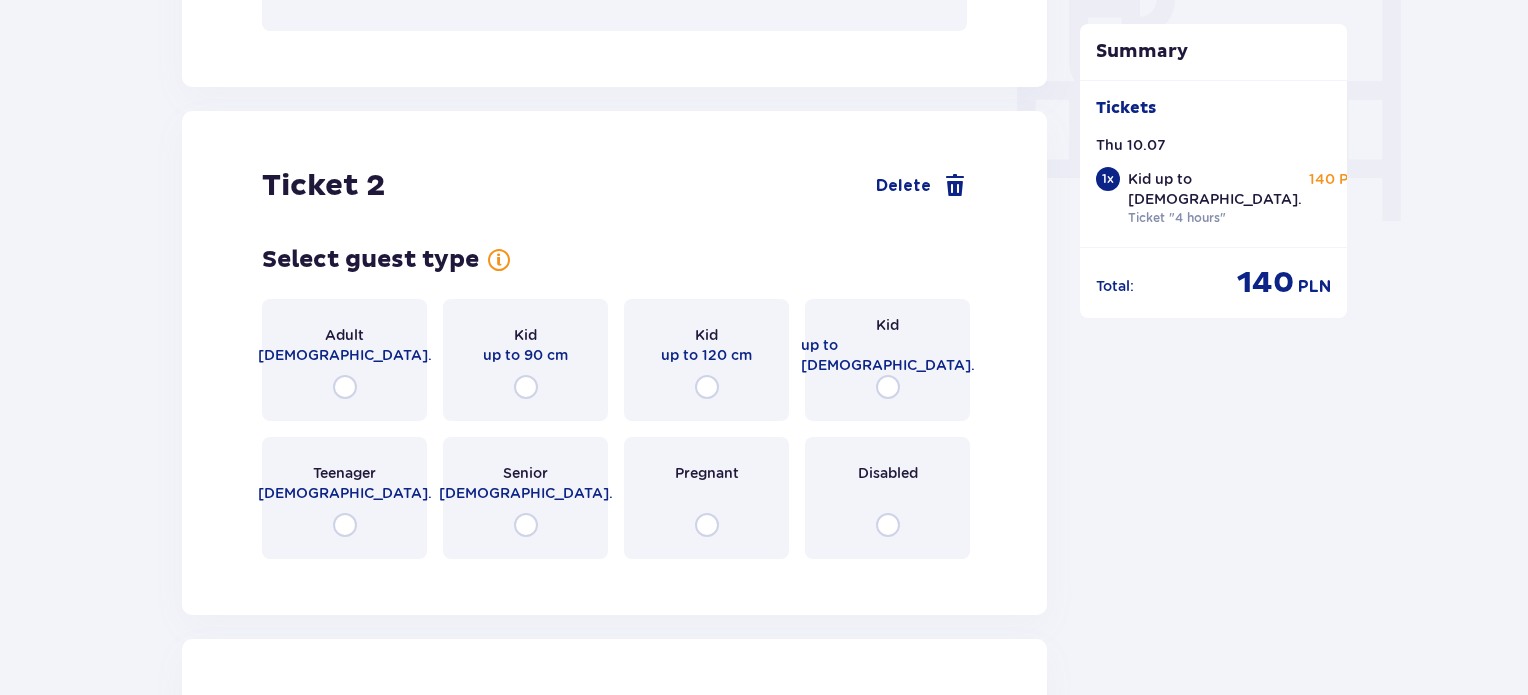 scroll, scrollTop: 2022, scrollLeft: 0, axis: vertical 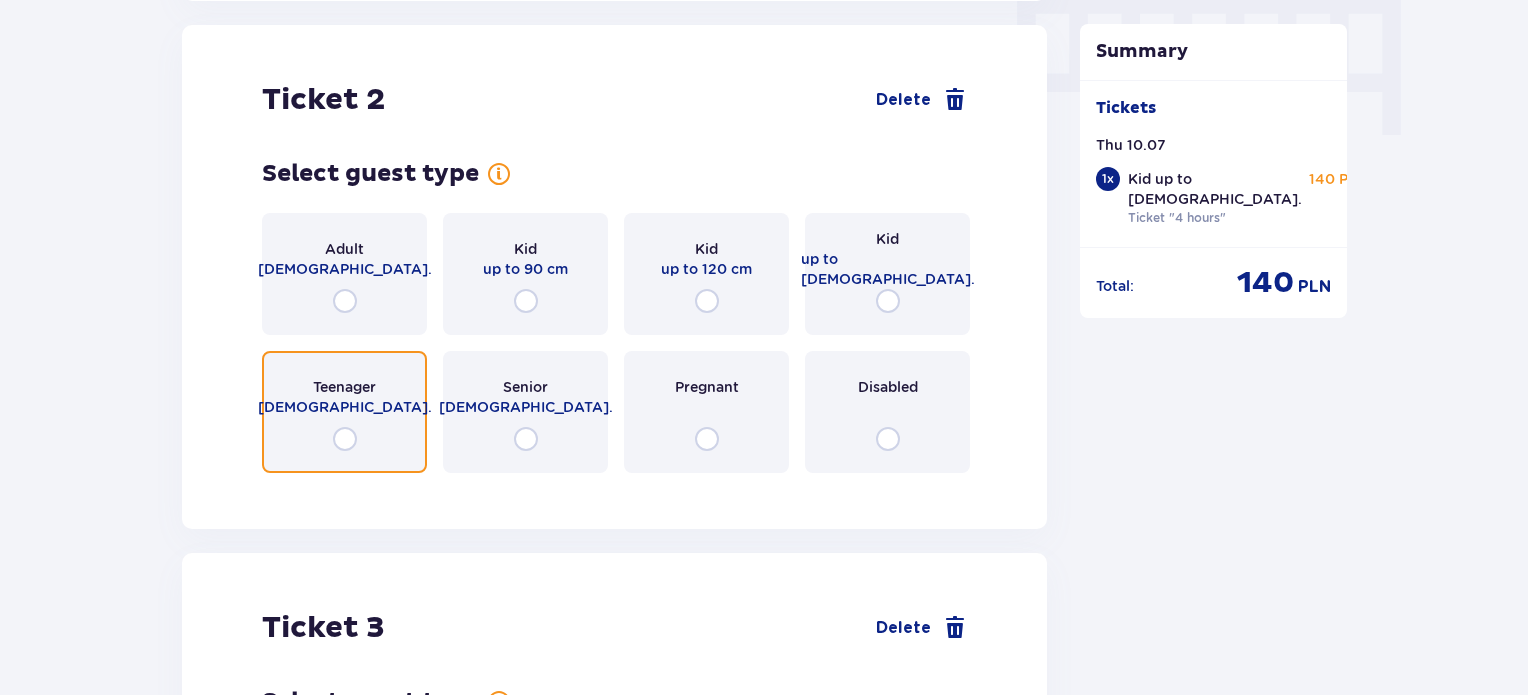 click at bounding box center (345, 439) 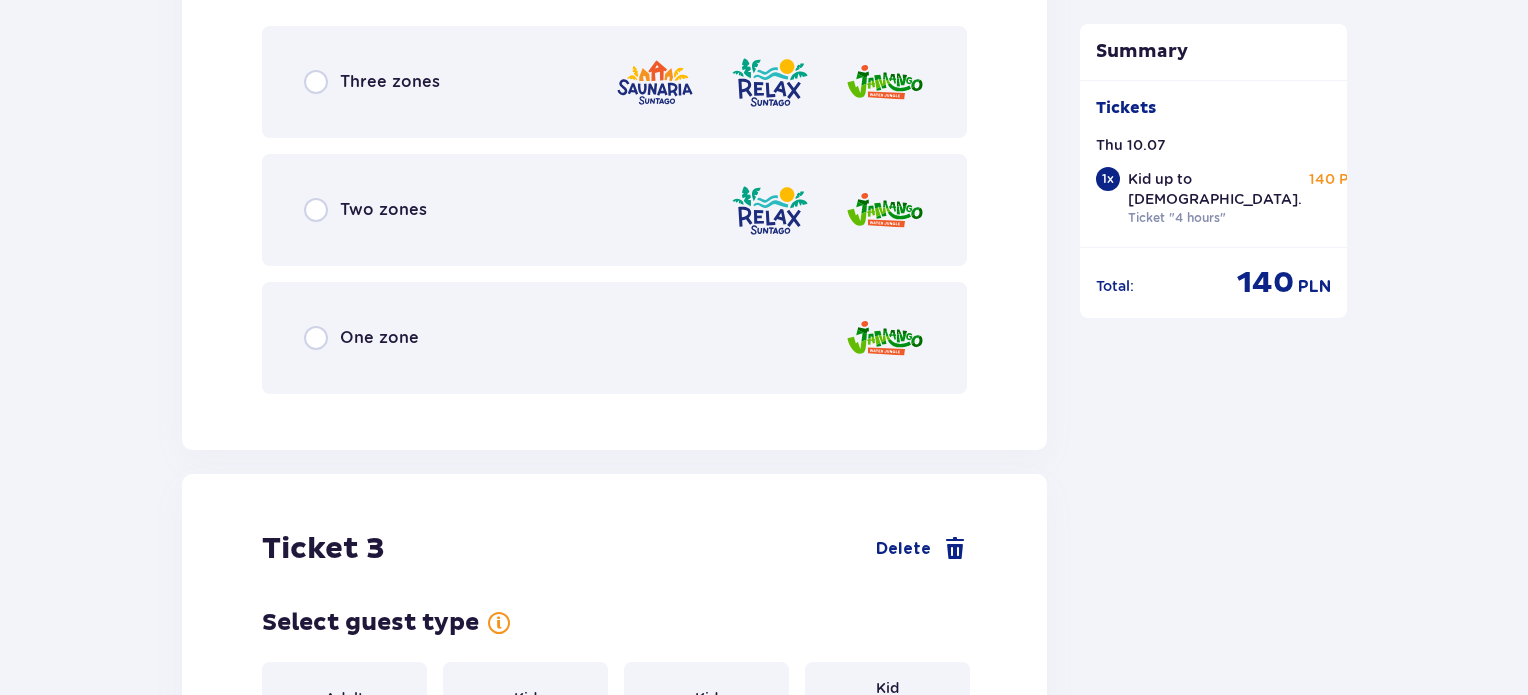 scroll, scrollTop: 2610, scrollLeft: 0, axis: vertical 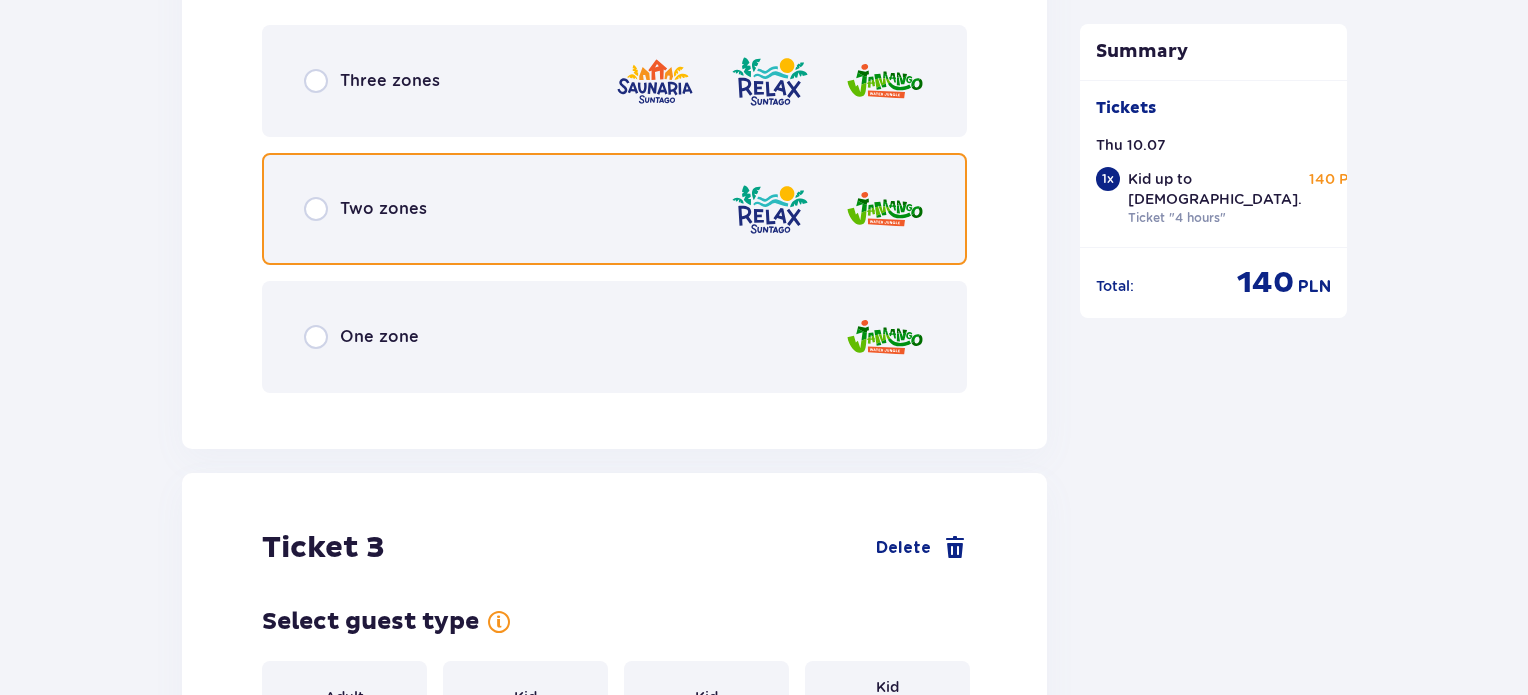 click at bounding box center [316, 209] 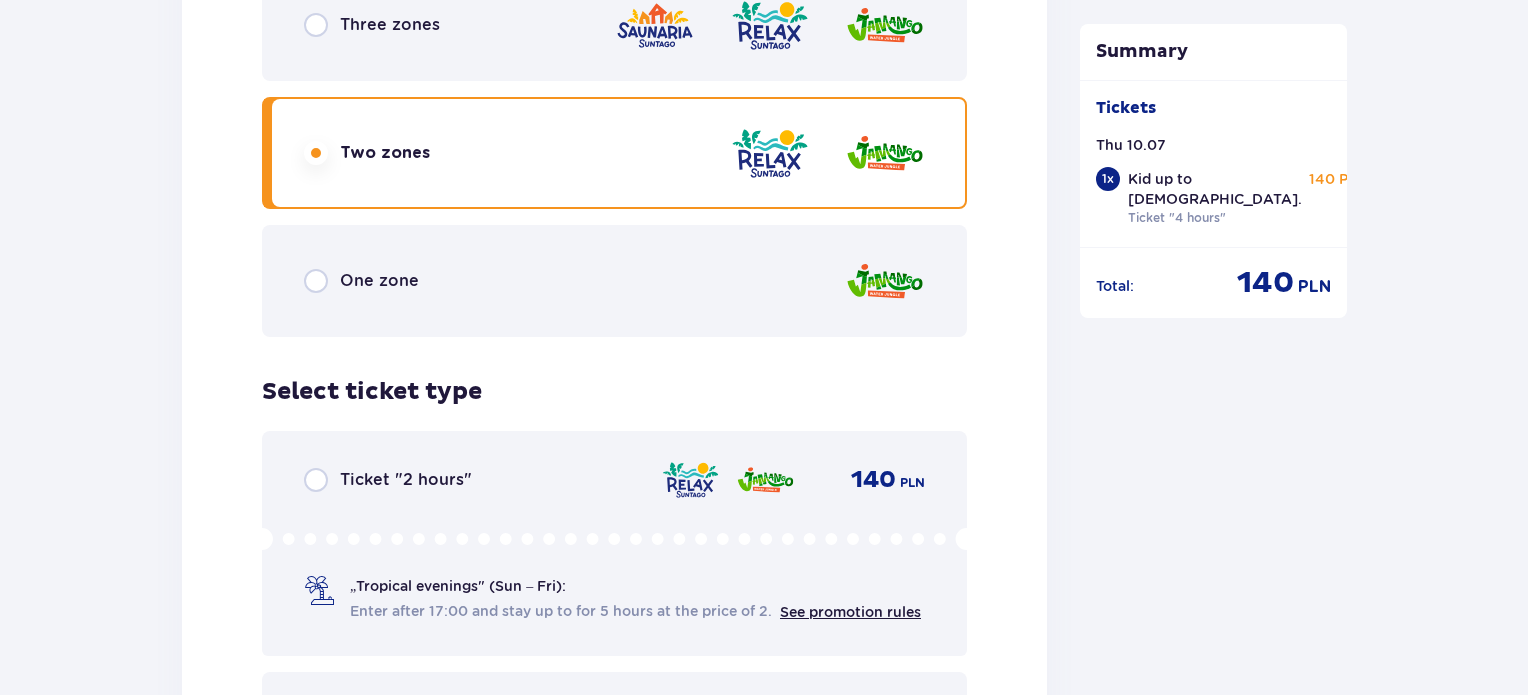 scroll, scrollTop: 2618, scrollLeft: 0, axis: vertical 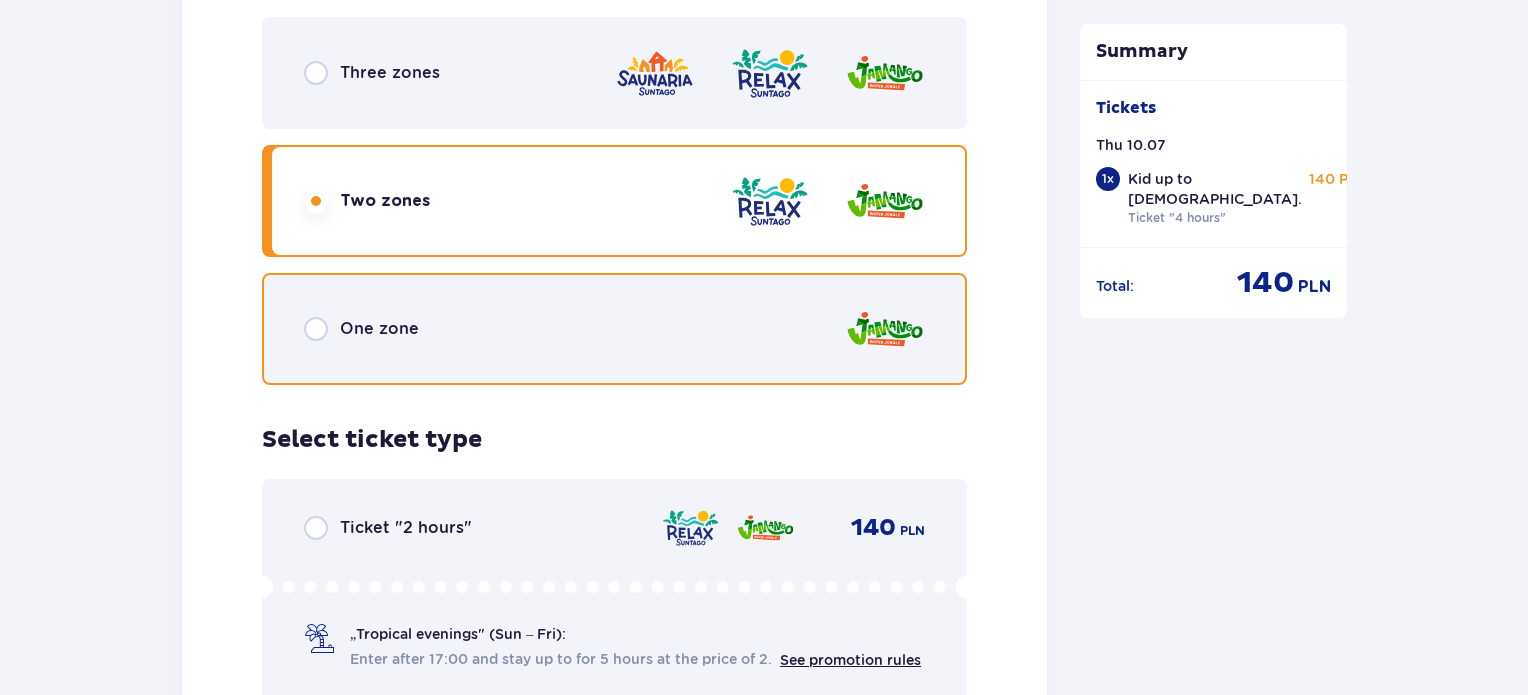 click at bounding box center [316, 329] 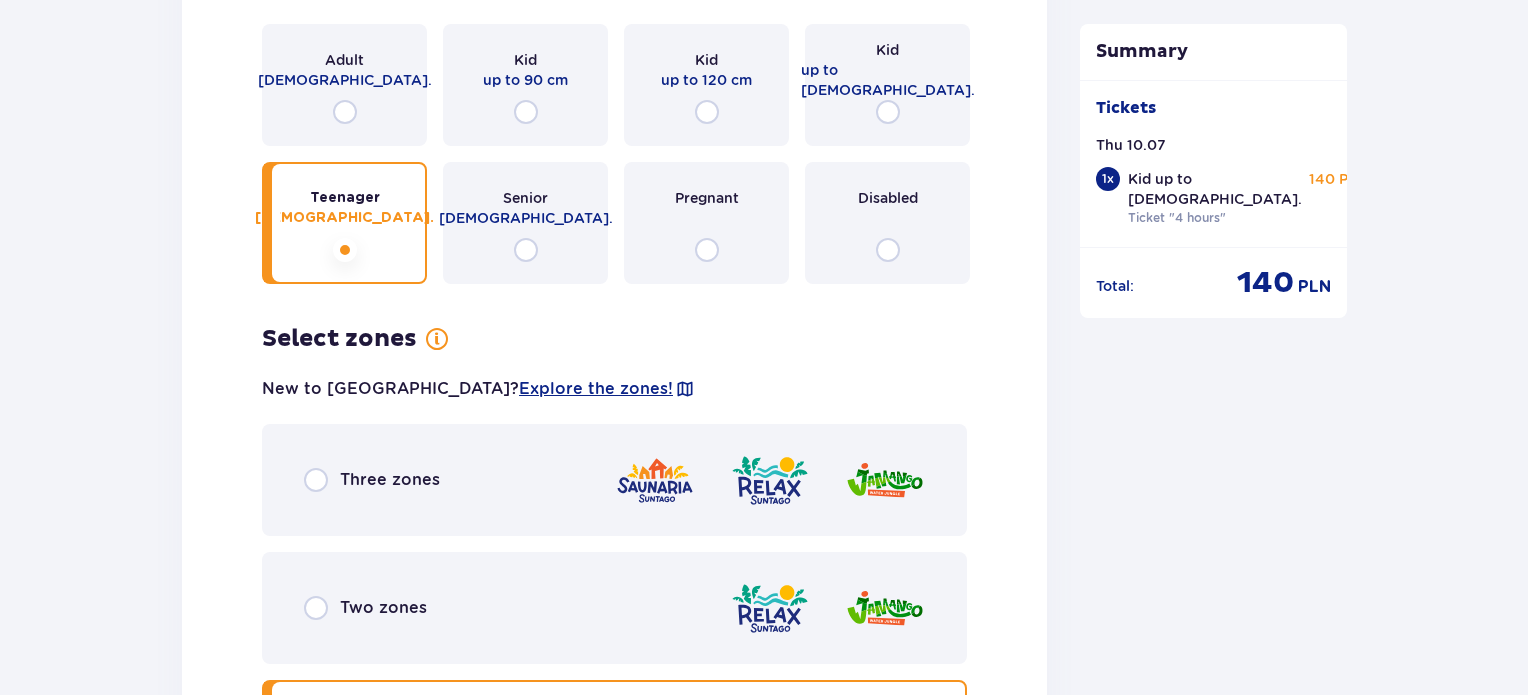 scroll, scrollTop: 2218, scrollLeft: 0, axis: vertical 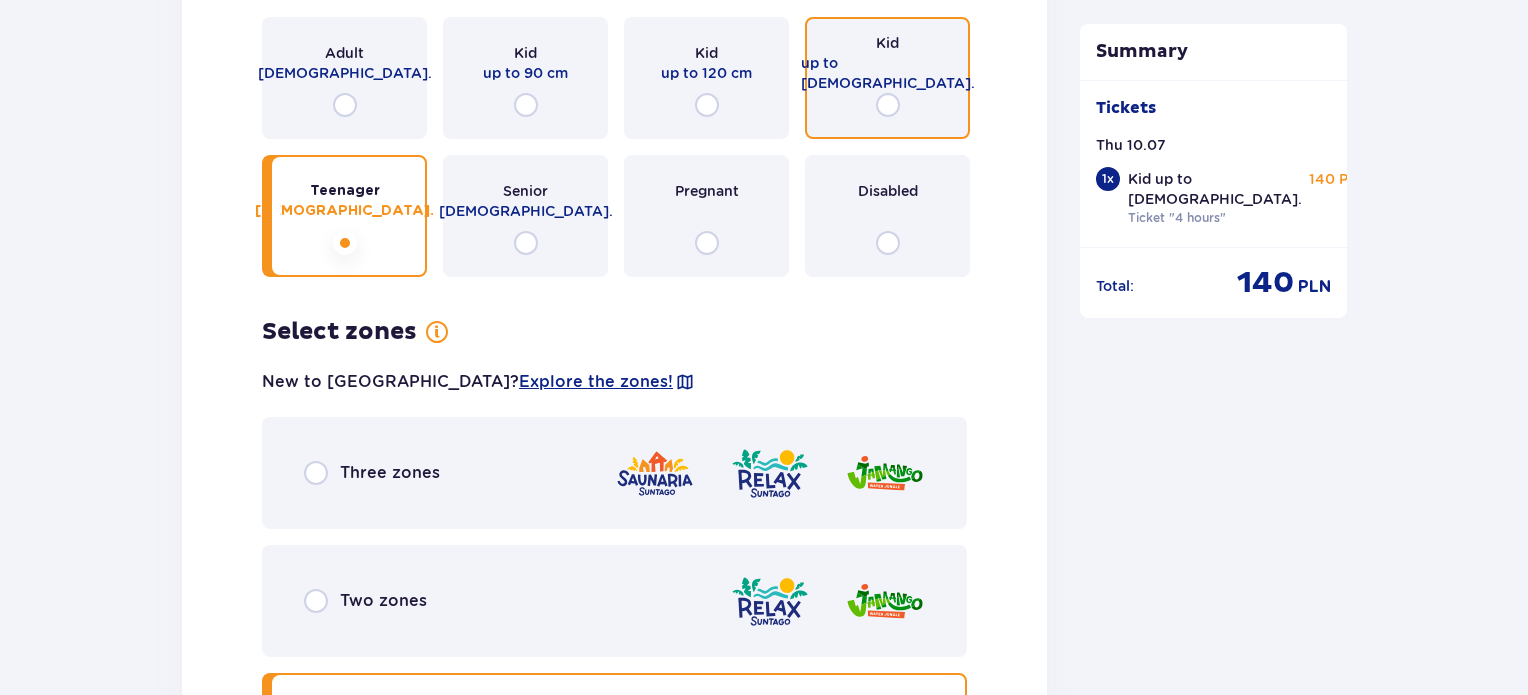click at bounding box center [888, 105] 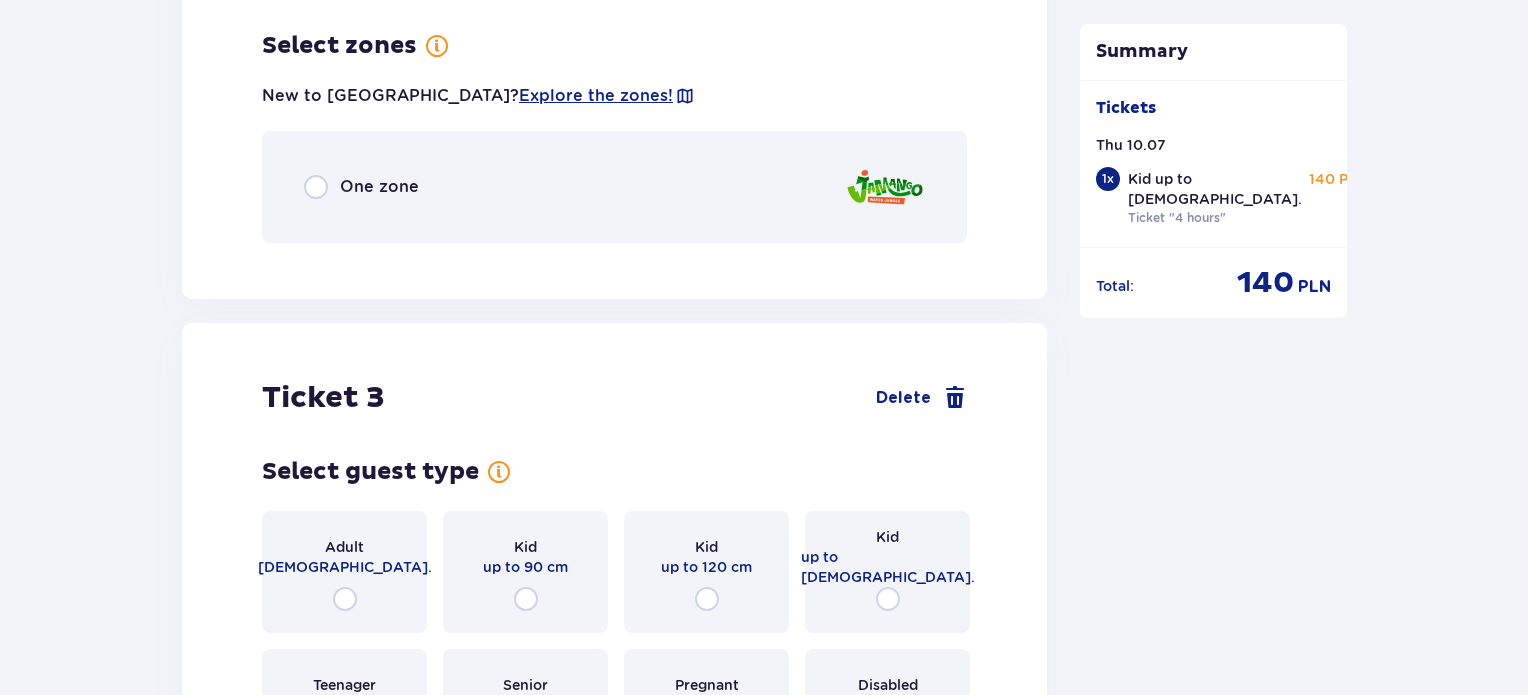 scroll, scrollTop: 2510, scrollLeft: 0, axis: vertical 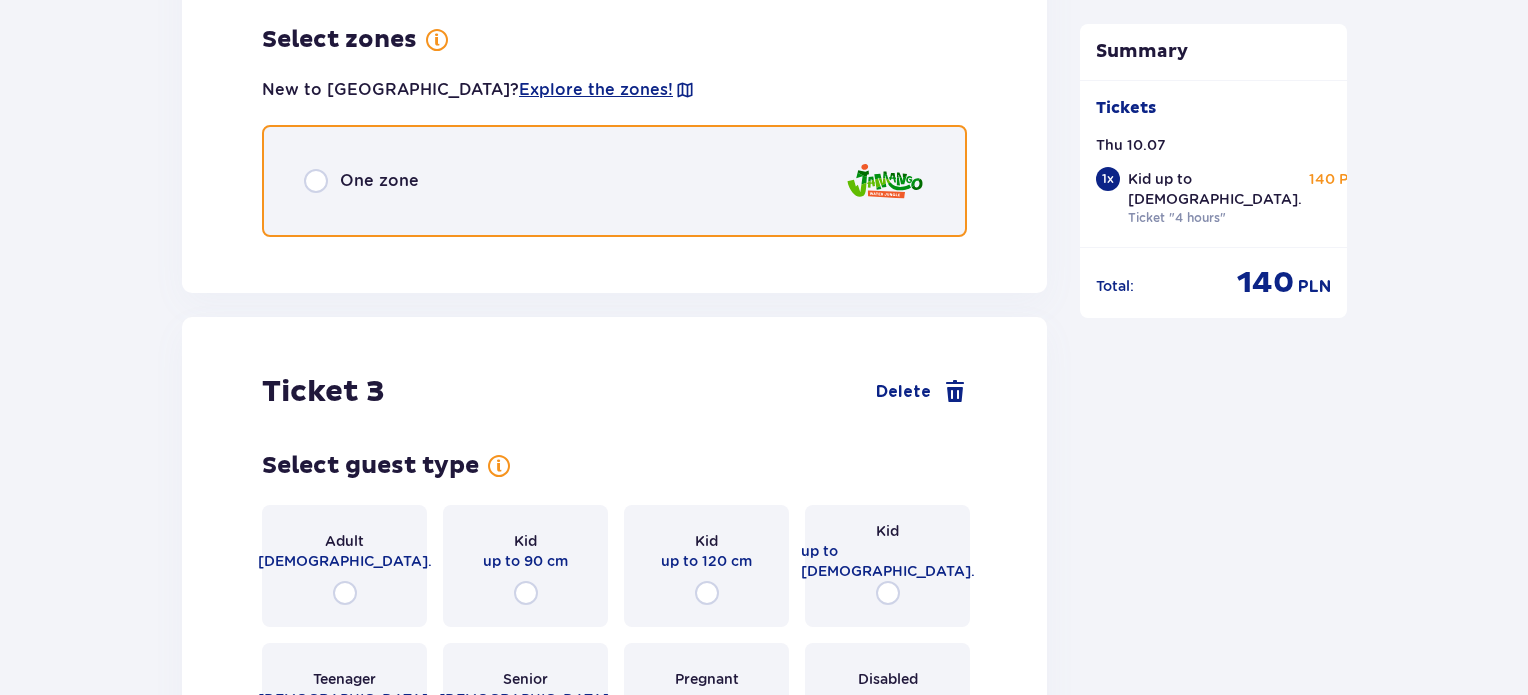 click at bounding box center [316, 181] 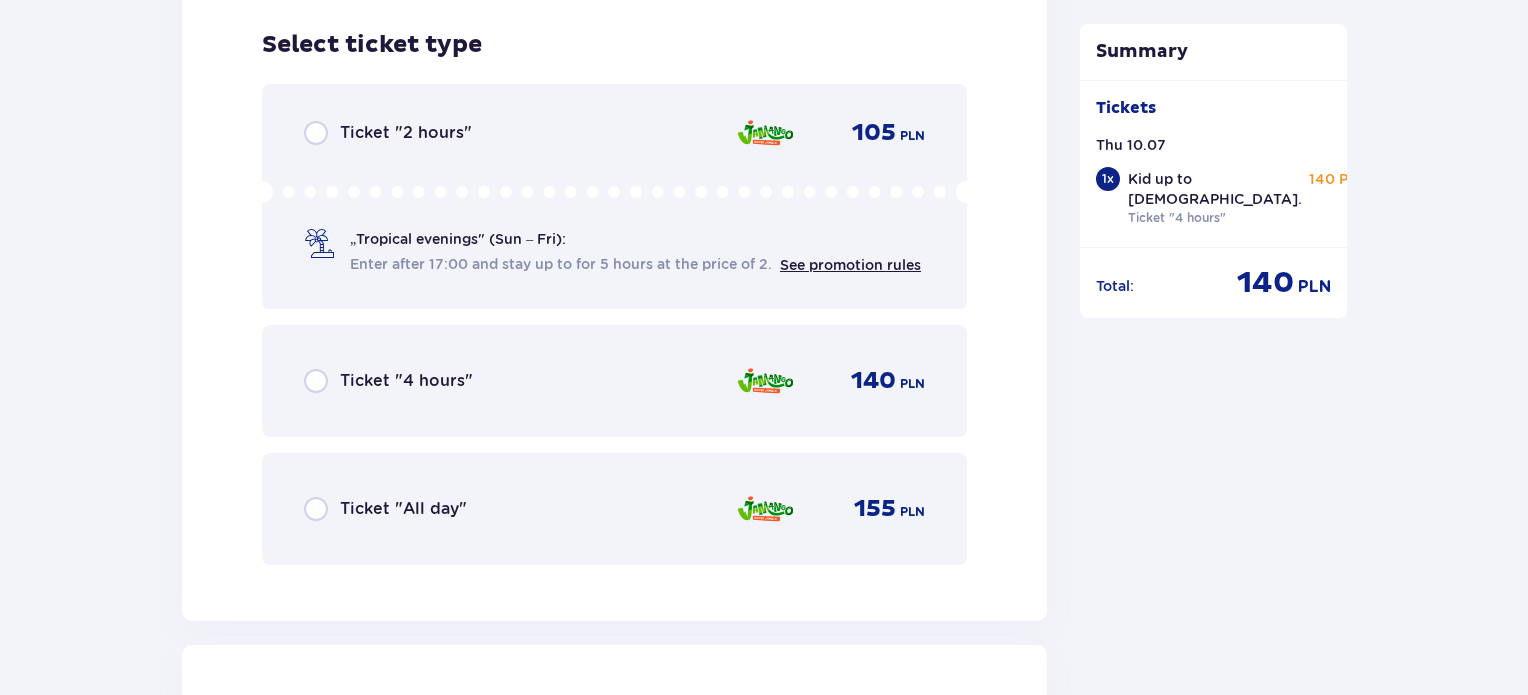 scroll, scrollTop: 2762, scrollLeft: 0, axis: vertical 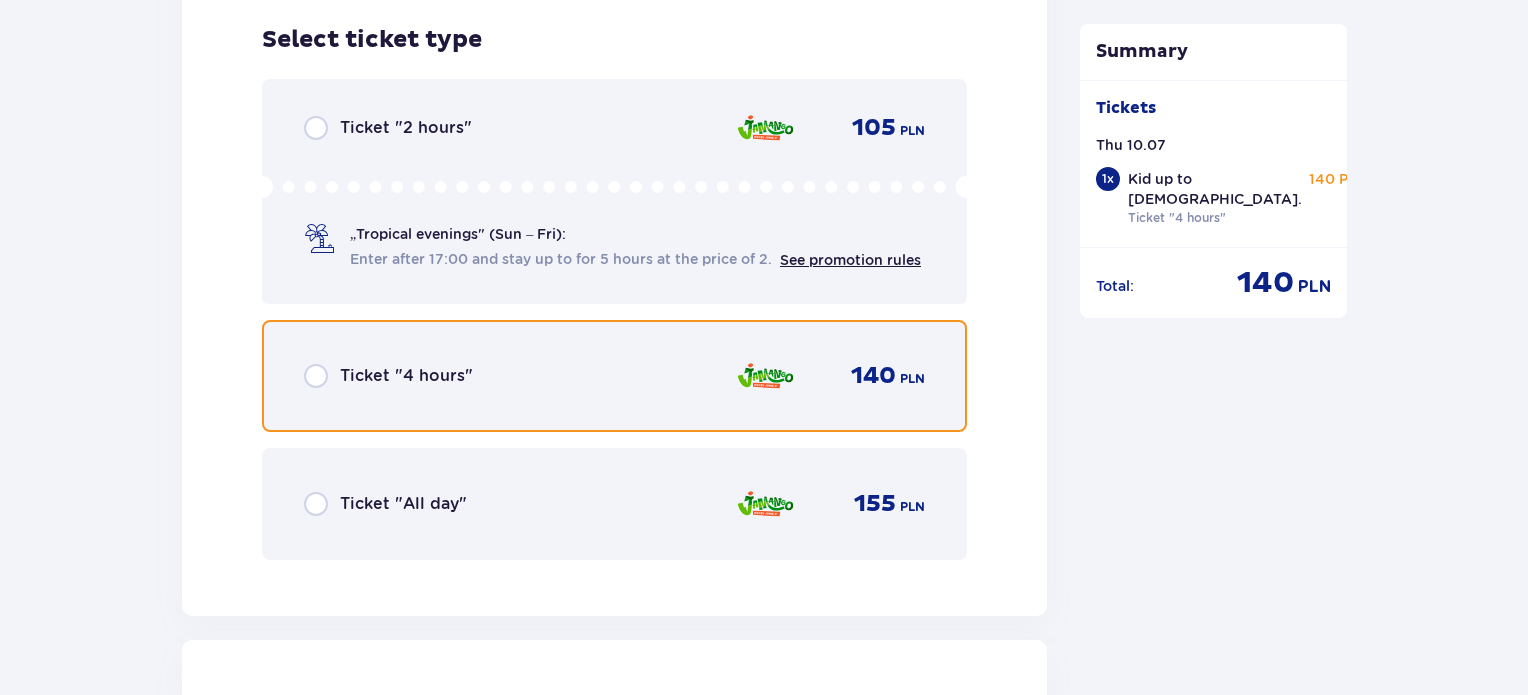 click at bounding box center (316, 376) 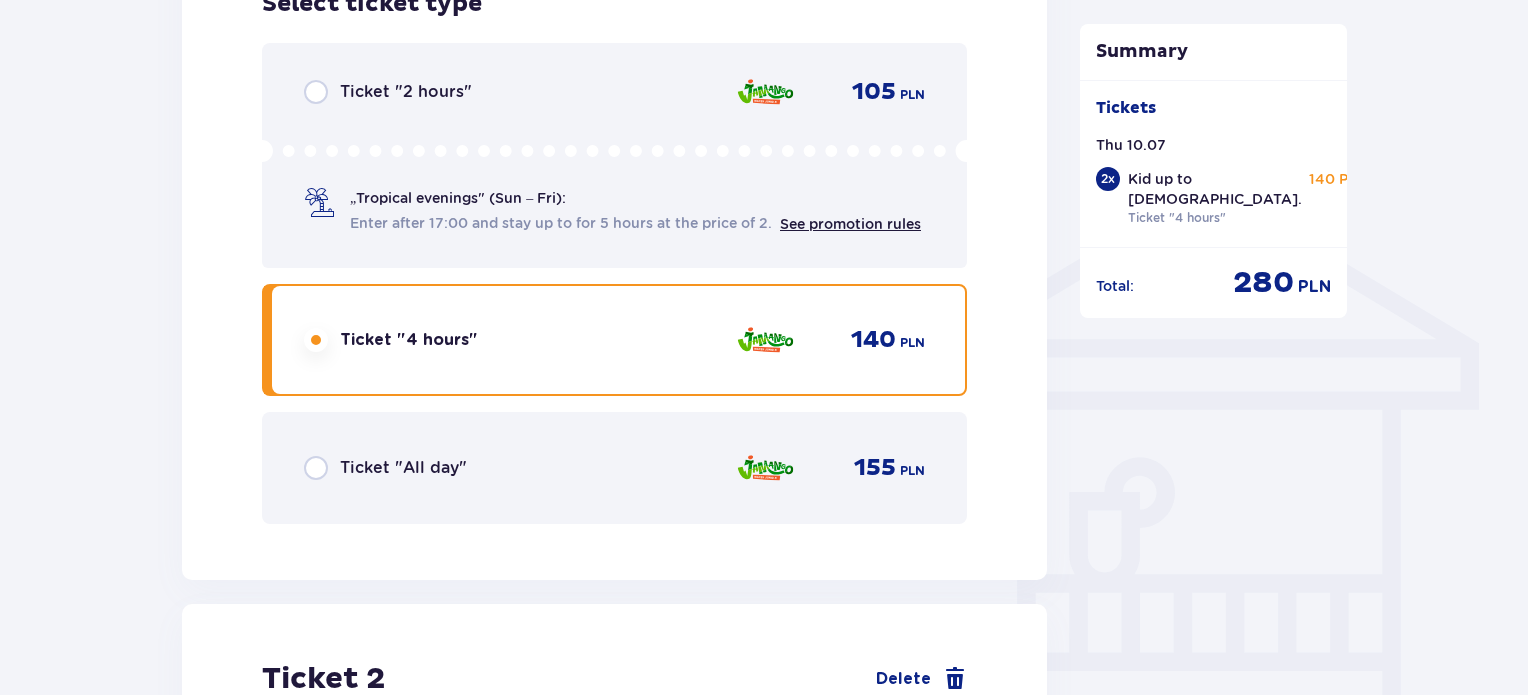 scroll, scrollTop: 1376, scrollLeft: 0, axis: vertical 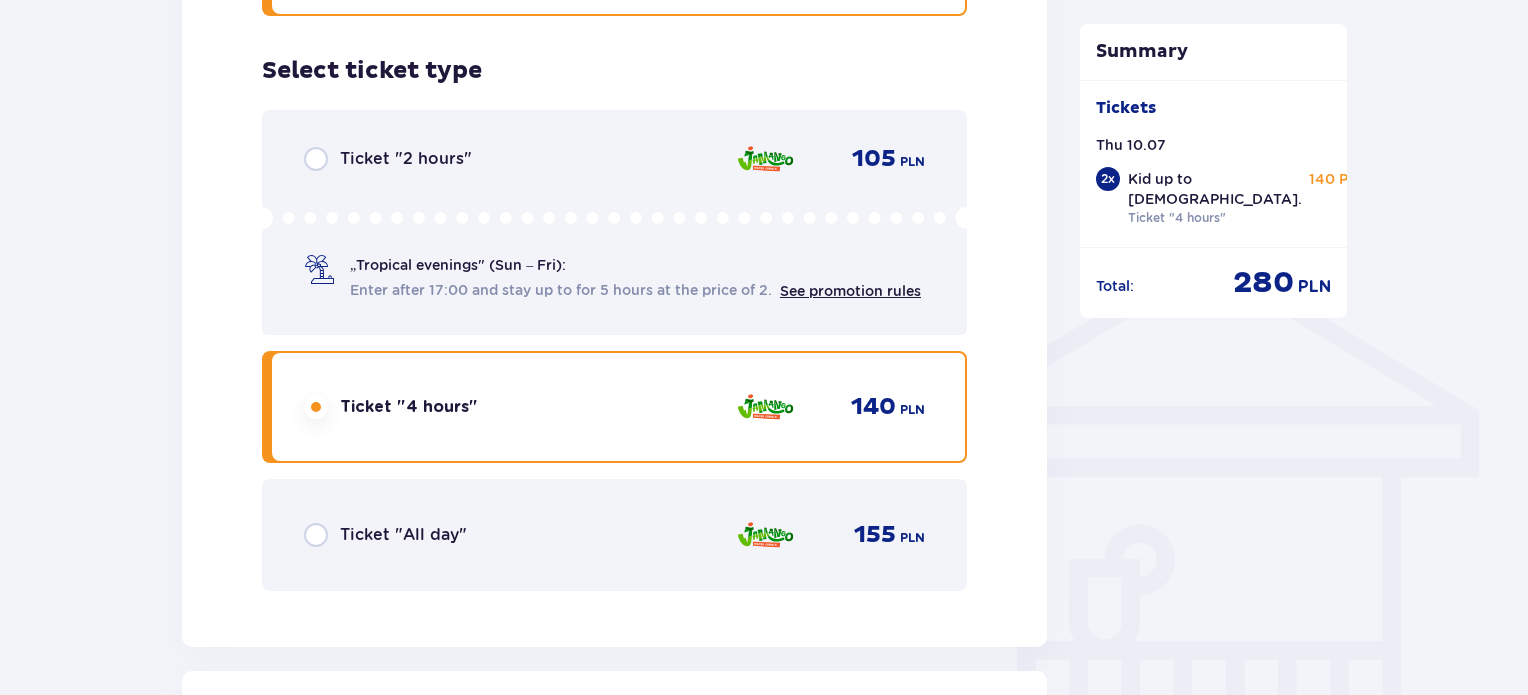 click on "Ticket "All day"" at bounding box center [403, 535] 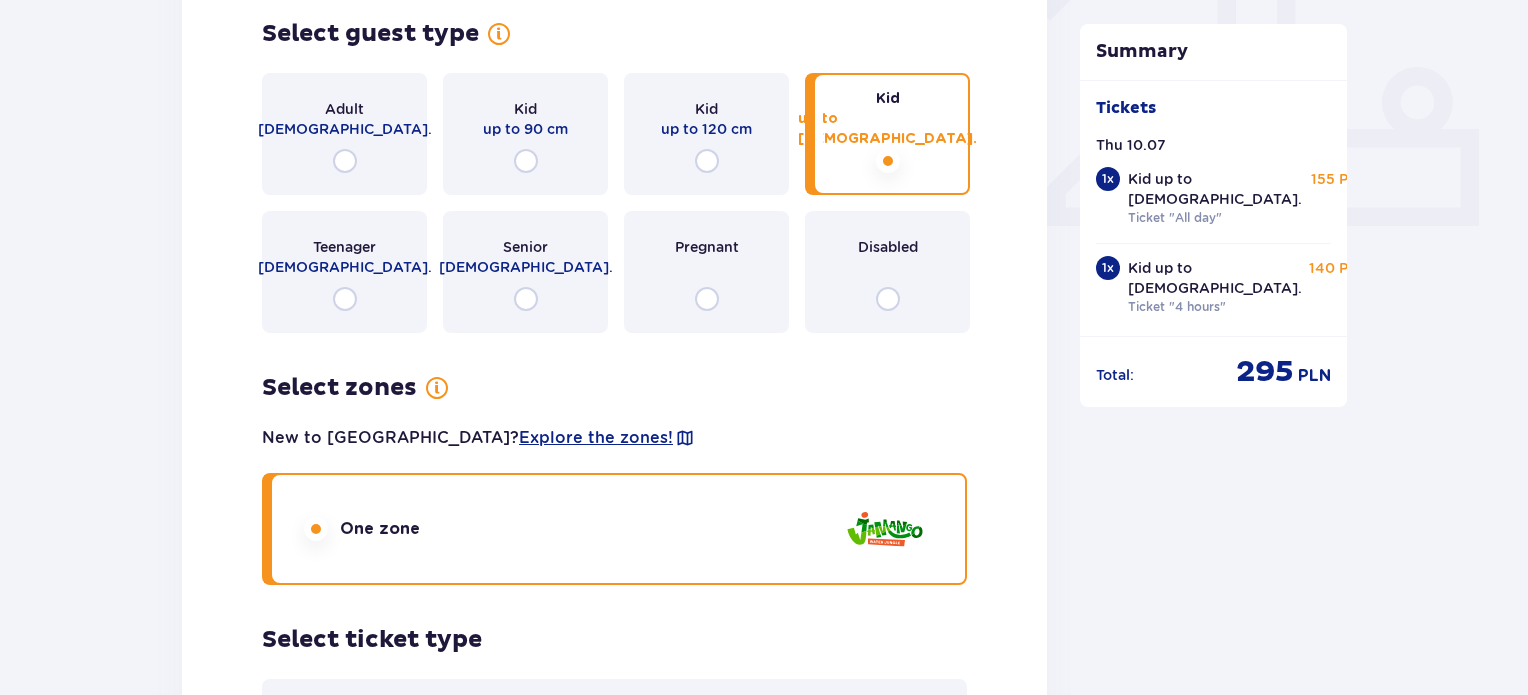 scroll, scrollTop: 808, scrollLeft: 0, axis: vertical 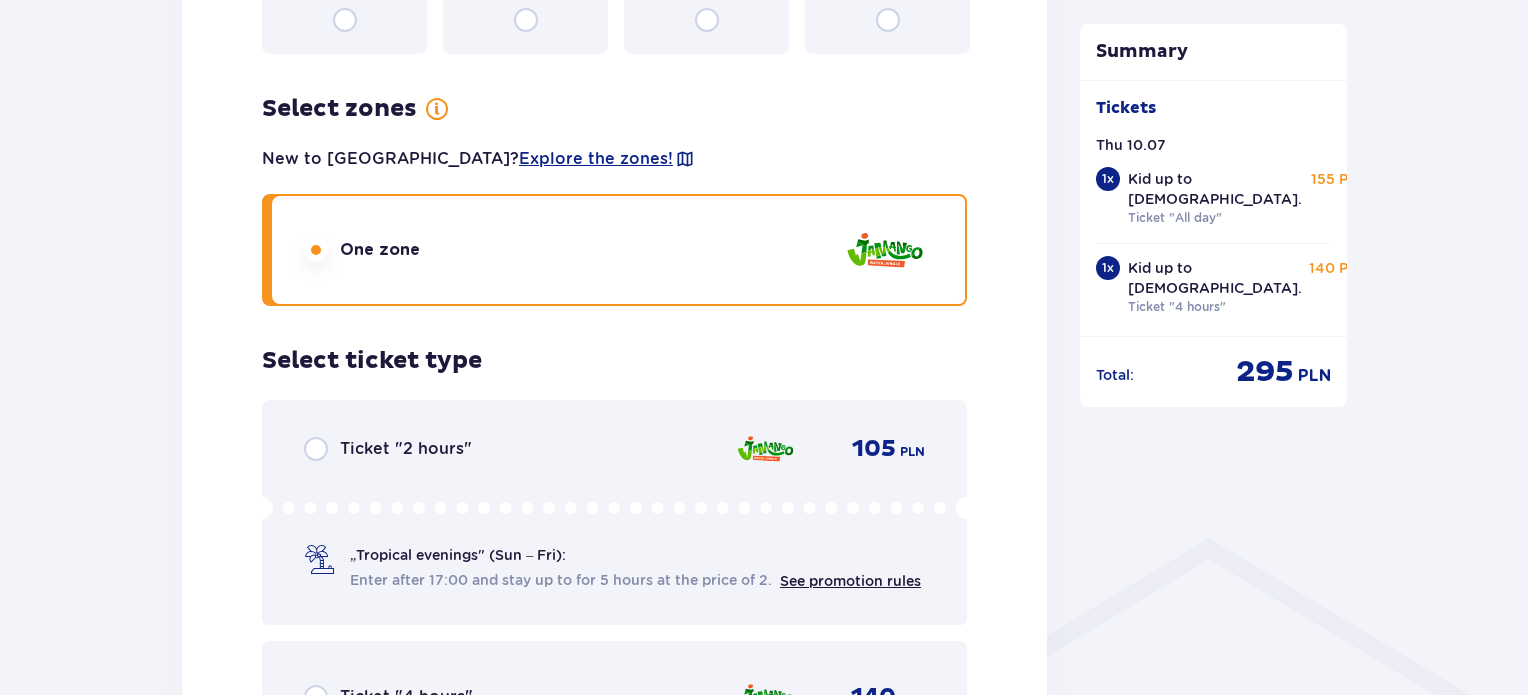 click on "One zone" at bounding box center [380, 250] 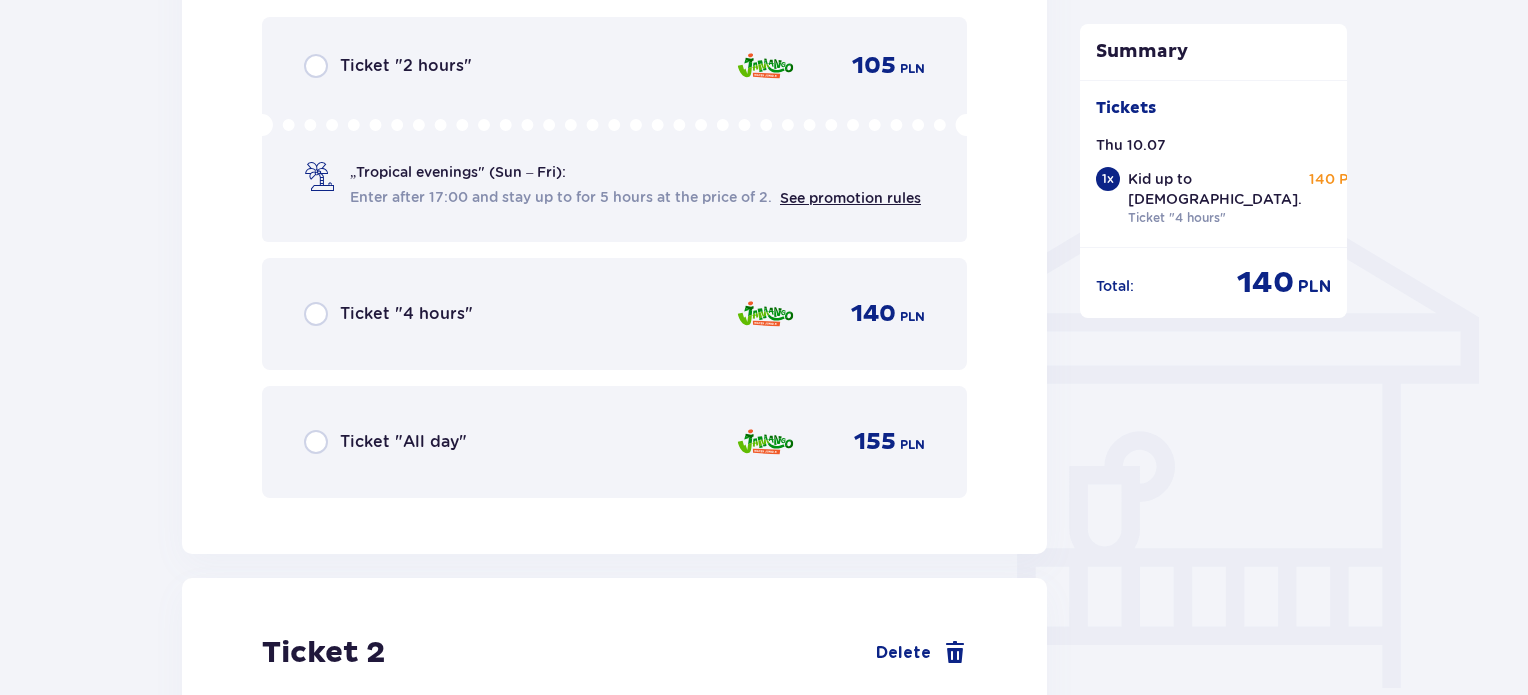 scroll, scrollTop: 1500, scrollLeft: 0, axis: vertical 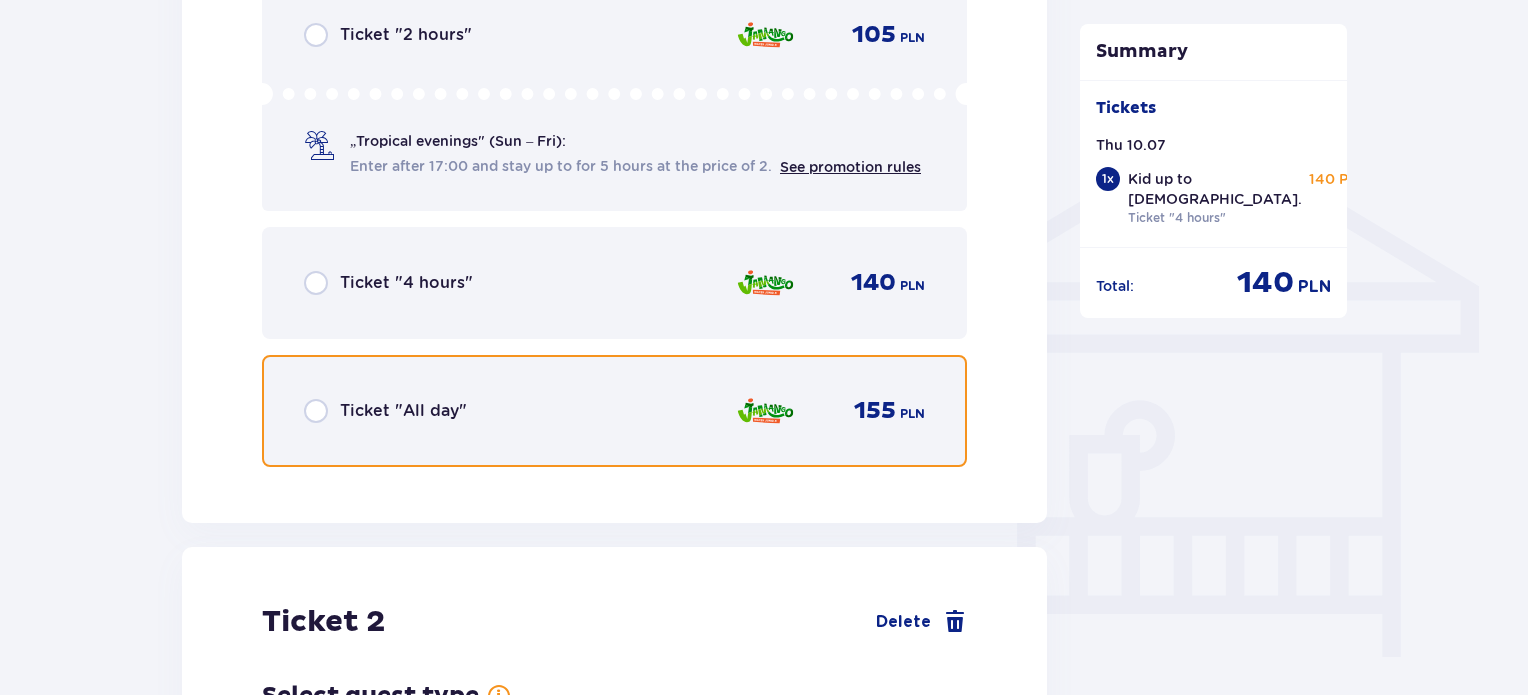 click at bounding box center (316, 411) 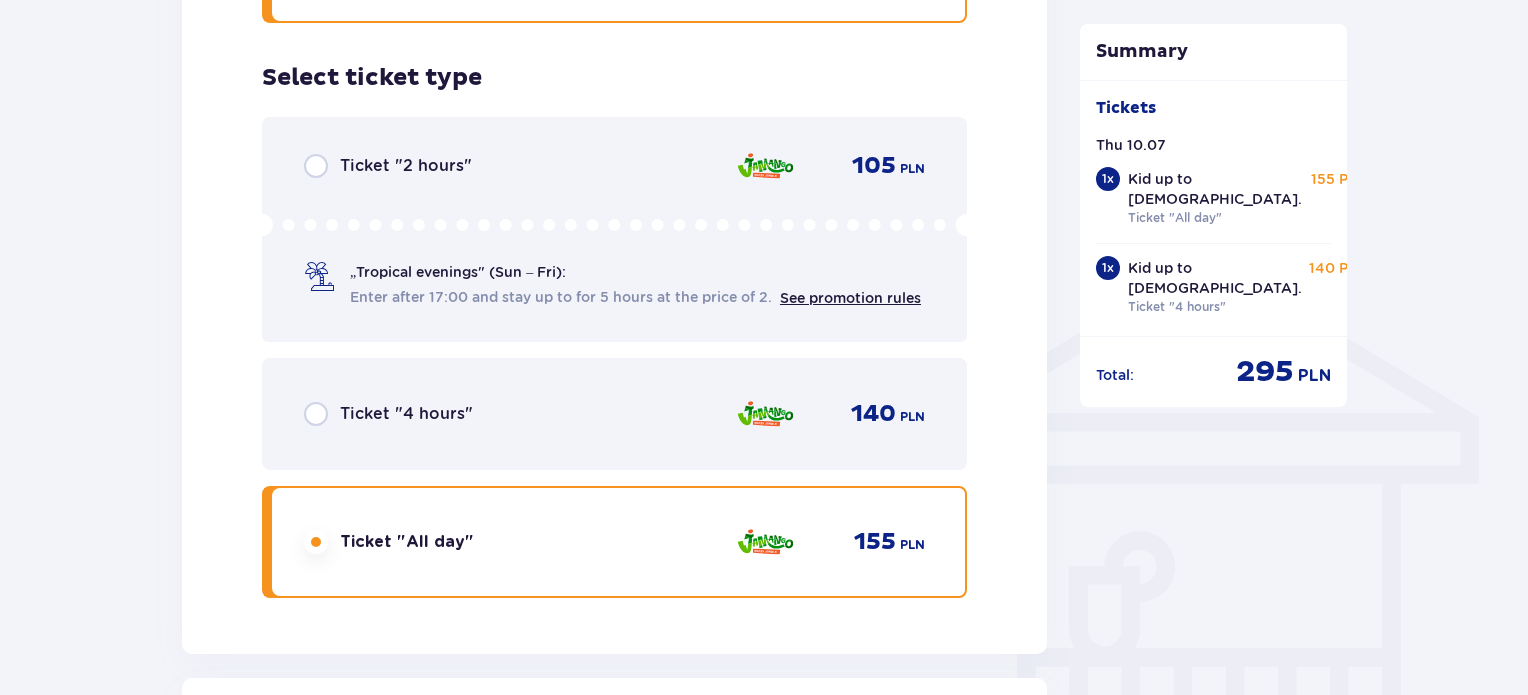 scroll, scrollTop: 1400, scrollLeft: 0, axis: vertical 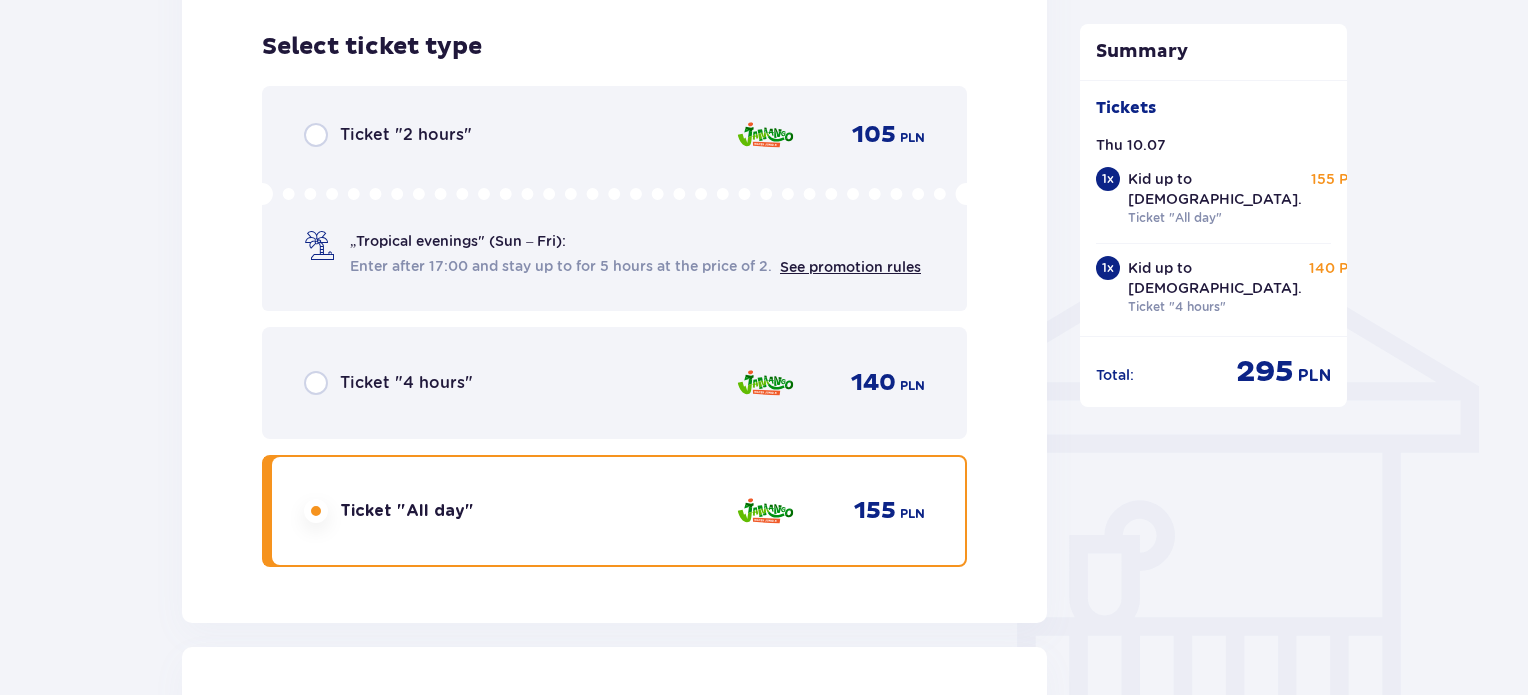 click on "Ticket "4 hours"" at bounding box center [406, 383] 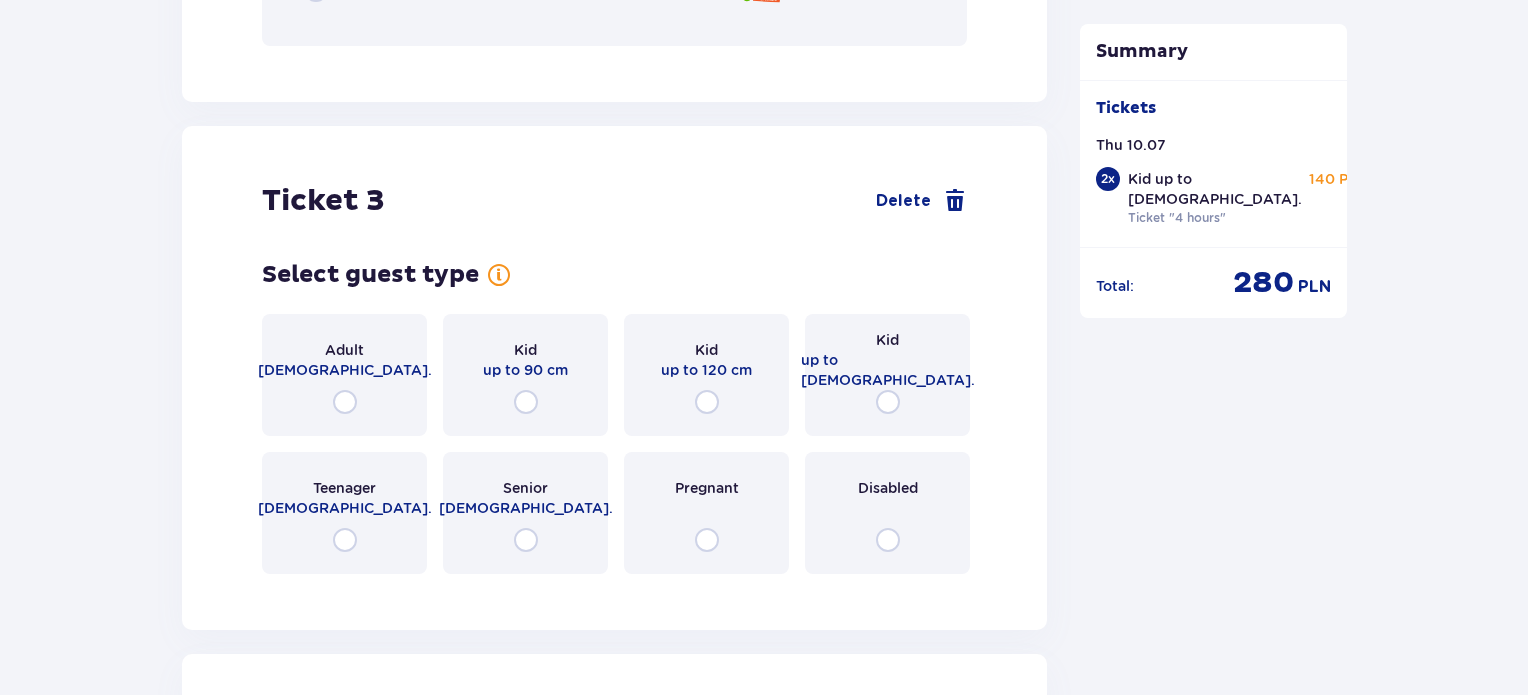 scroll, scrollTop: 3376, scrollLeft: 0, axis: vertical 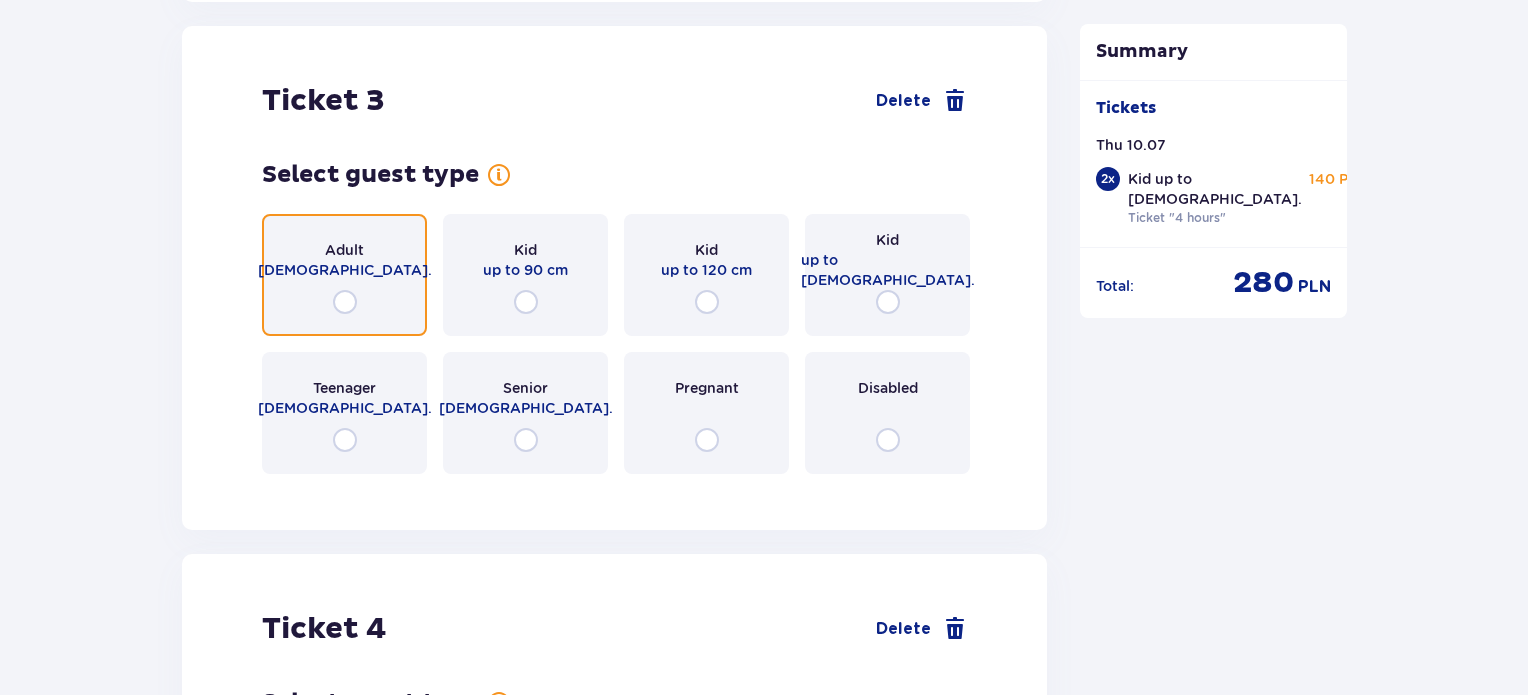 click at bounding box center [345, 302] 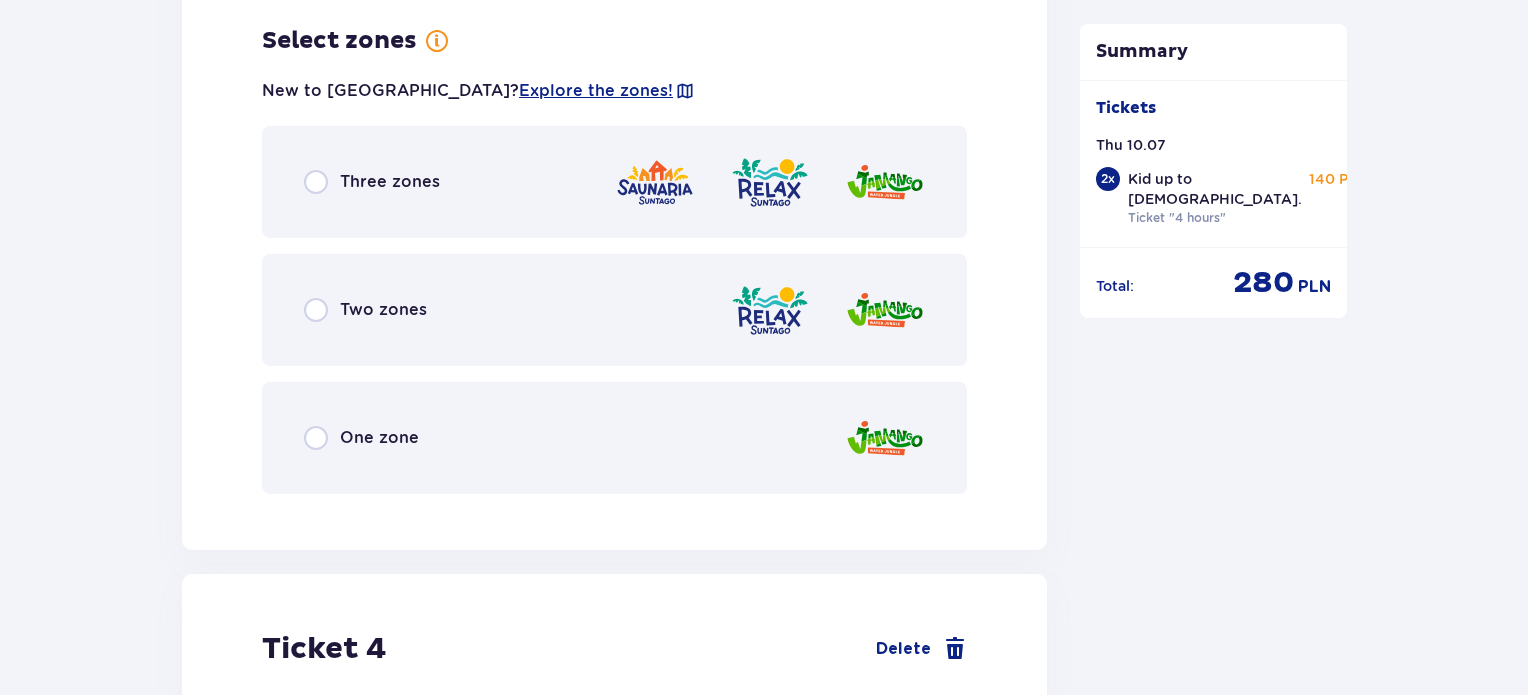 scroll, scrollTop: 3864, scrollLeft: 0, axis: vertical 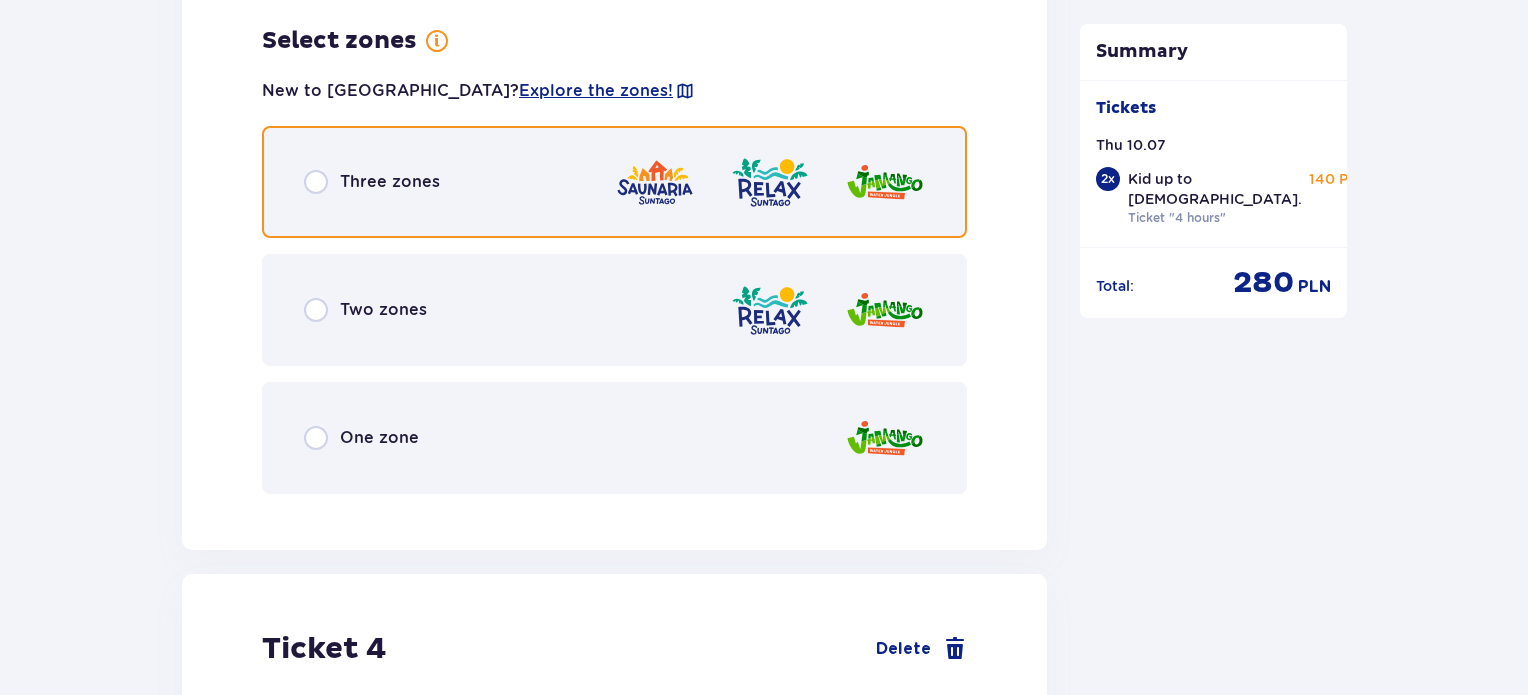 click at bounding box center [316, 182] 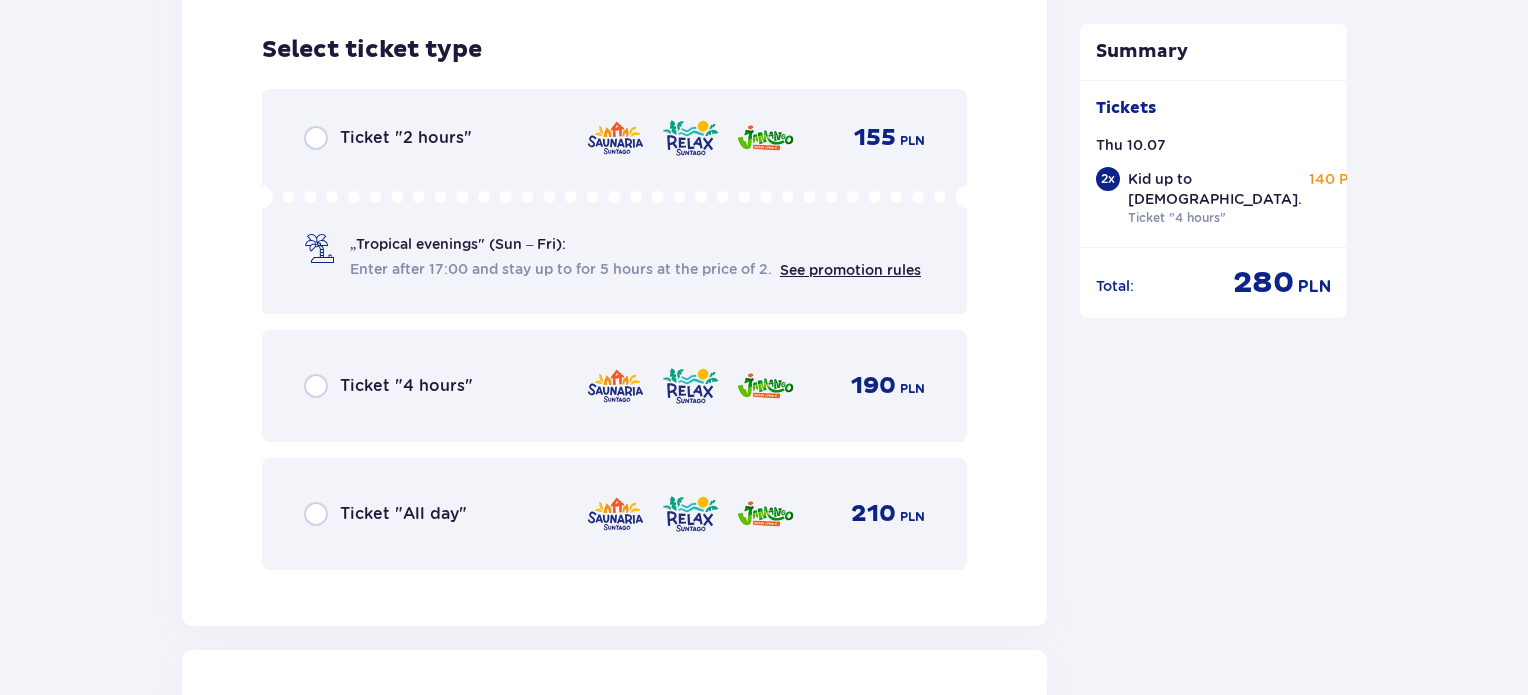 scroll, scrollTop: 4372, scrollLeft: 0, axis: vertical 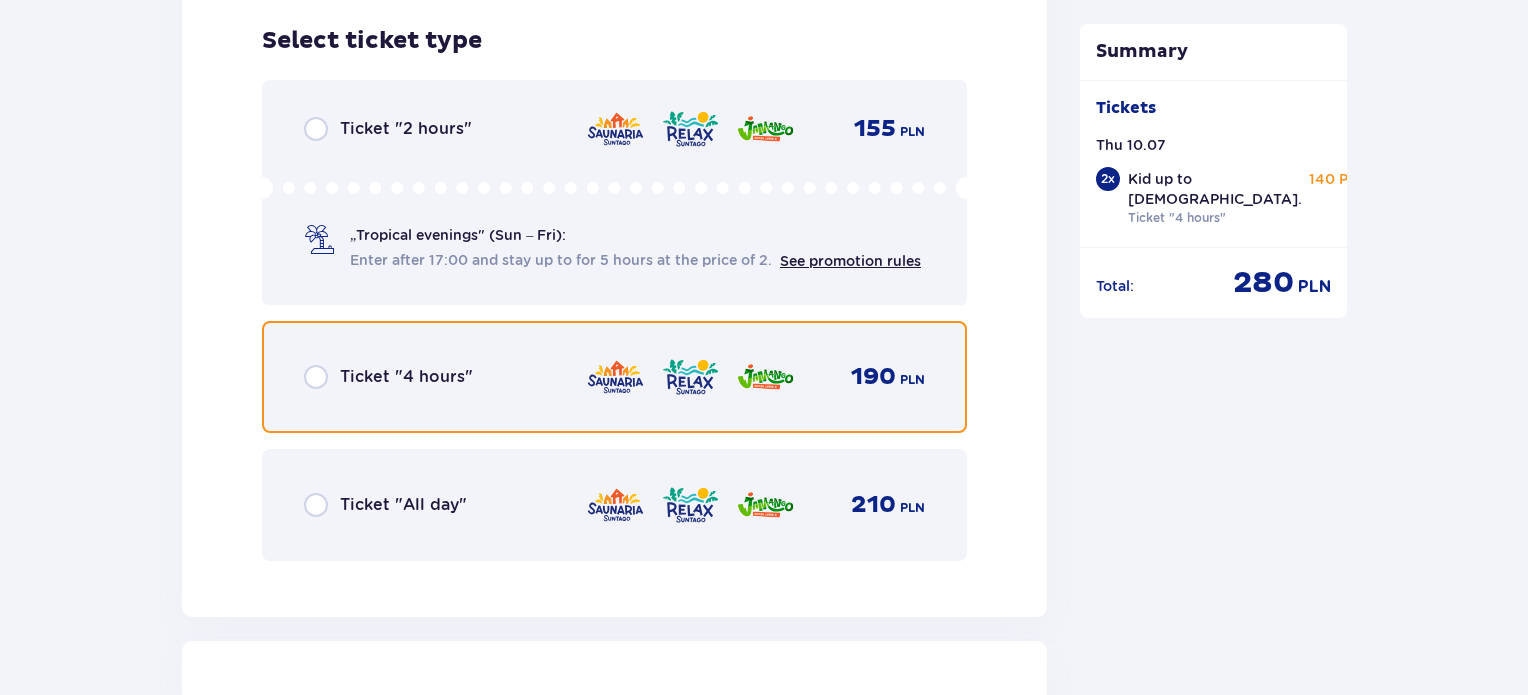 click at bounding box center [316, 377] 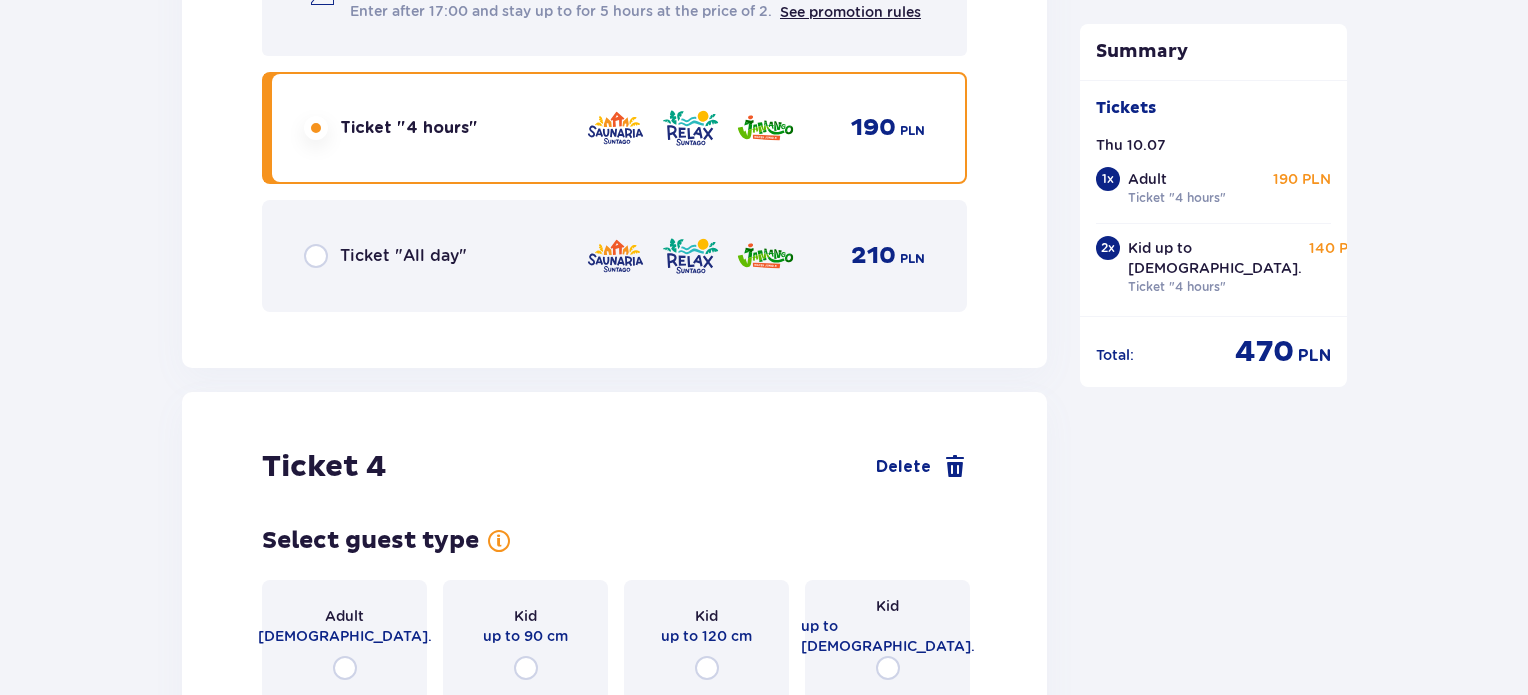 scroll, scrollTop: 4586, scrollLeft: 0, axis: vertical 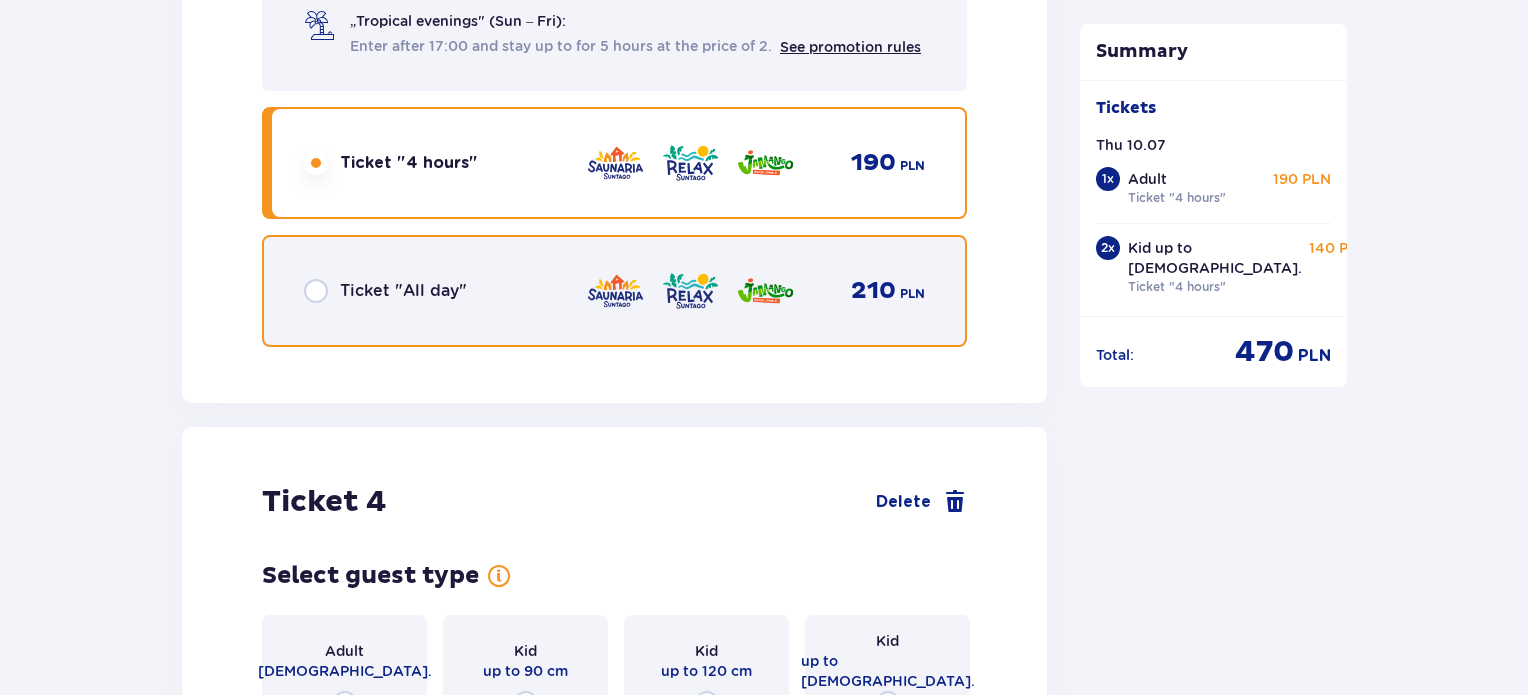 click at bounding box center [316, 291] 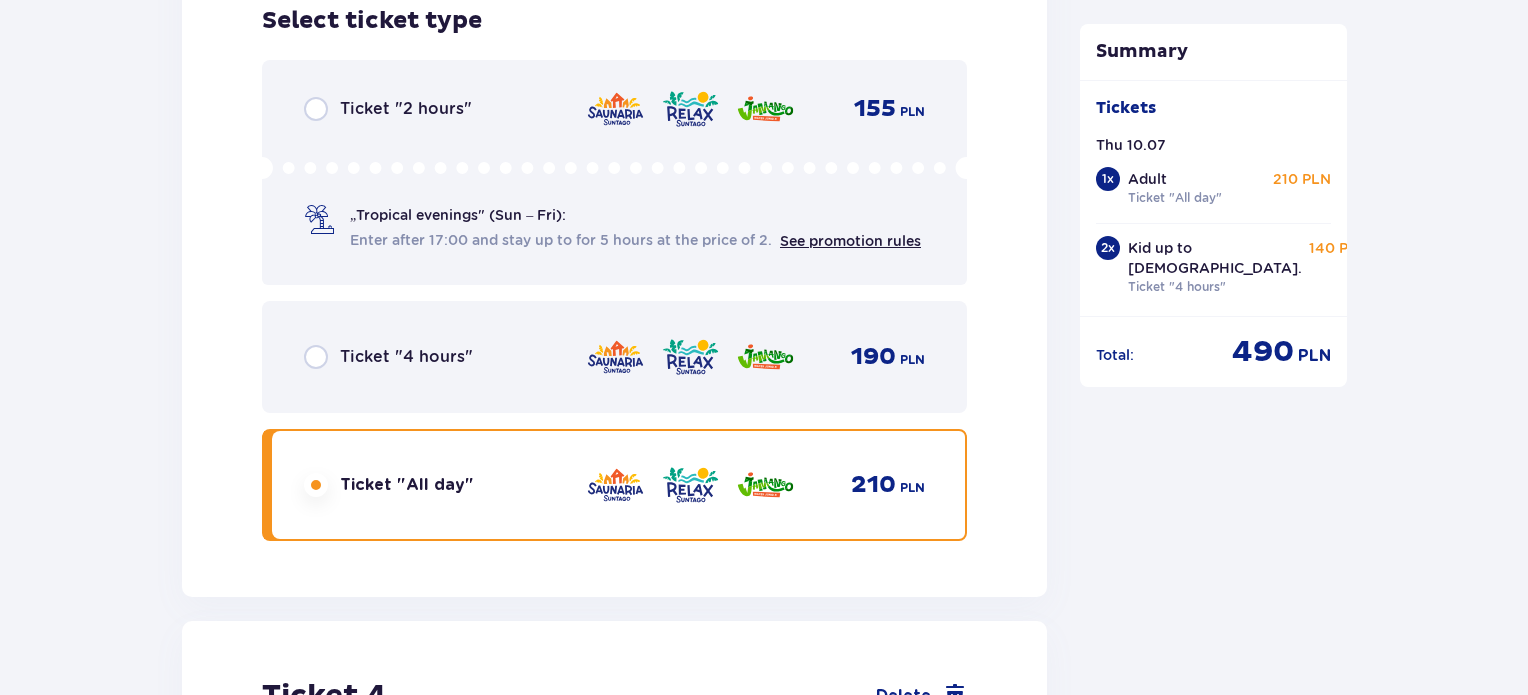 scroll, scrollTop: 4286, scrollLeft: 0, axis: vertical 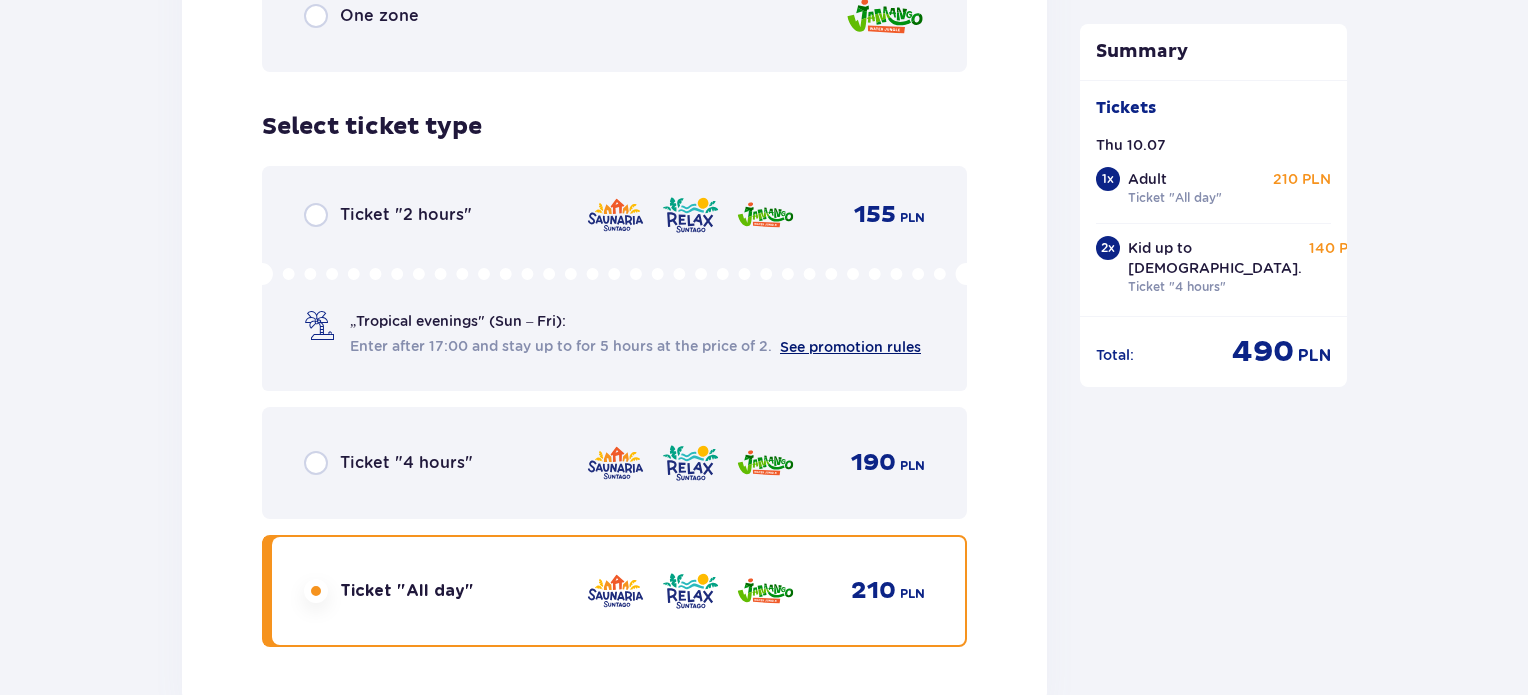 click on "See promotion rules" at bounding box center [850, 347] 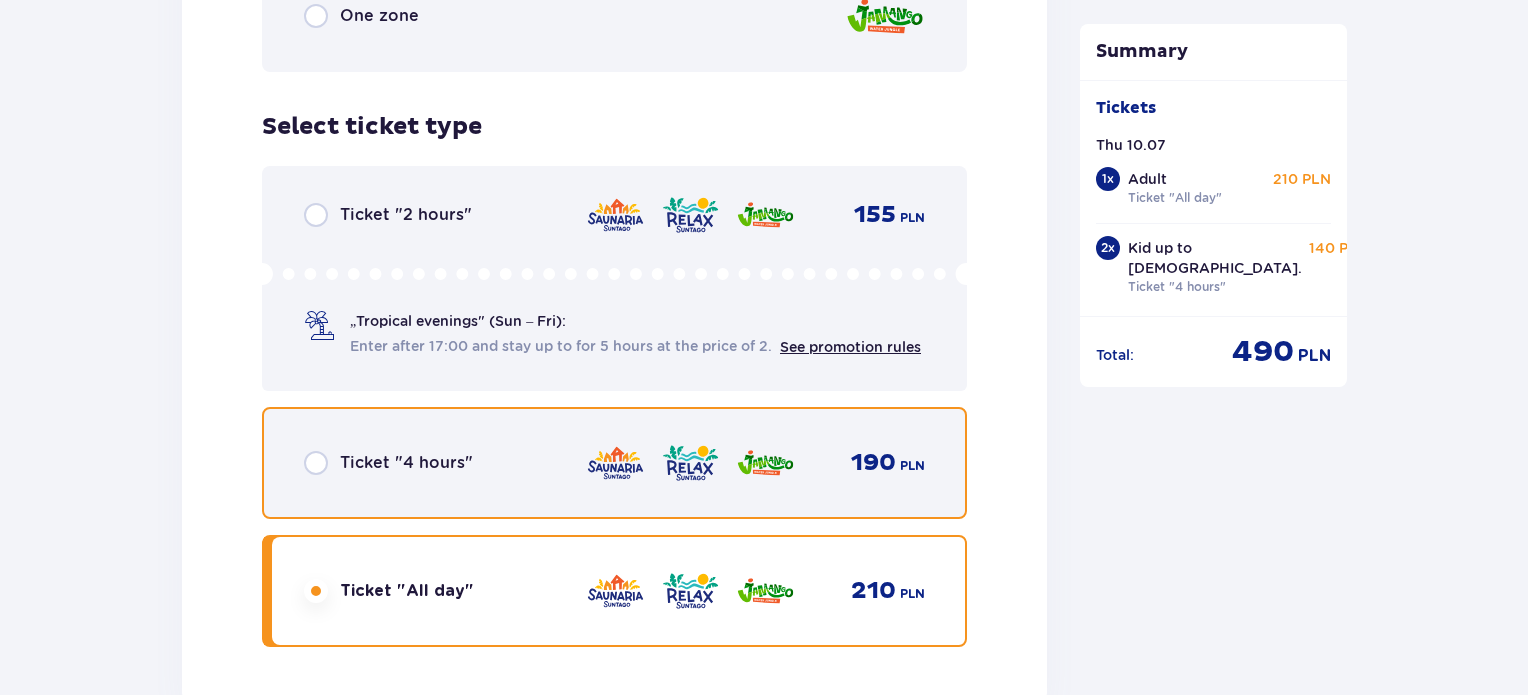 click at bounding box center [316, 463] 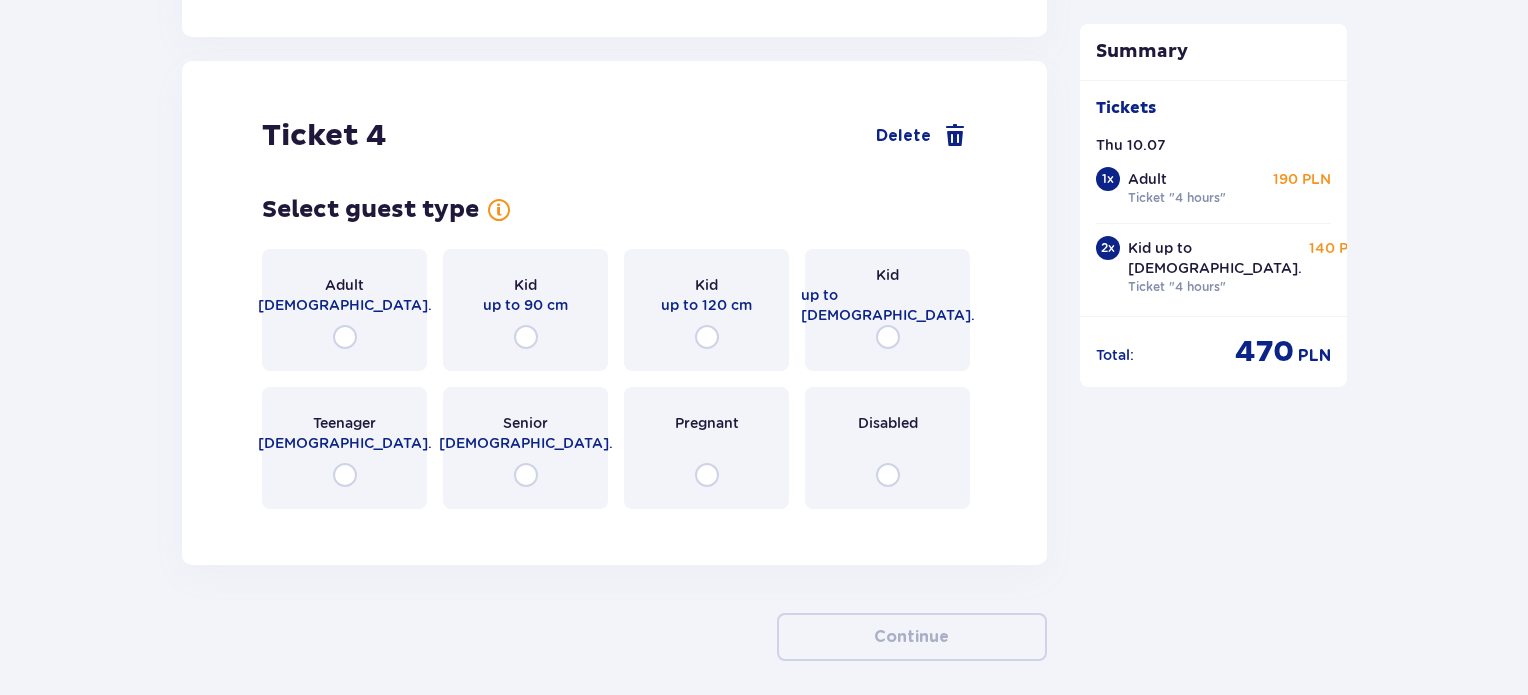 scroll, scrollTop: 4986, scrollLeft: 0, axis: vertical 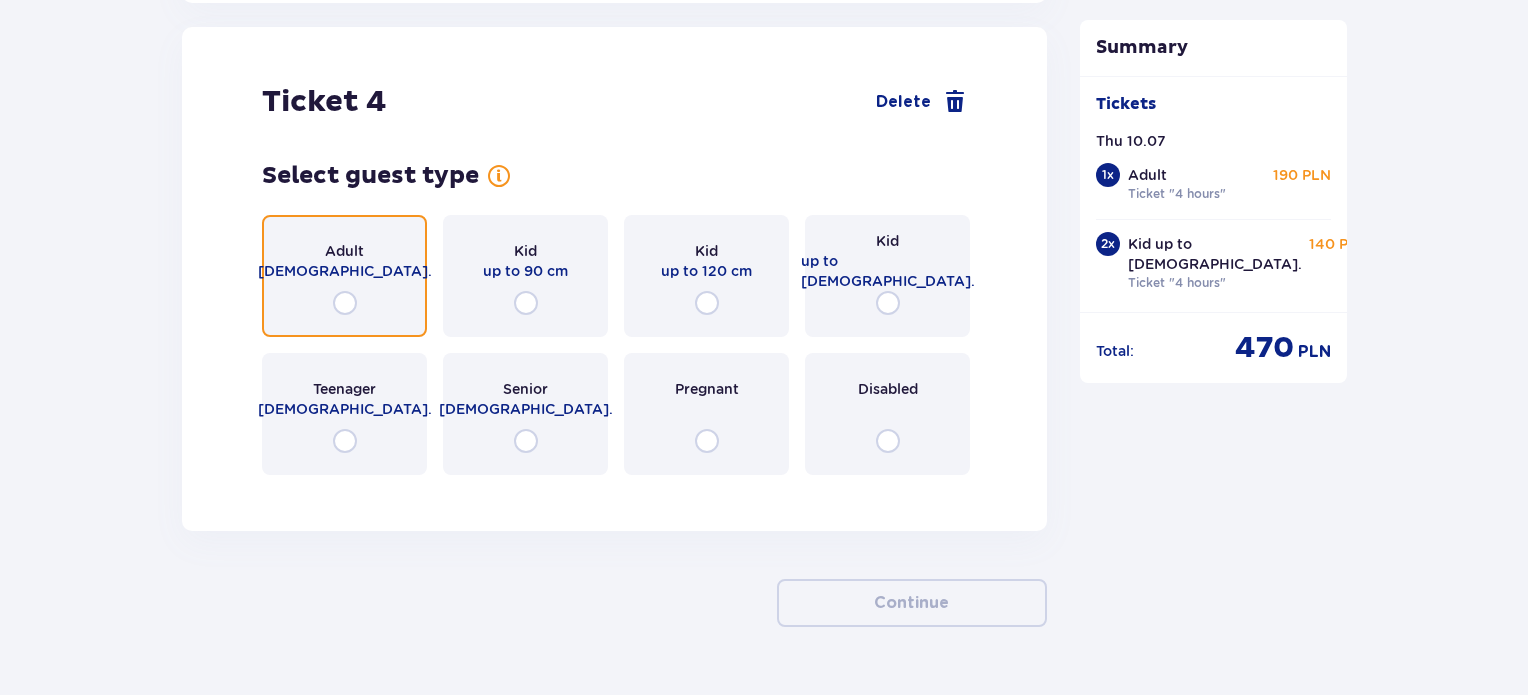 click at bounding box center [345, 303] 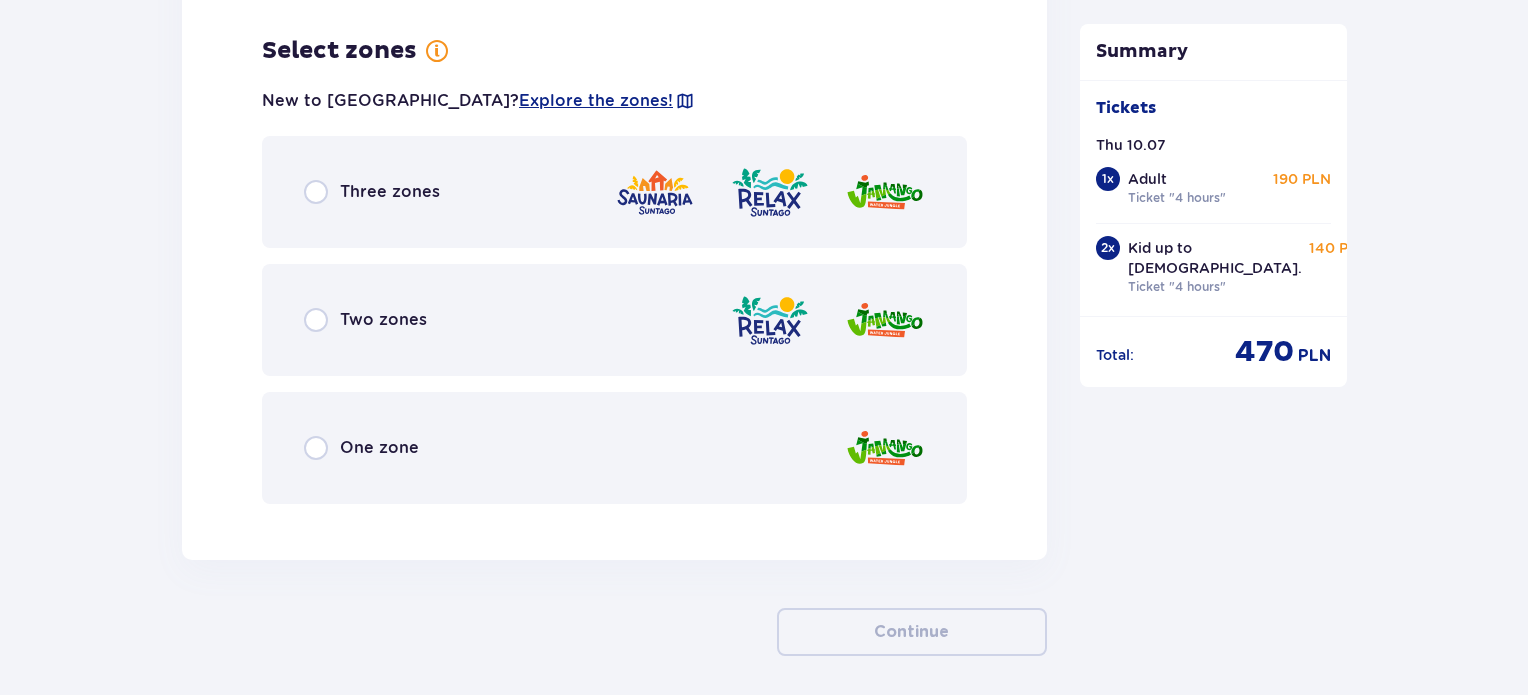 scroll, scrollTop: 5474, scrollLeft: 0, axis: vertical 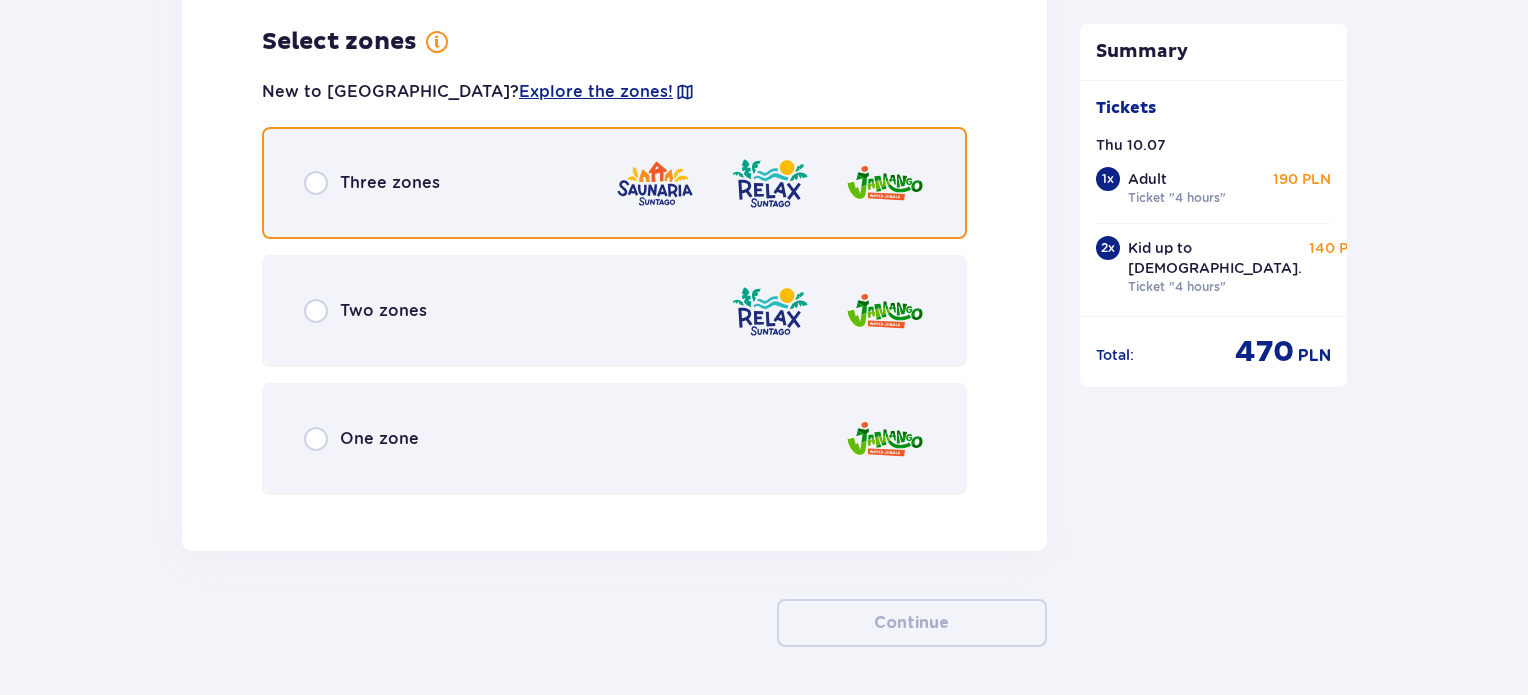 click at bounding box center [316, 183] 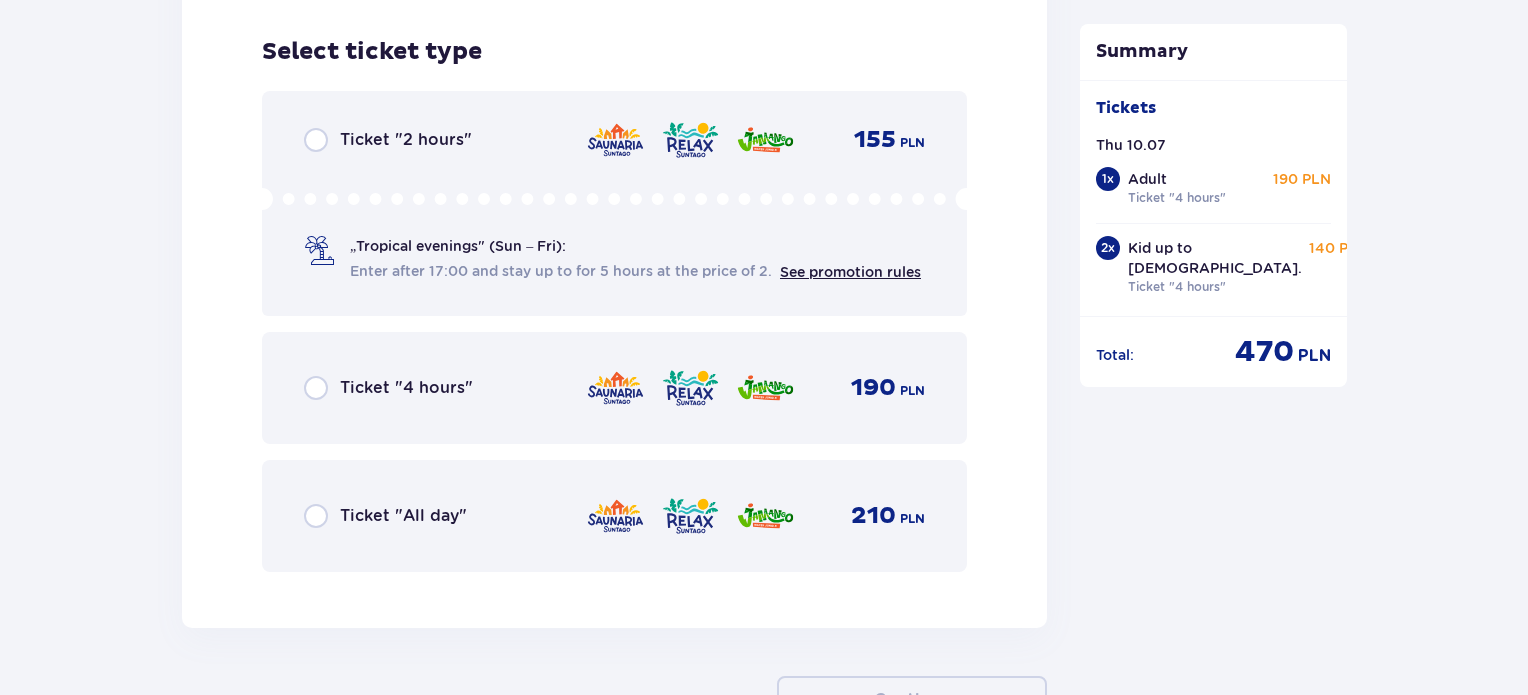 scroll, scrollTop: 5982, scrollLeft: 0, axis: vertical 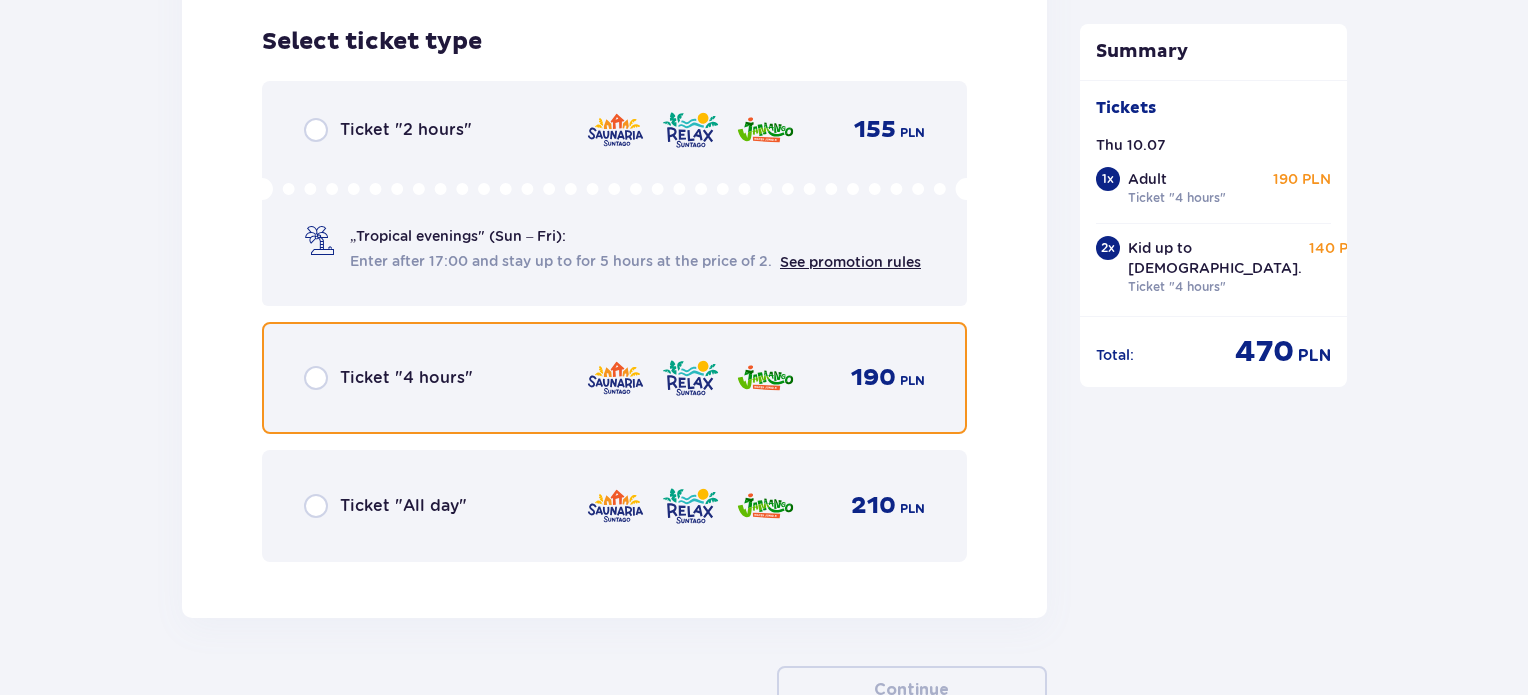 click at bounding box center [316, 378] 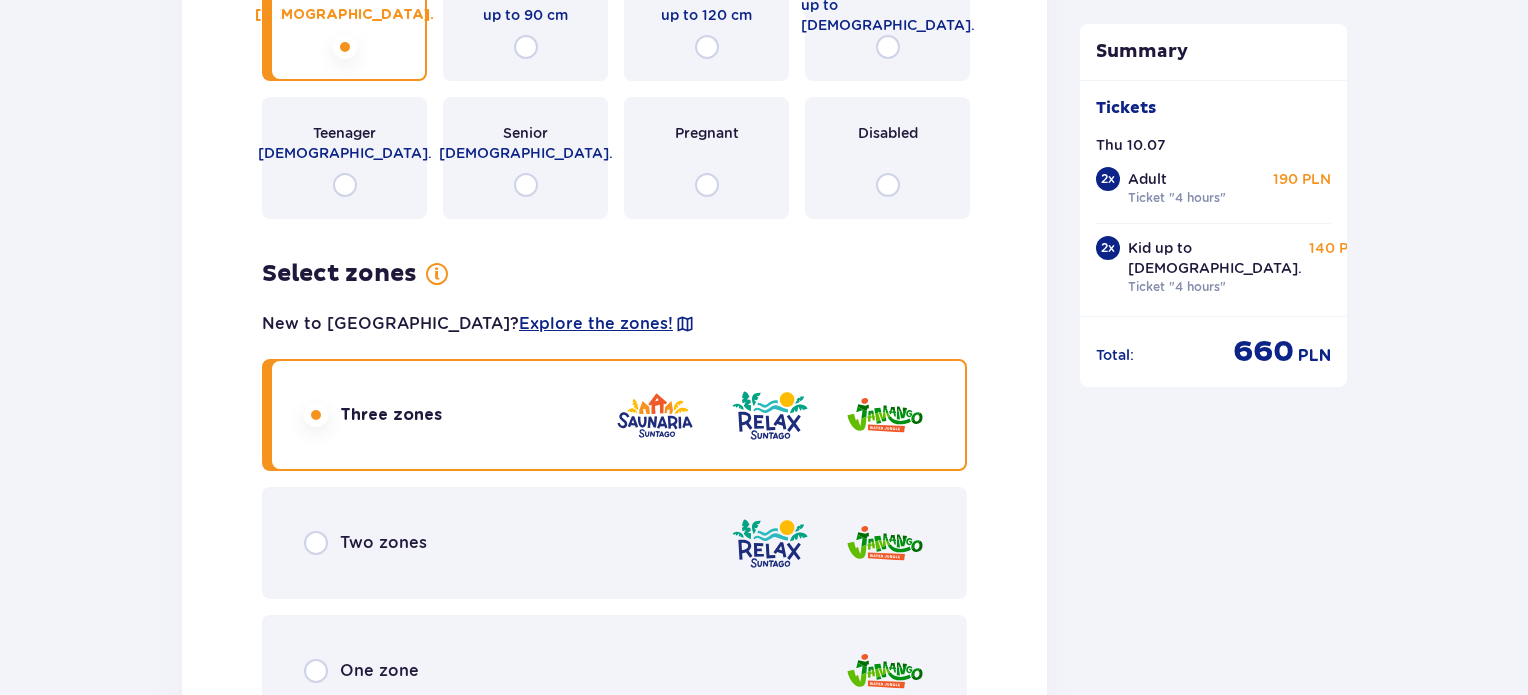 scroll, scrollTop: 3800, scrollLeft: 0, axis: vertical 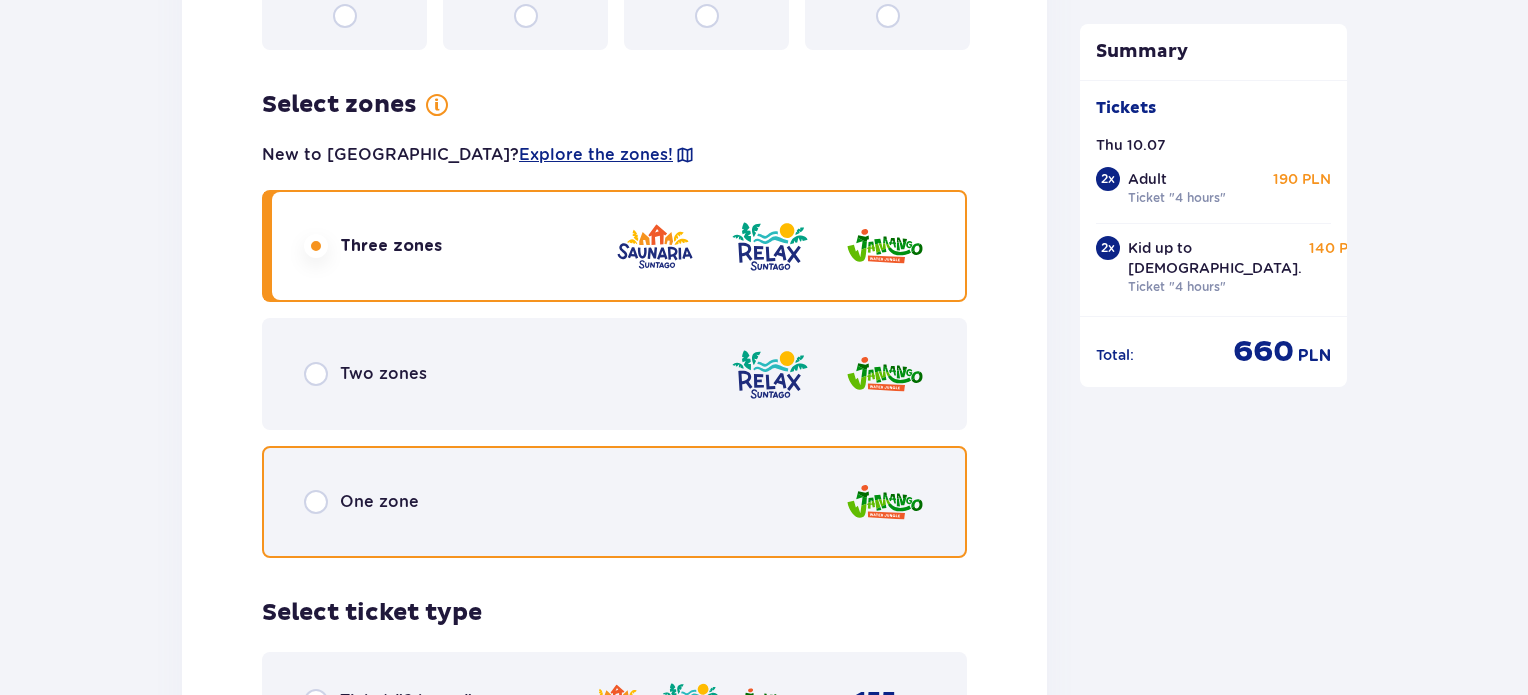 click at bounding box center (316, 502) 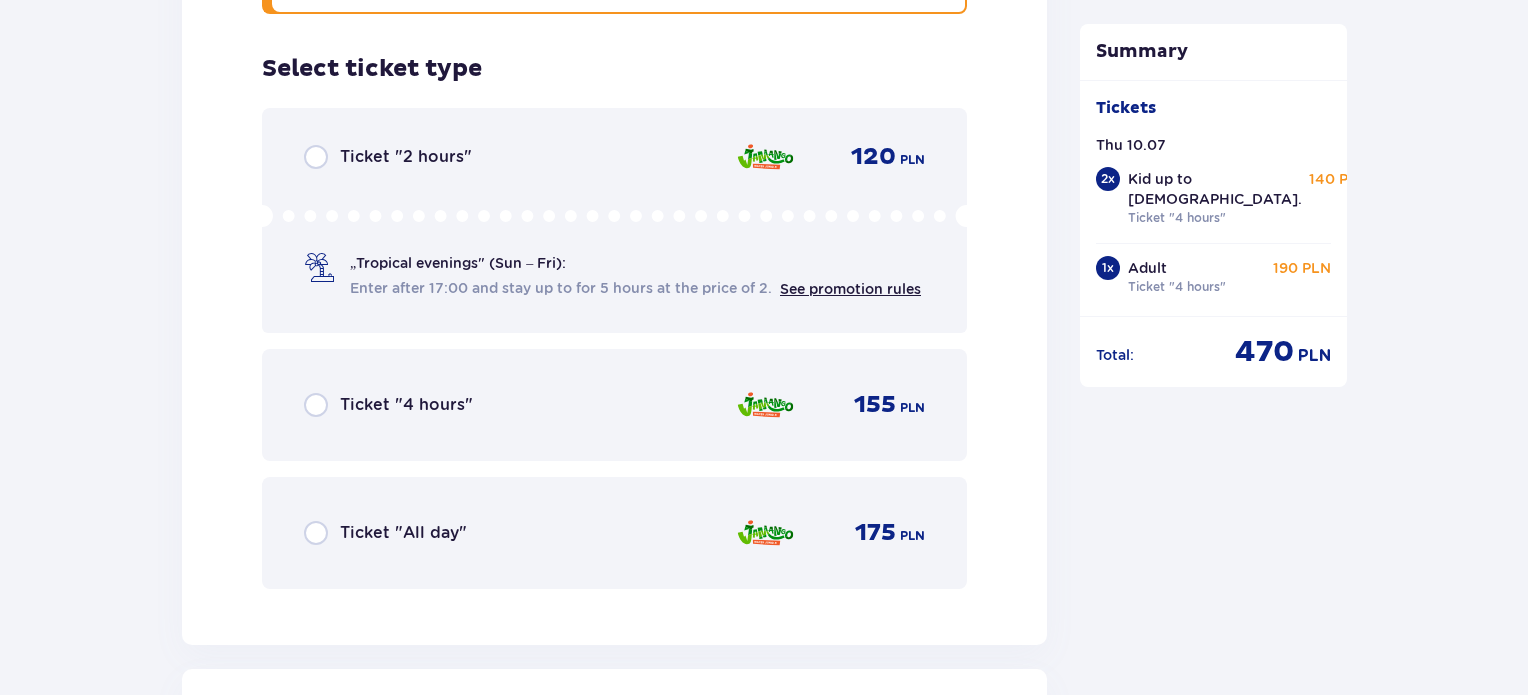 scroll, scrollTop: 4372, scrollLeft: 0, axis: vertical 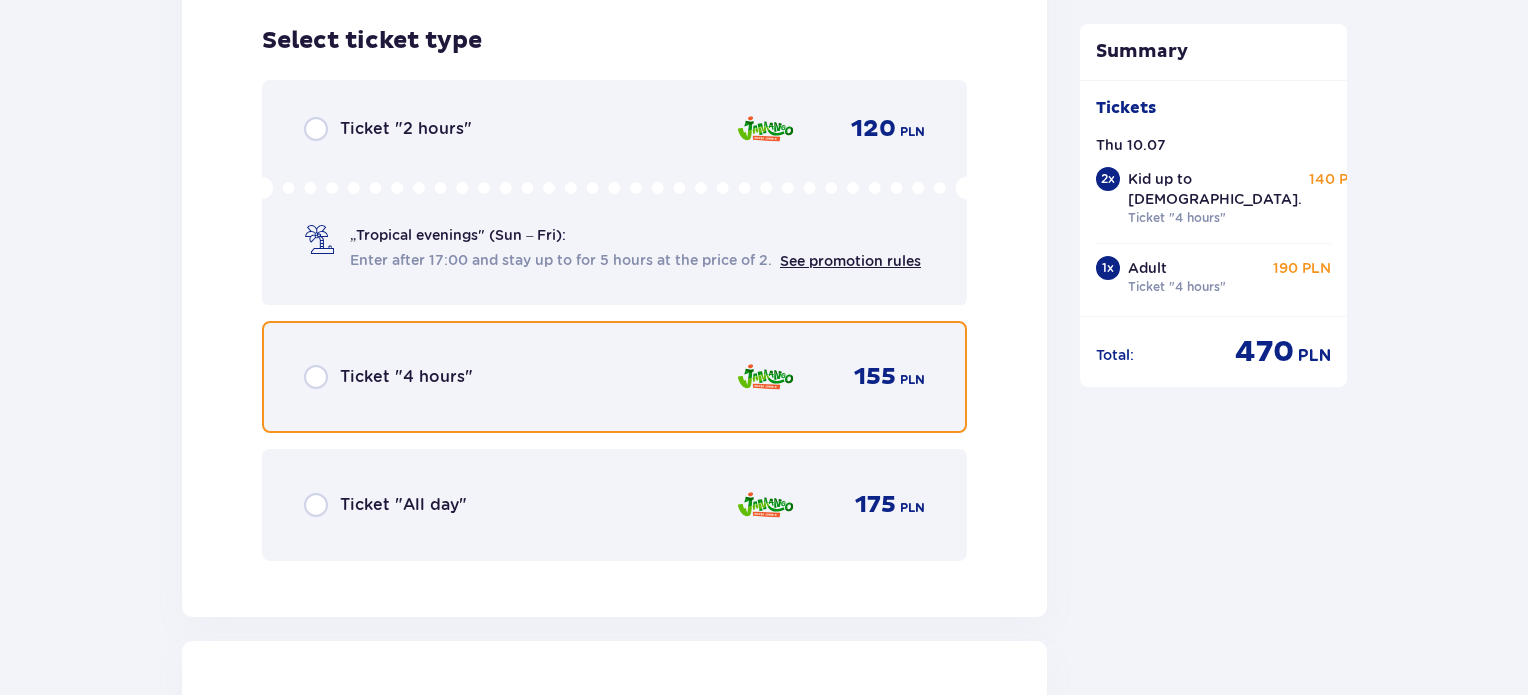 click at bounding box center (316, 377) 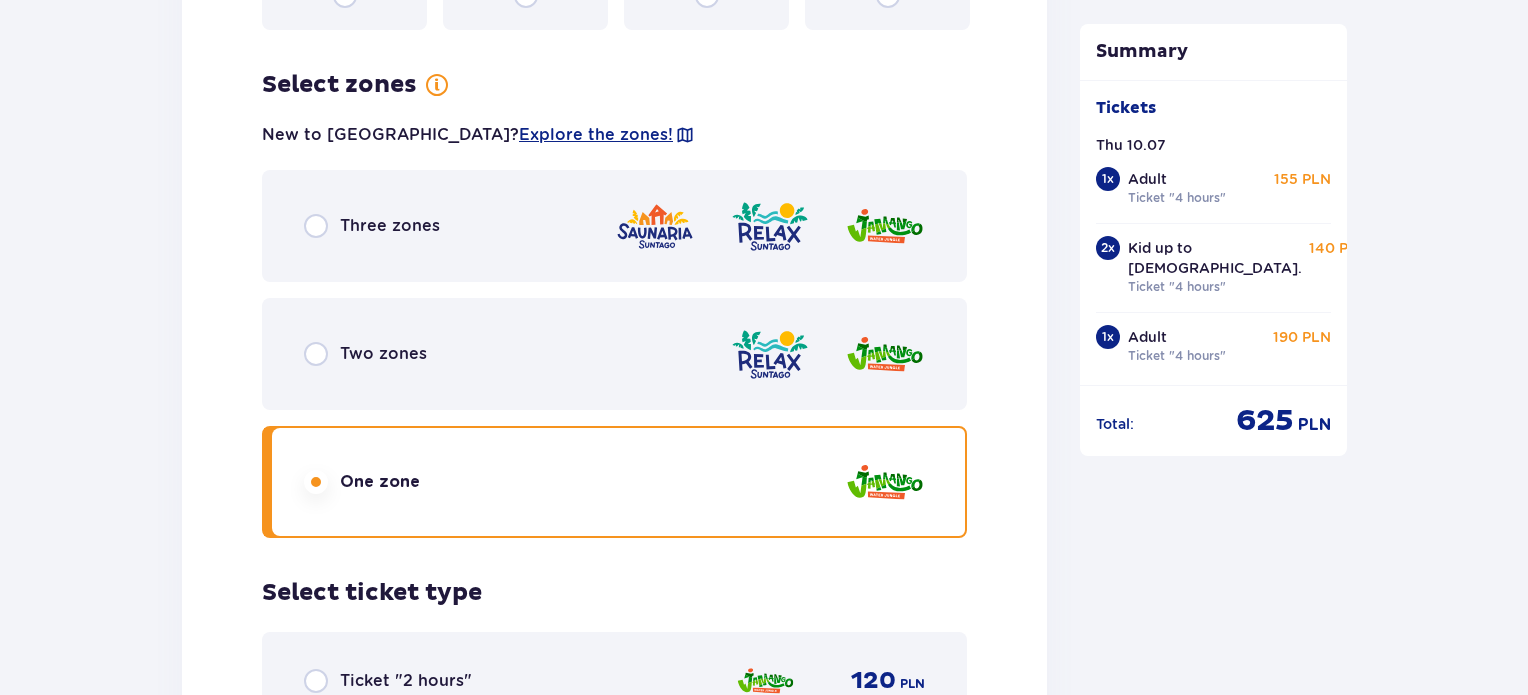 scroll, scrollTop: 3820, scrollLeft: 0, axis: vertical 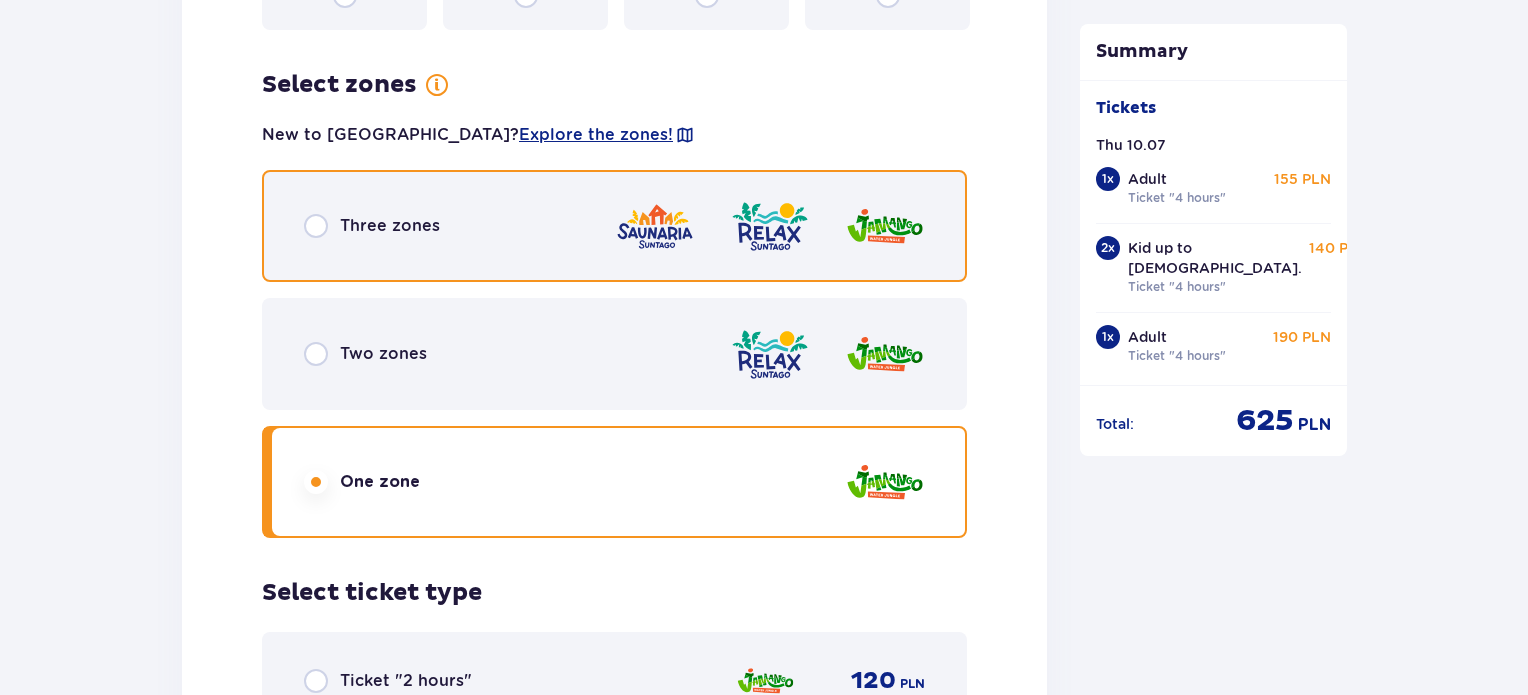 click at bounding box center (316, 226) 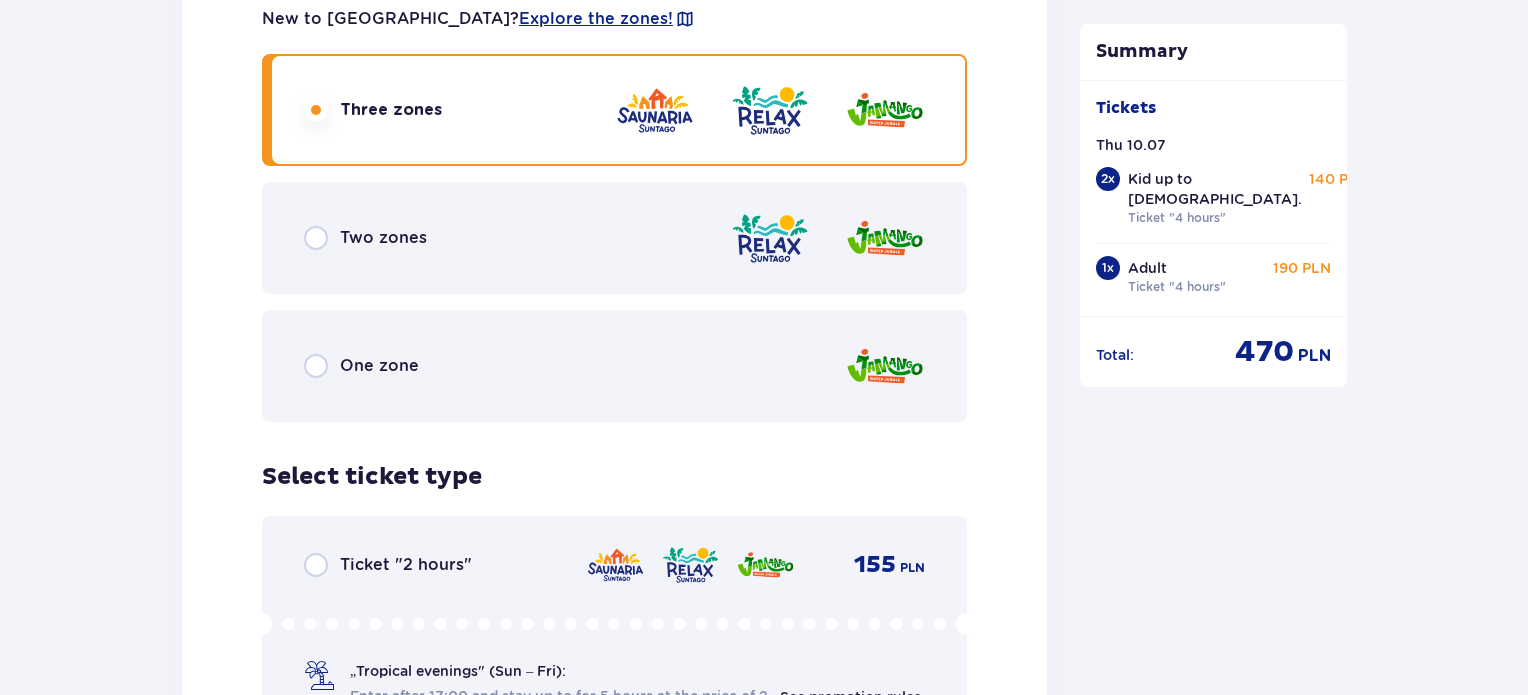 scroll, scrollTop: 4220, scrollLeft: 0, axis: vertical 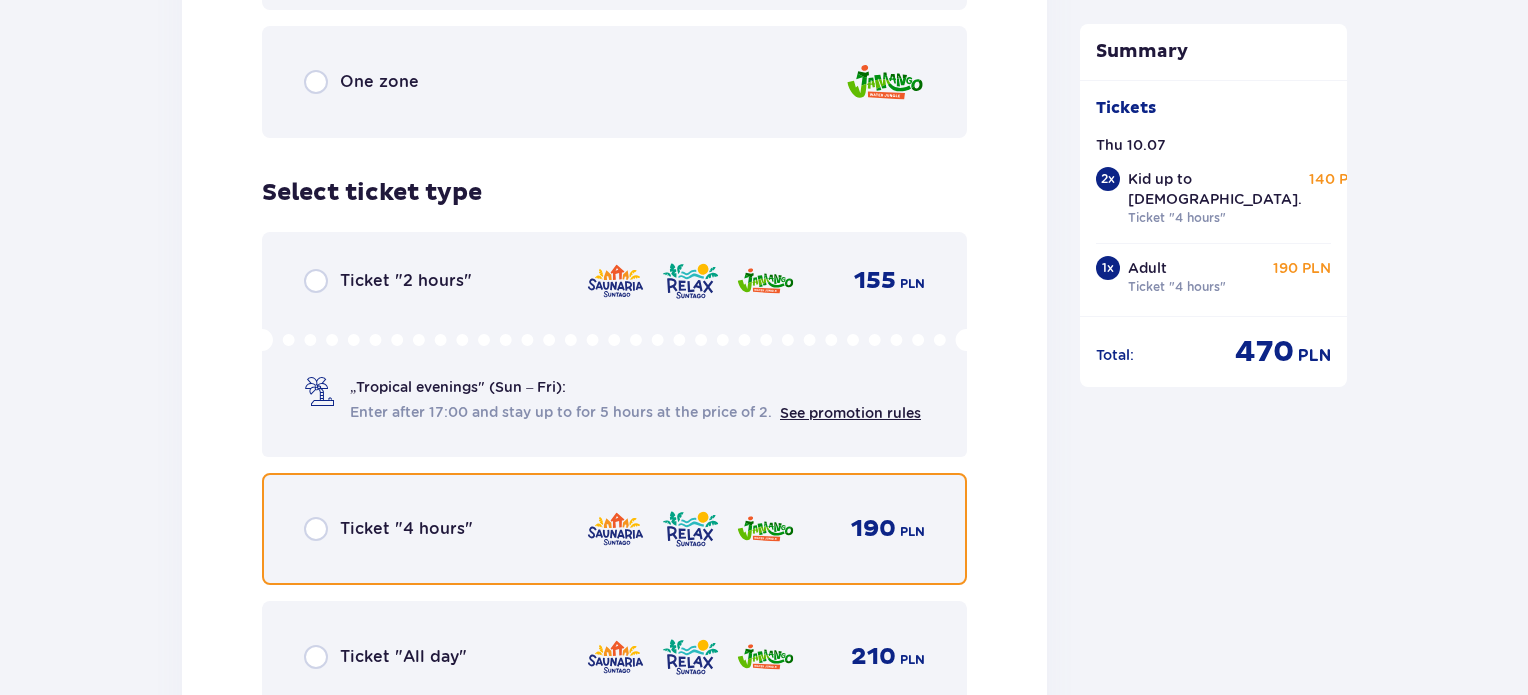 click at bounding box center (316, 529) 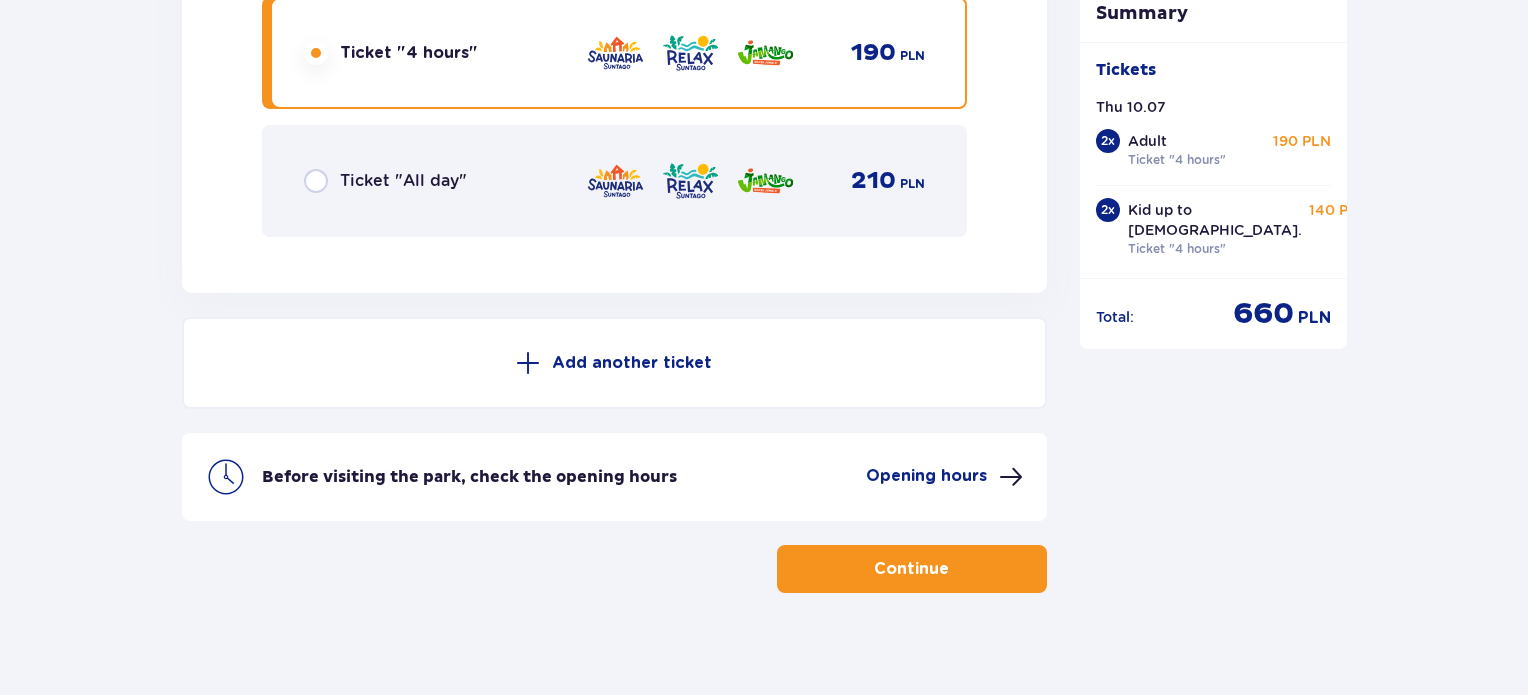 scroll, scrollTop: 6320, scrollLeft: 0, axis: vertical 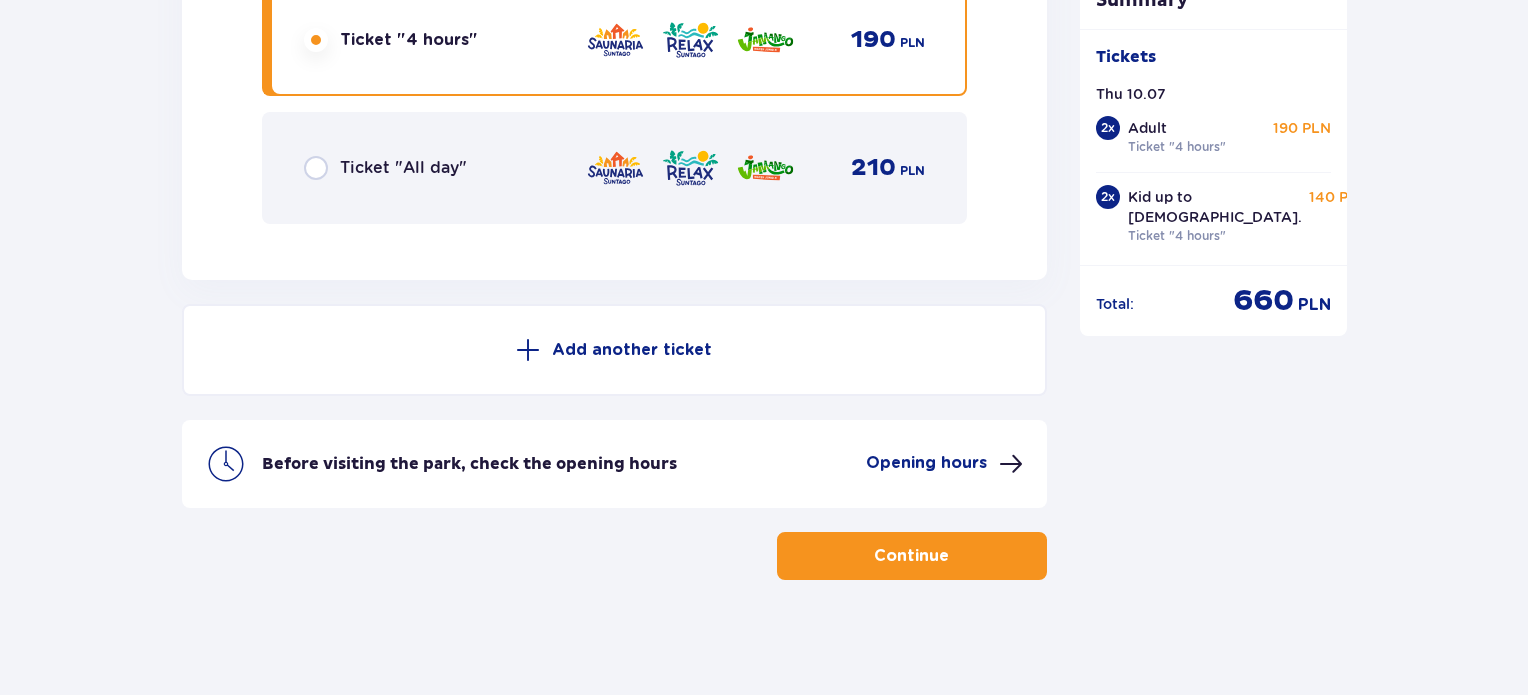 click on "Opening hours" at bounding box center [926, 463] 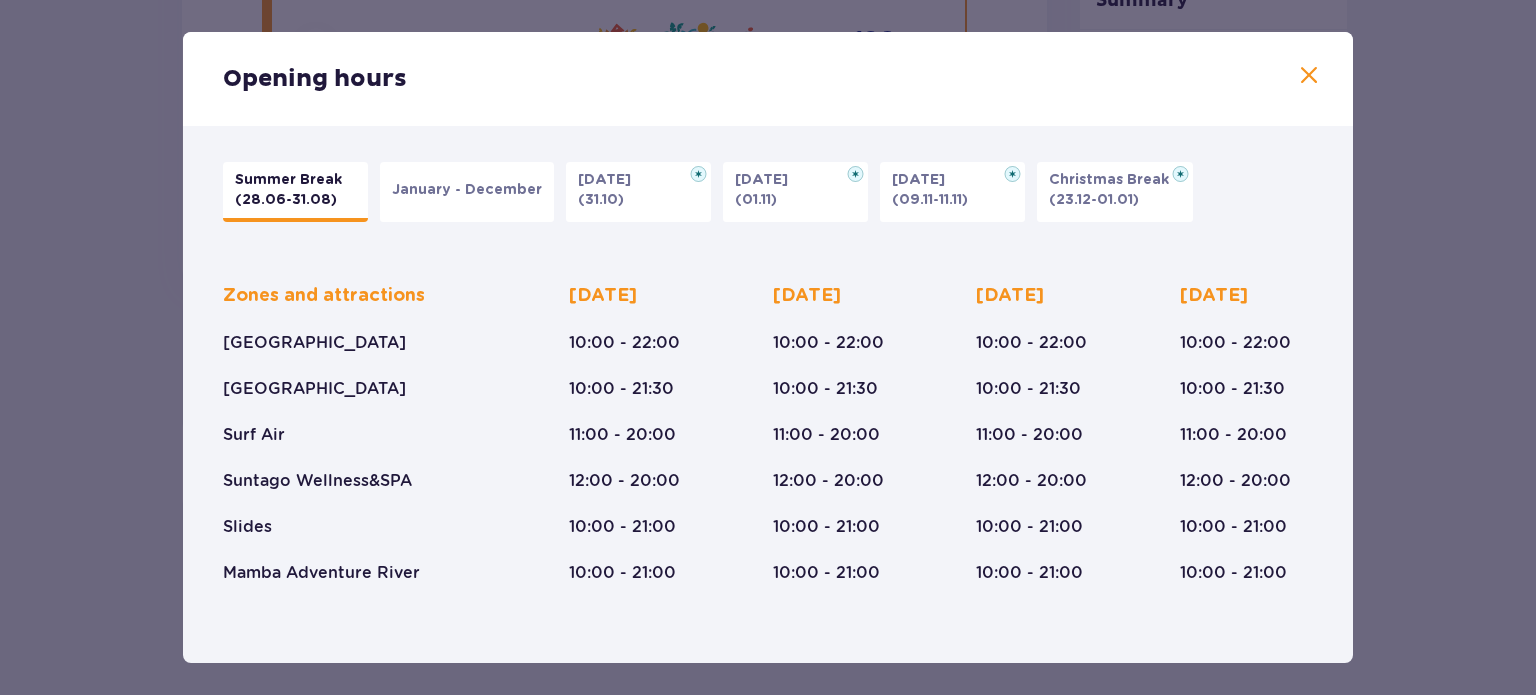 click on "January - December" at bounding box center [467, 190] 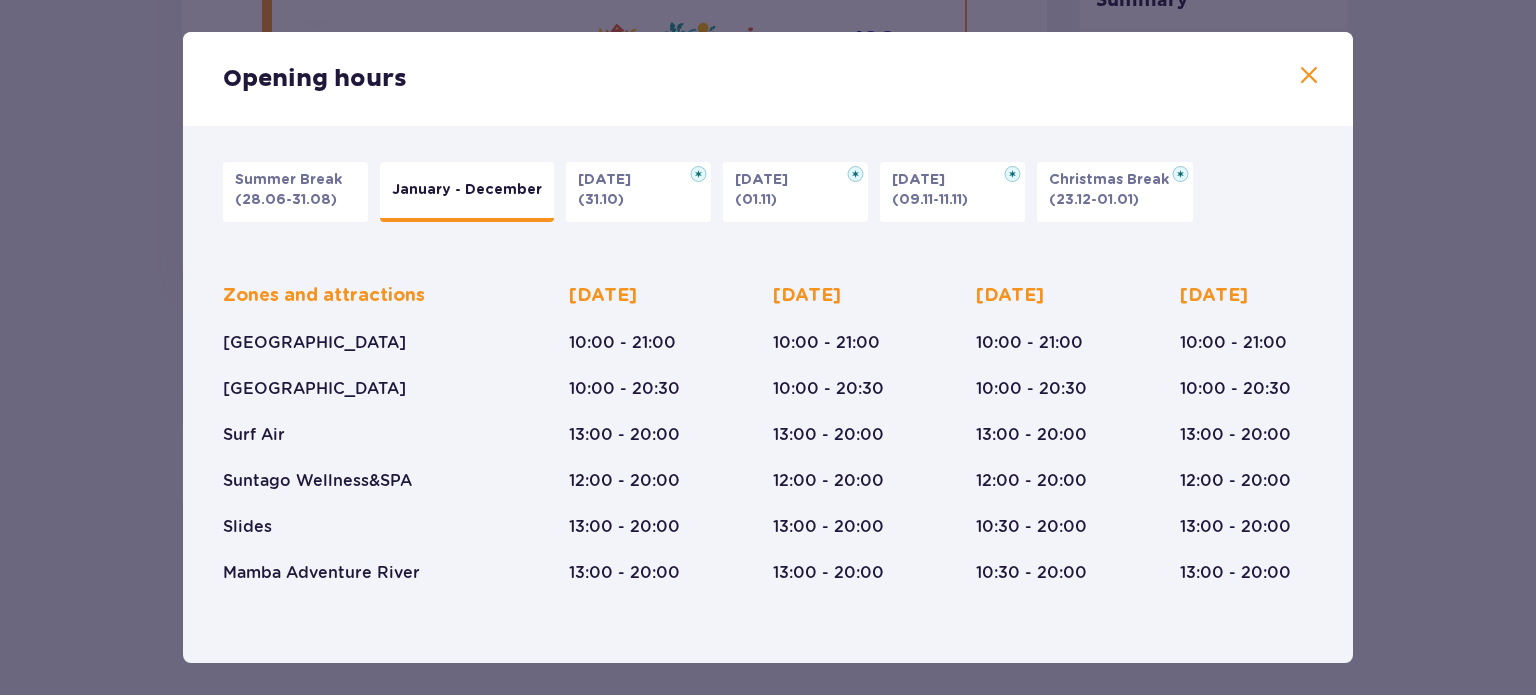 click on "(28.06-31.08)" at bounding box center (286, 200) 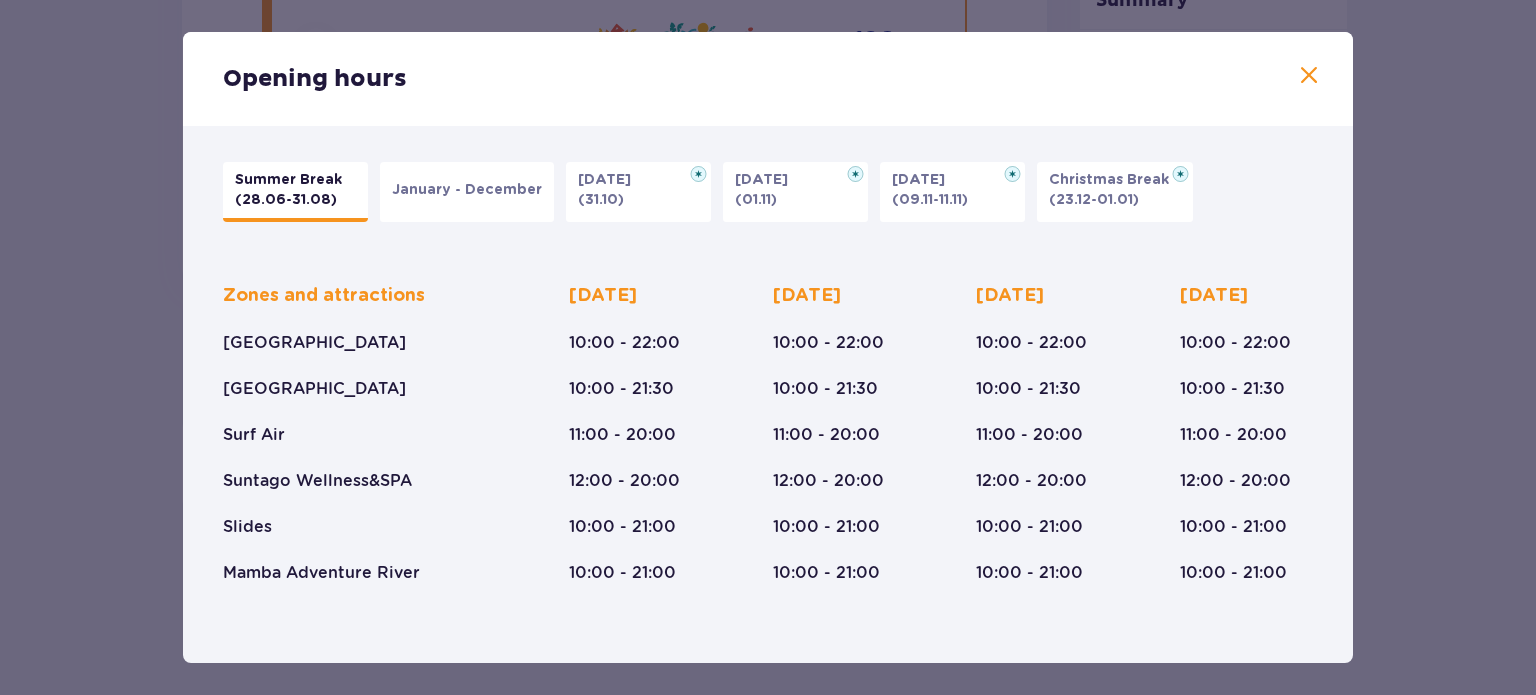 click at bounding box center (1309, 76) 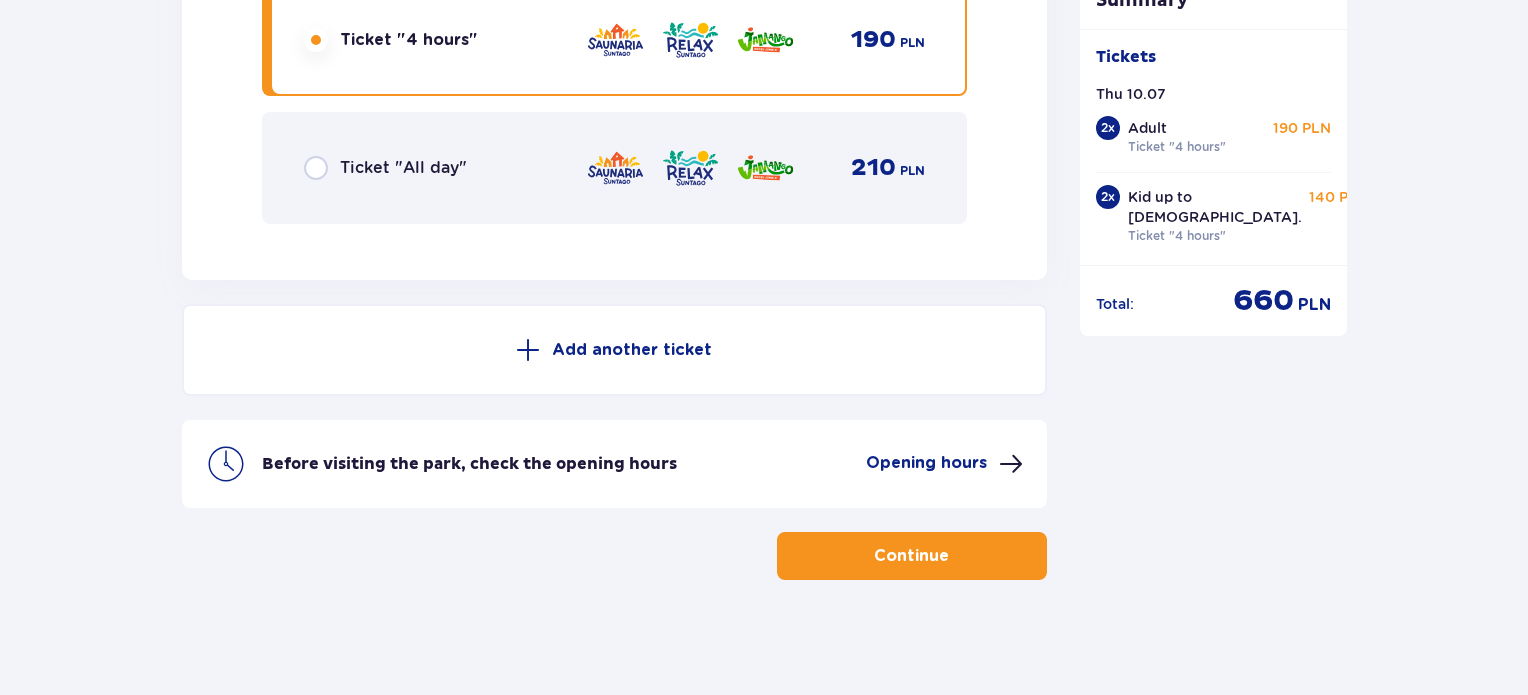 click on "Opening hours" at bounding box center (926, 463) 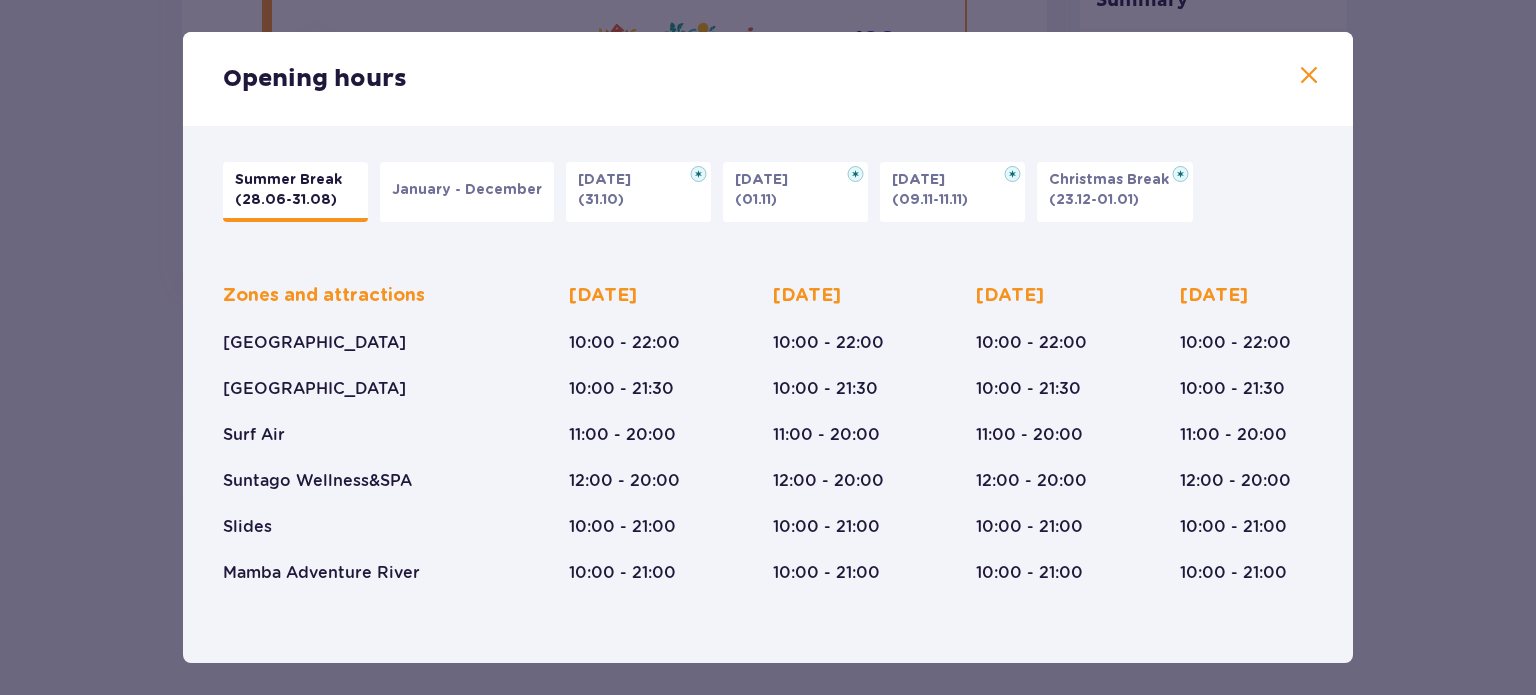 click at bounding box center (1309, 76) 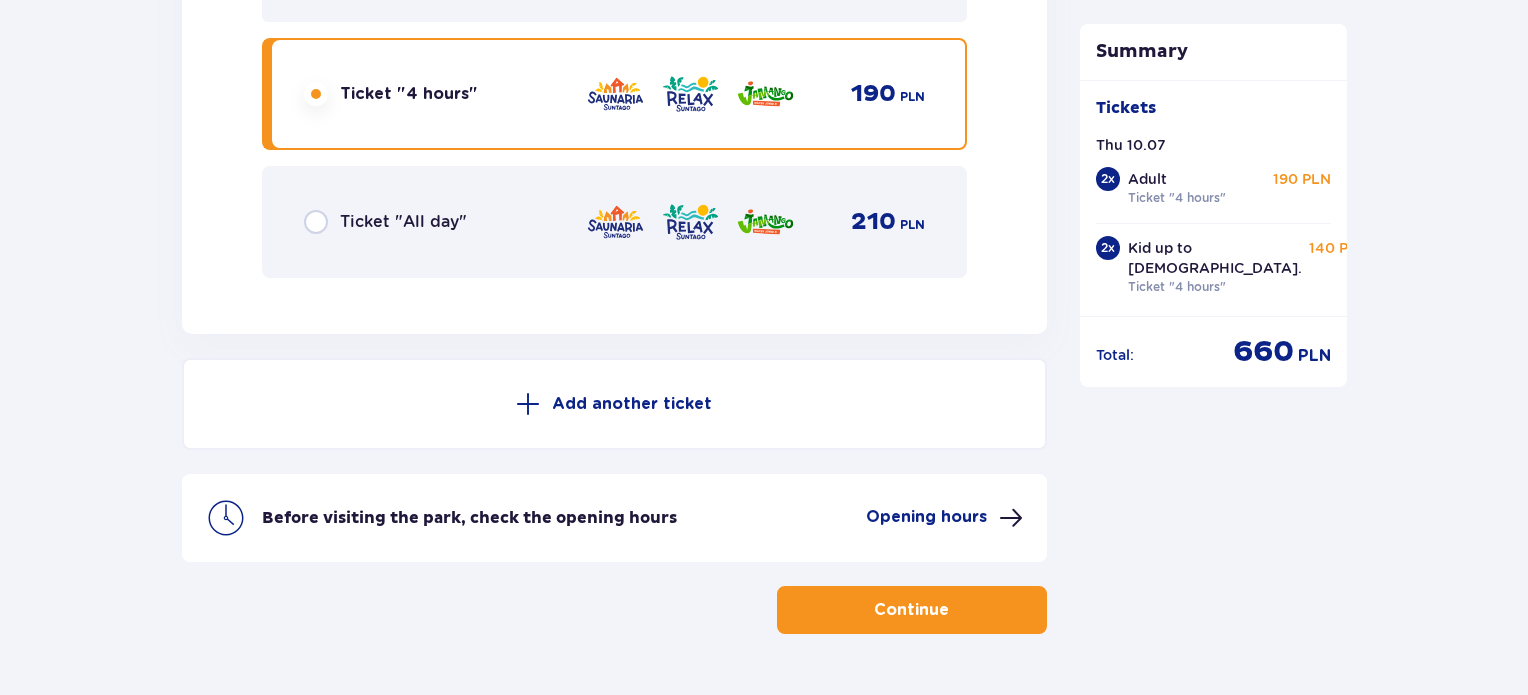 scroll, scrollTop: 6320, scrollLeft: 0, axis: vertical 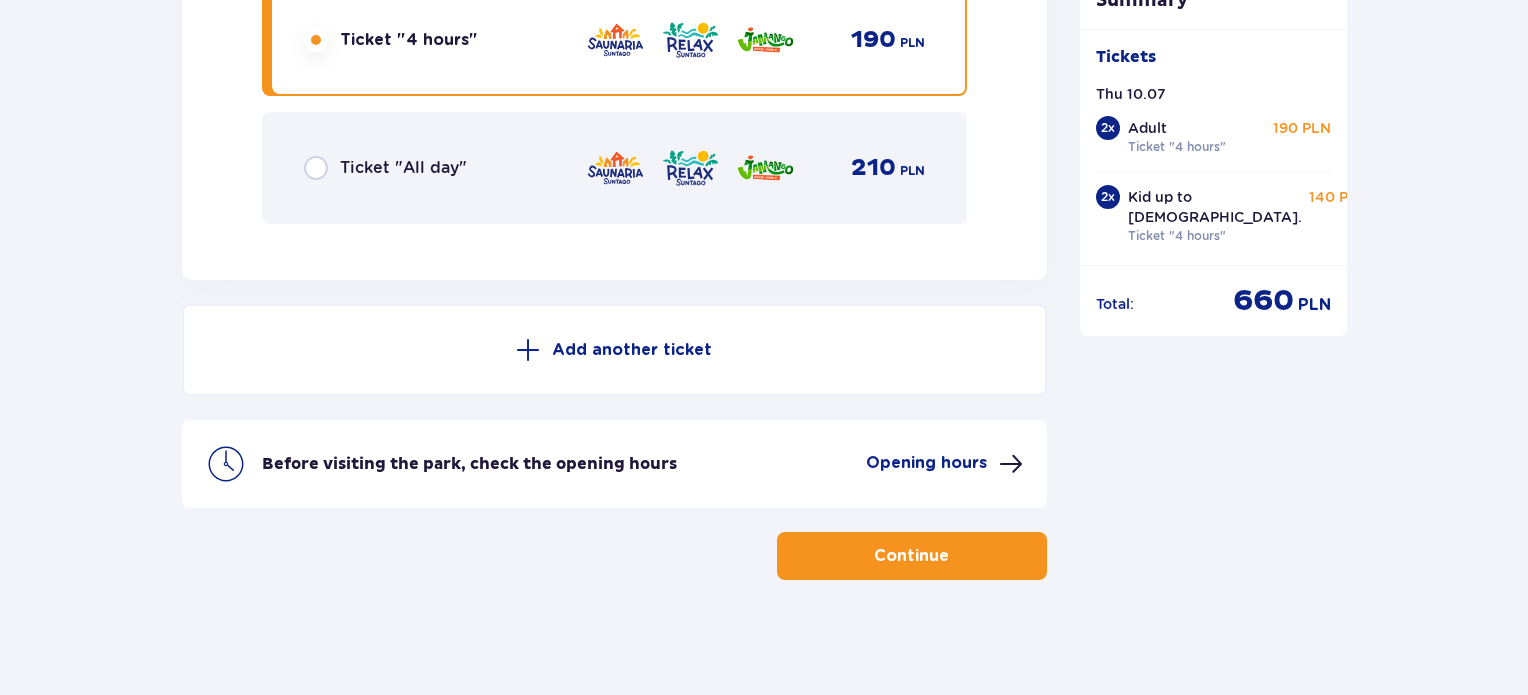 click on "Continue" at bounding box center [911, 556] 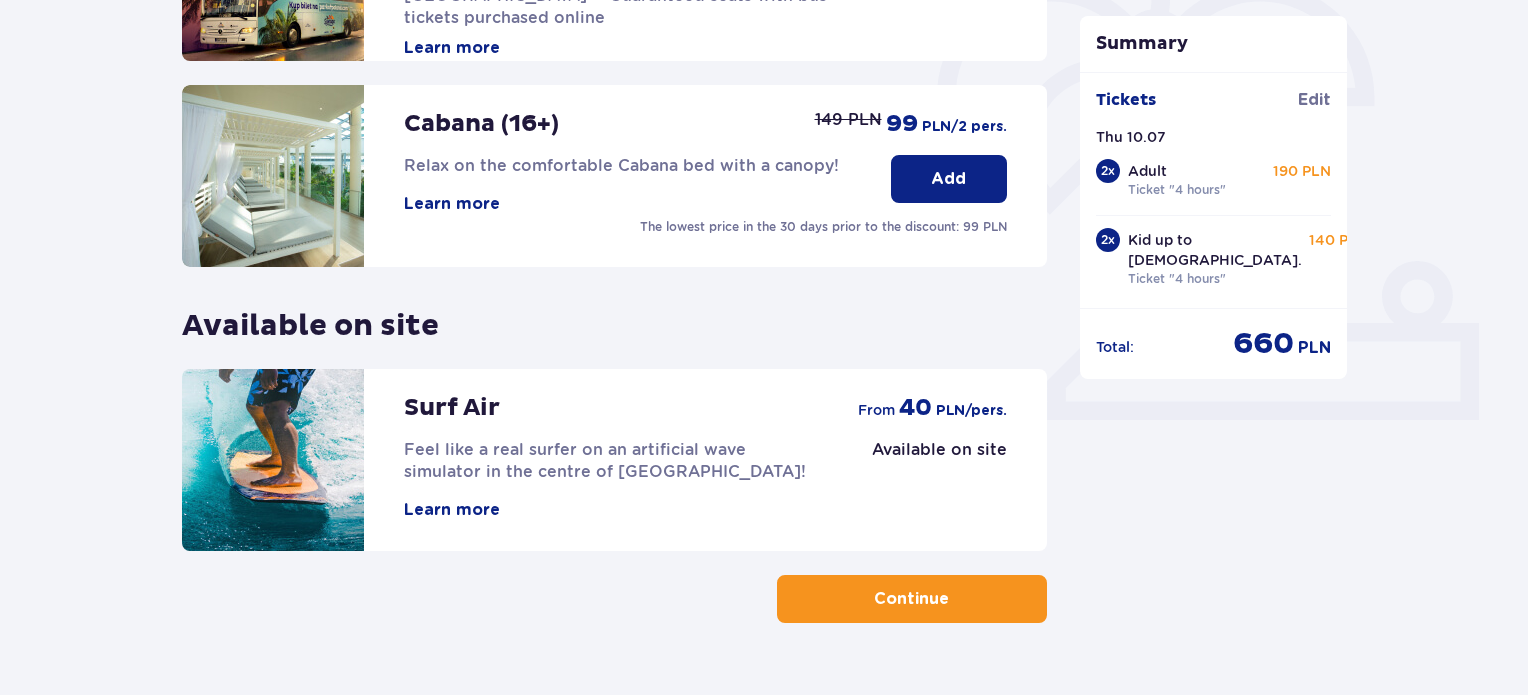 scroll, scrollTop: 660, scrollLeft: 0, axis: vertical 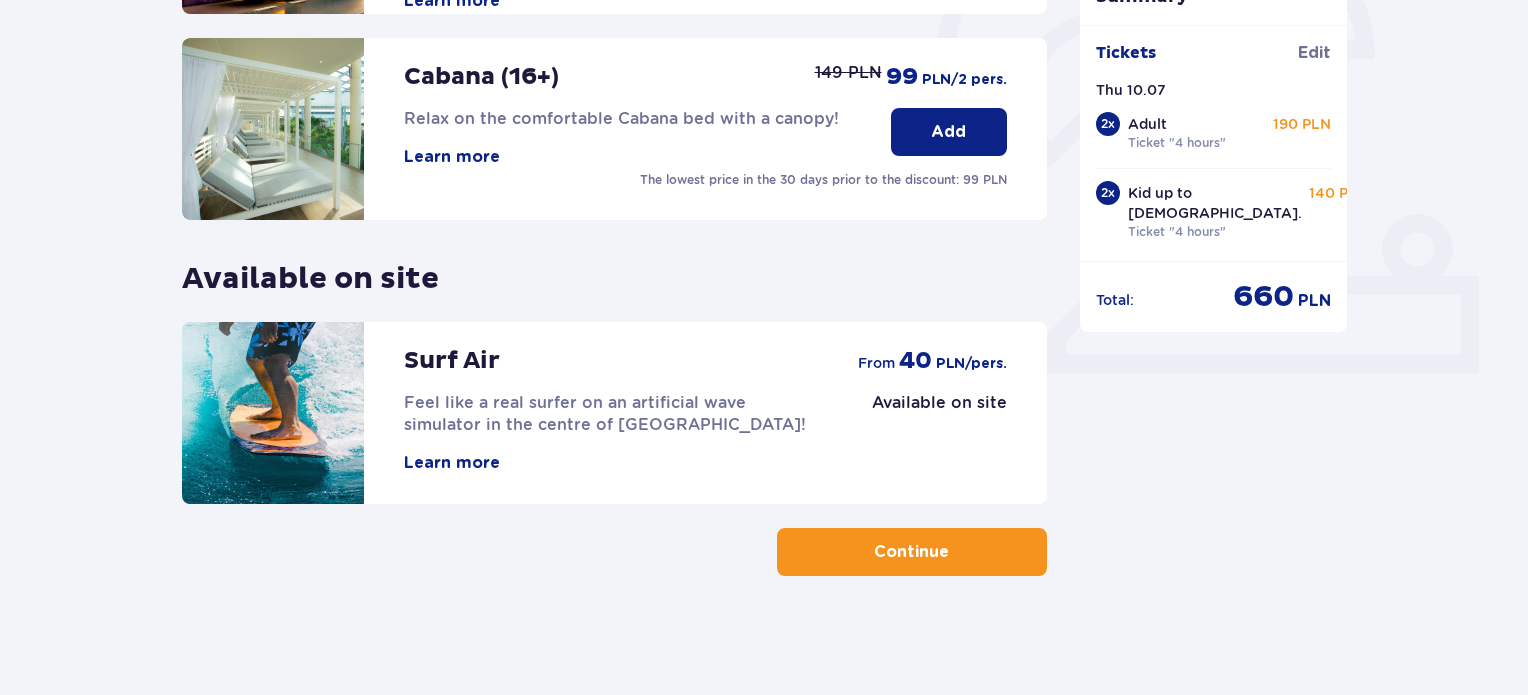 click on "Continue" at bounding box center (911, 552) 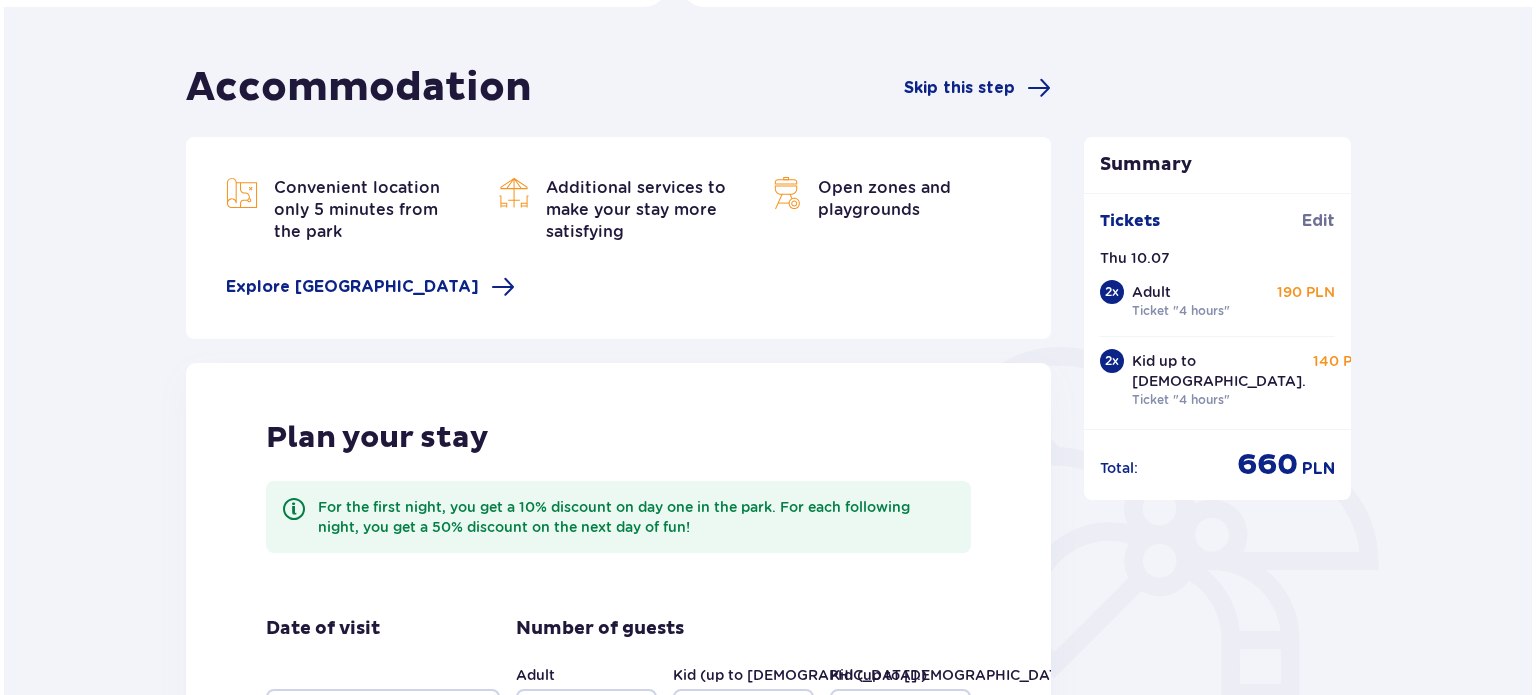 scroll, scrollTop: 200, scrollLeft: 0, axis: vertical 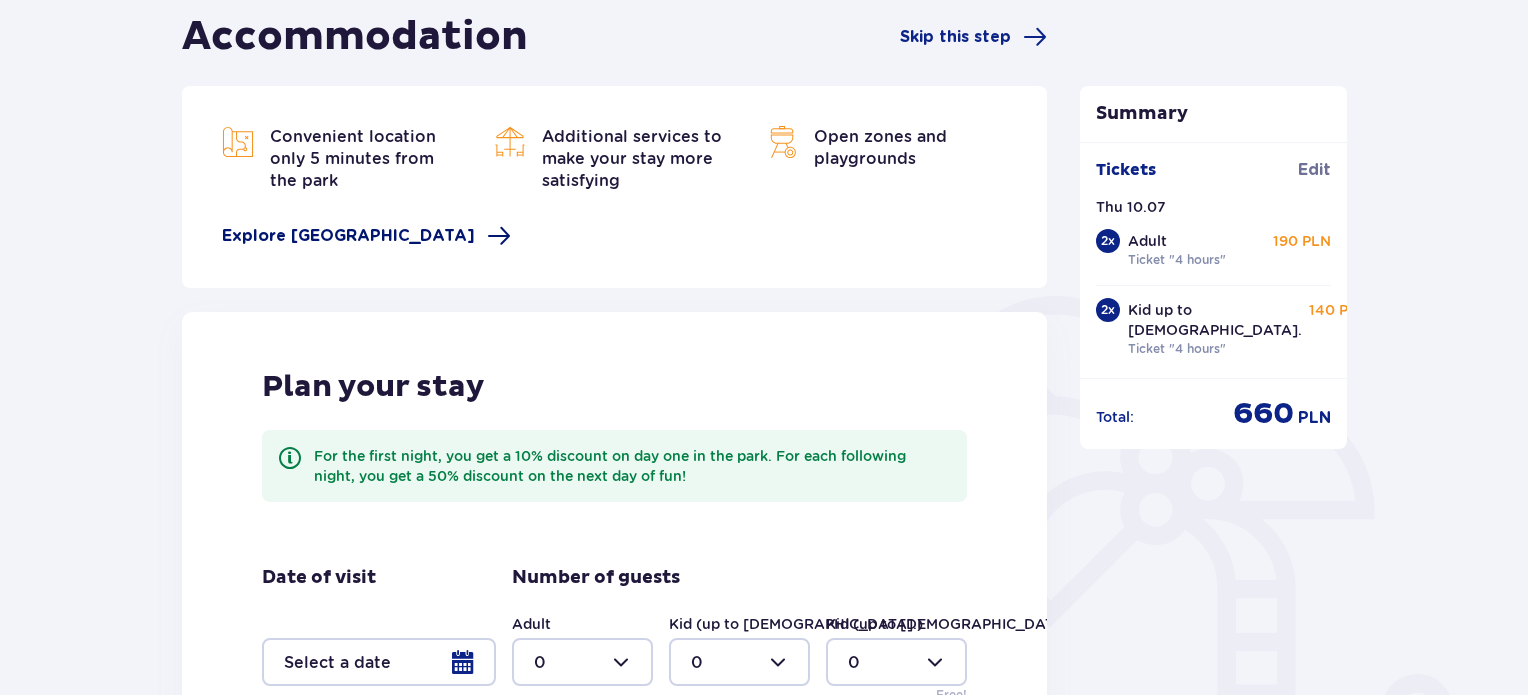 click on "Explore [GEOGRAPHIC_DATA]" at bounding box center (348, 236) 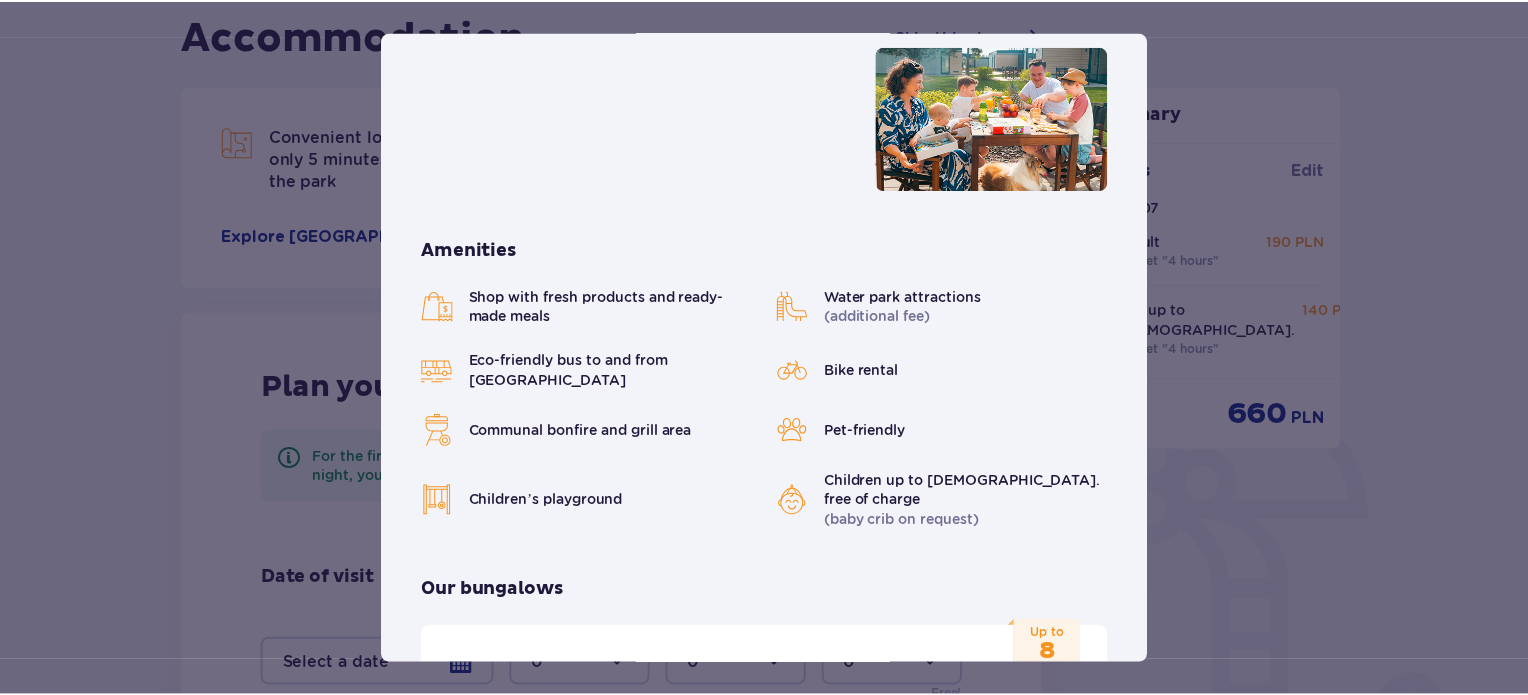 scroll, scrollTop: 200, scrollLeft: 0, axis: vertical 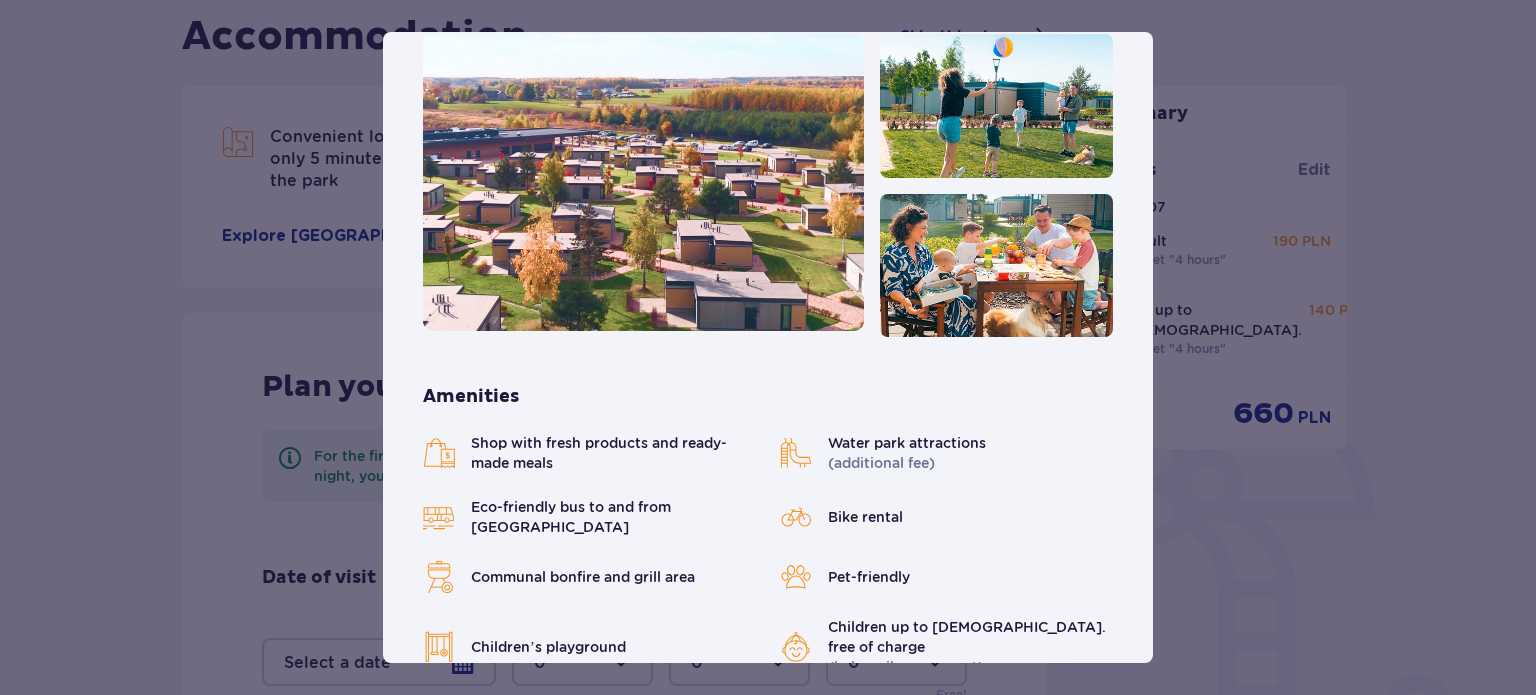 click on "Suntago Village Suntago Village is the perfect place for fans tropical climate and holiday atmosphere who wish to enjoy their stay in Suntago for longer. Amenities Shop with fresh products and ready-made meals   Water park attractions   (additional fee) Eco-friendly bus to and from Suntago   Bike rental   Communal bonfire and grill area   Pet-friendly   Children’s playground   Children up to 3 y.o. free of charge   (baby crib on request) Our bungalows Grand Villa New Looking for a premium experience? The Grand Villa features a fireplace, terrace, and hot tub. Up to  8  people Bungalow amenities Kitchenette   2 bedrooms with double beds   1 bedroom with two single beds   Sofa bed   Safety deposit box   Free WiFi   Baby crib   (on request) Hair dryer   Air conditioning   2x Smart TV   Hotel slippers   Ironing set   (on request) Bathrobe   (on request) Hot tub with hydro-massage   Fireplace   Glass-enclosed terrace   Coffee machine   Welcome wine or prosecco   Family Bungalow Up to  4  people Kitchenette" at bounding box center (768, 347) 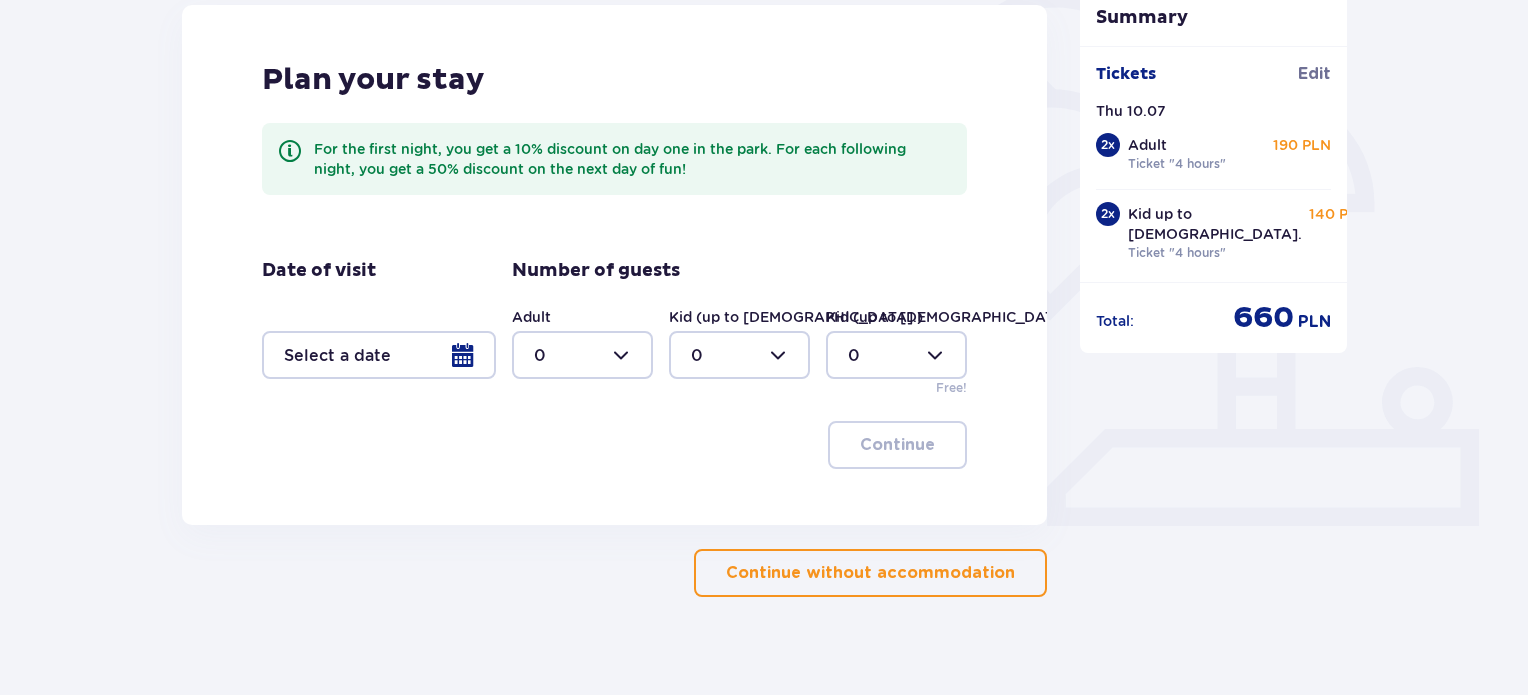 scroll, scrollTop: 528, scrollLeft: 0, axis: vertical 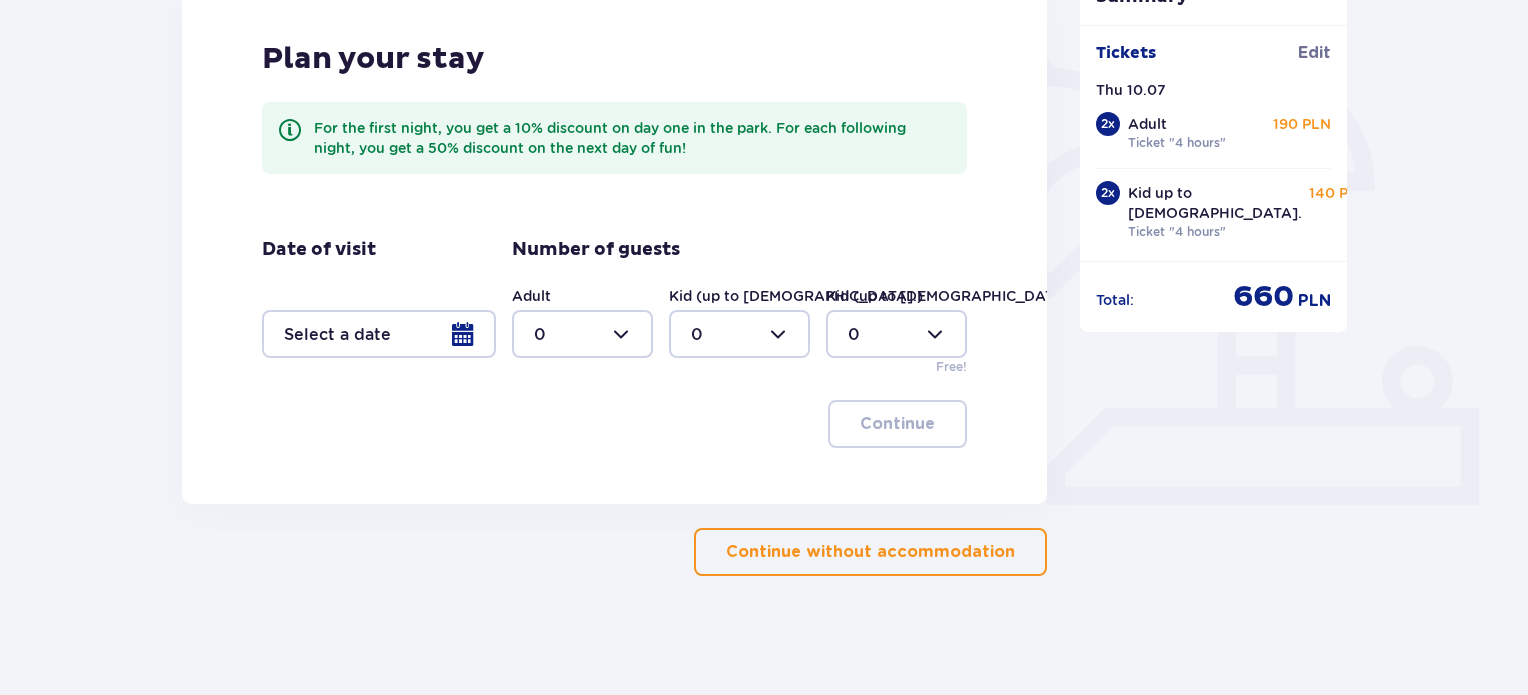 click on "Continue without accommodation" at bounding box center [870, 552] 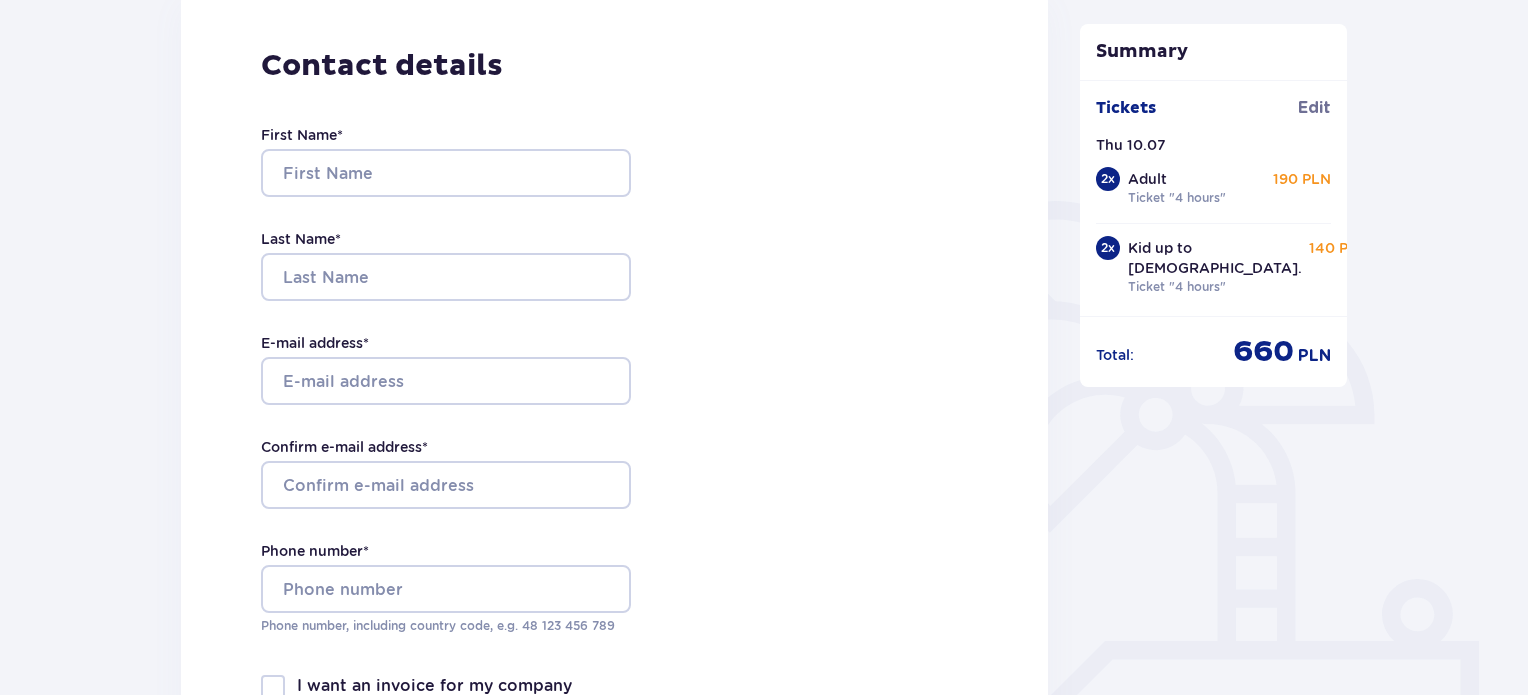 scroll, scrollTop: 300, scrollLeft: 0, axis: vertical 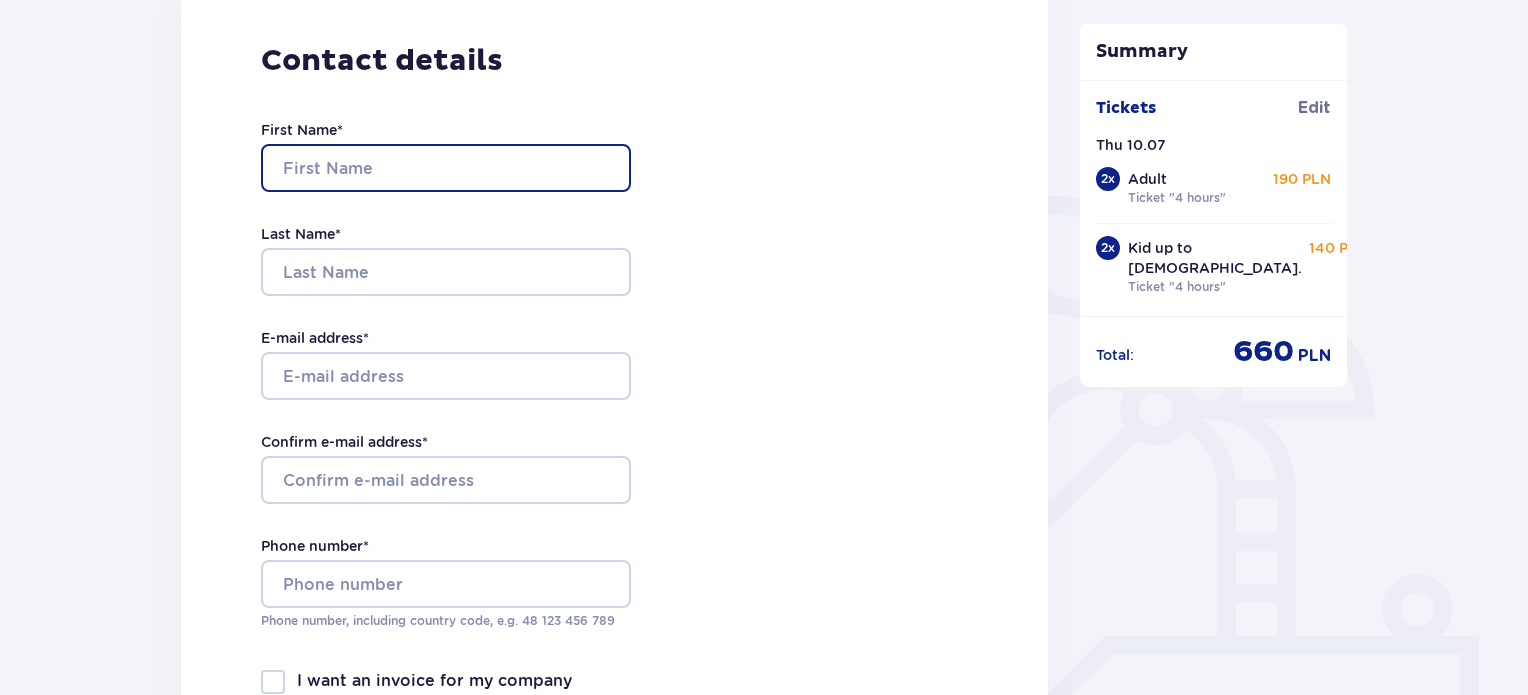 click on "First Name *" at bounding box center (446, 168) 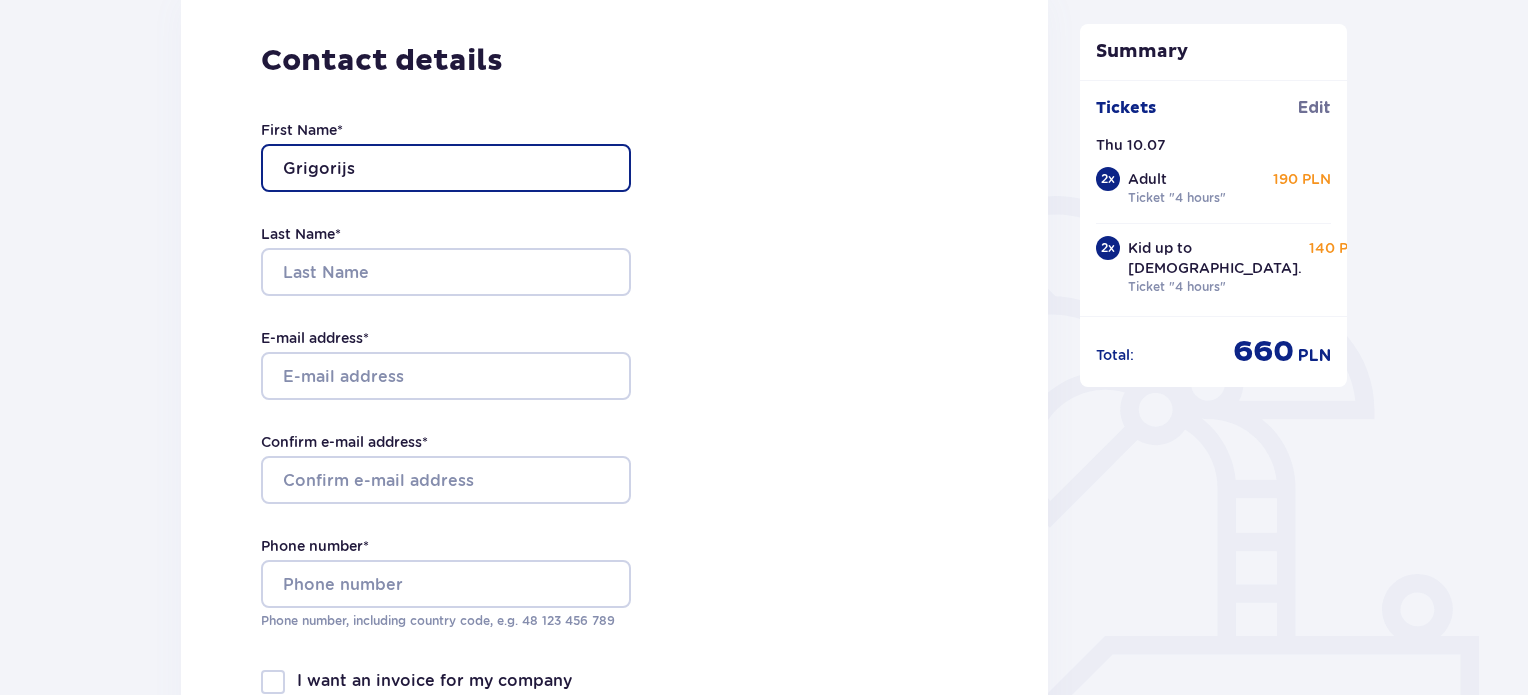 type on "Grigorijs" 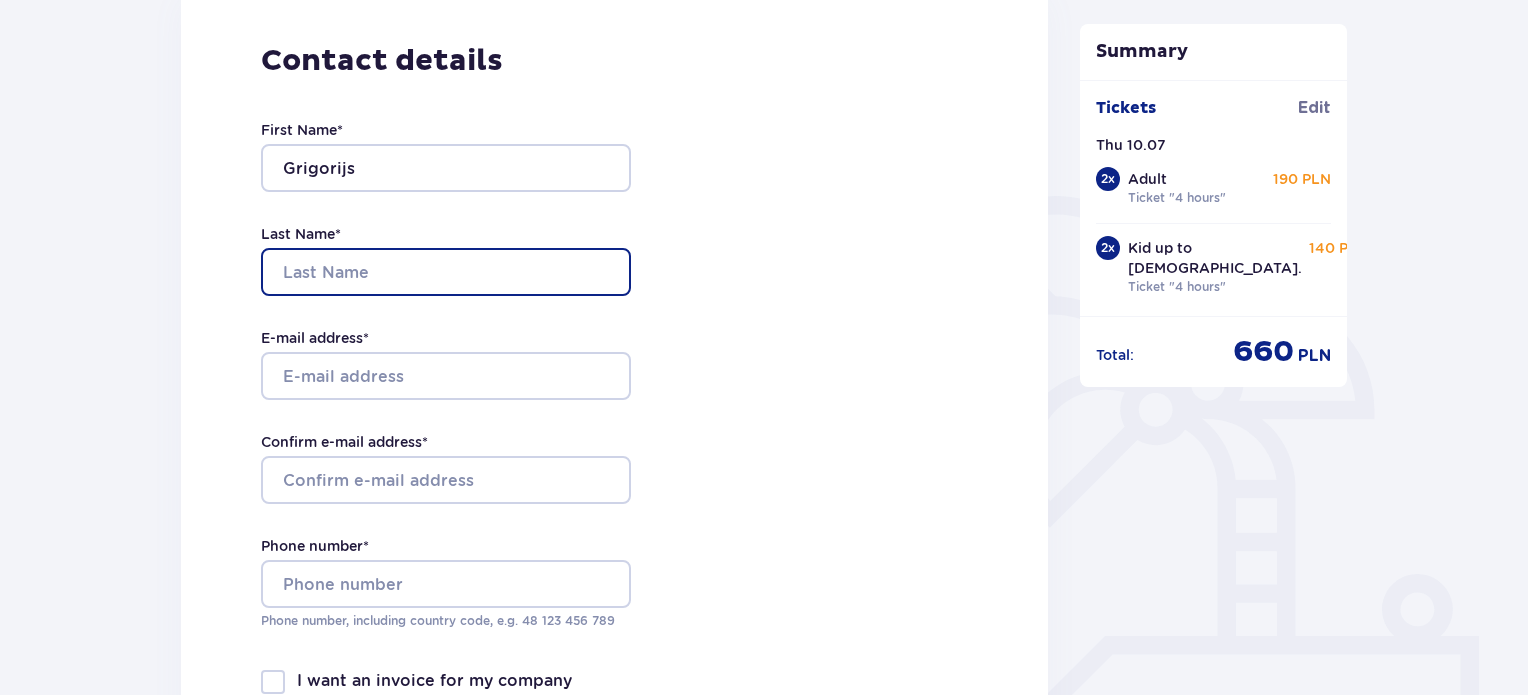 click on "Last Name *" at bounding box center [446, 272] 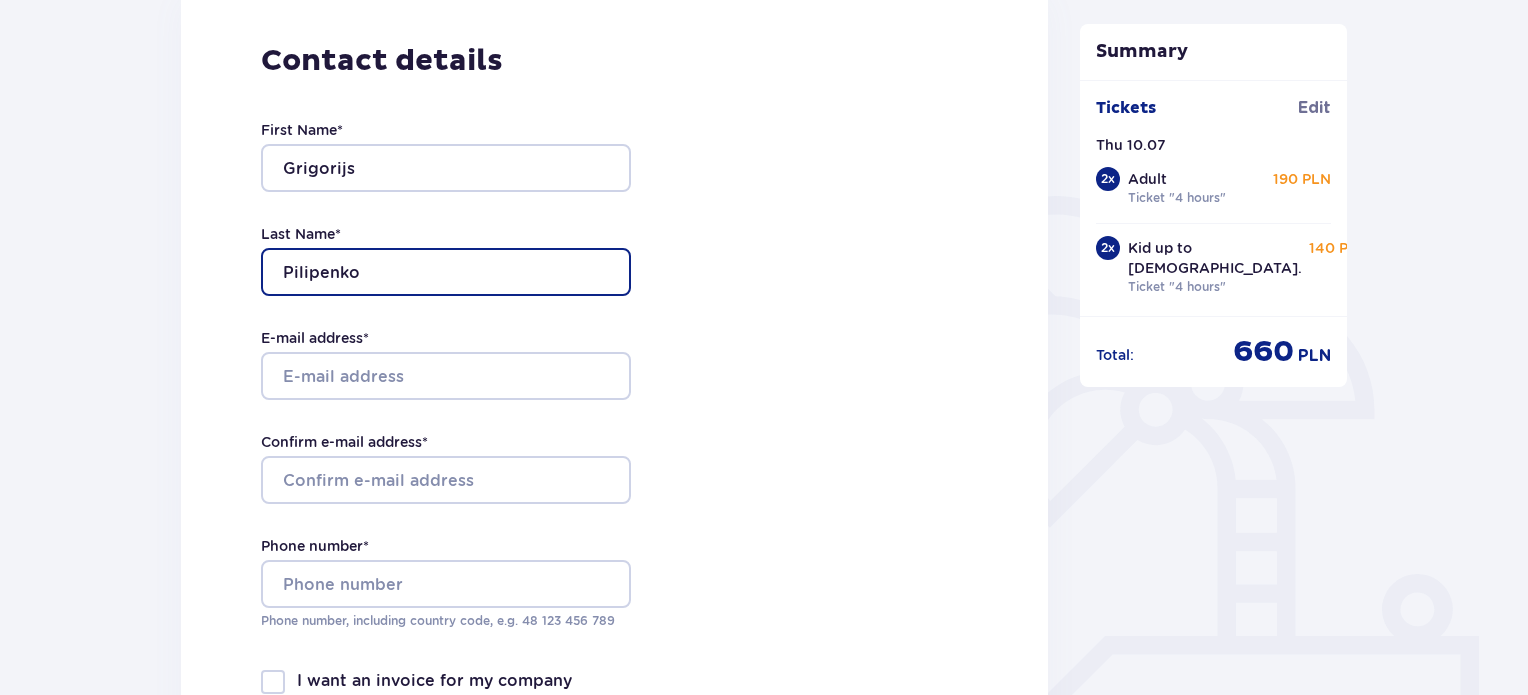 type on "Pilipenko" 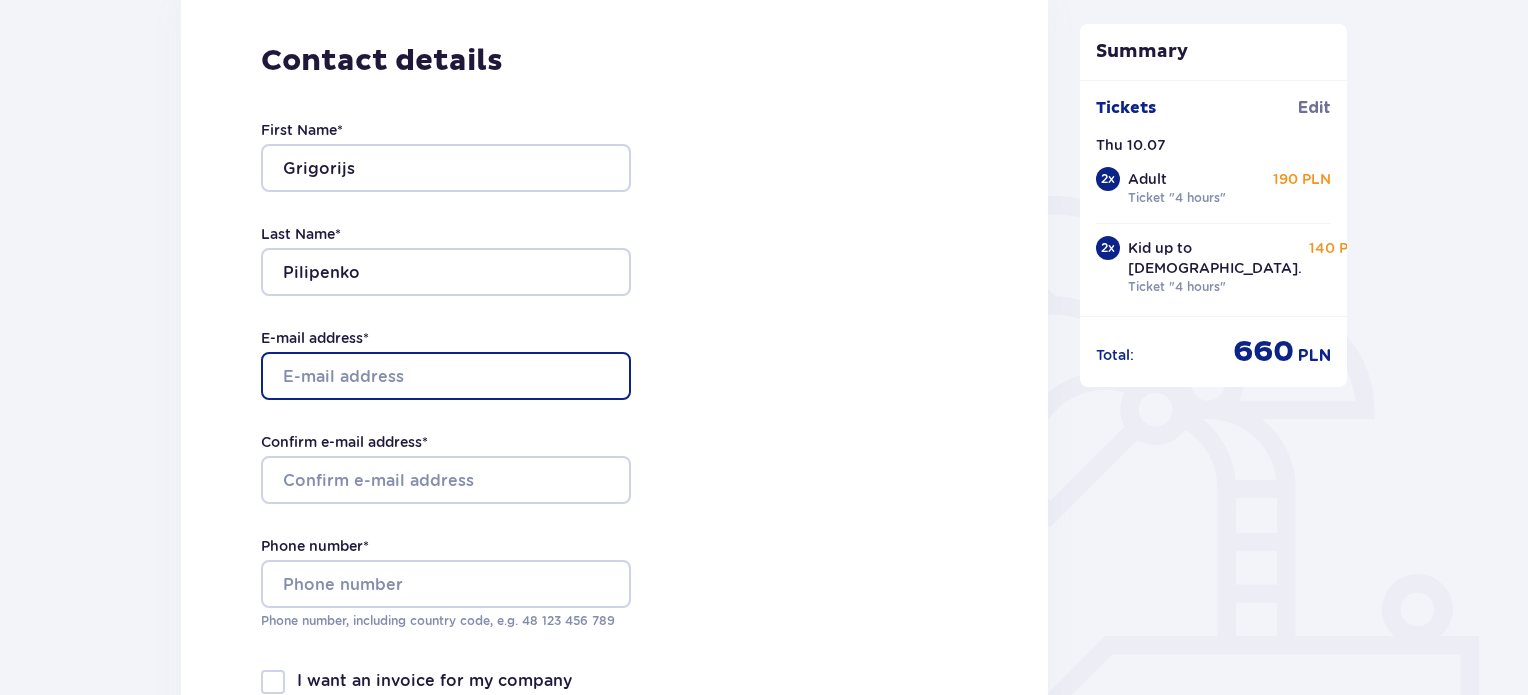 click on "E-mail address *" at bounding box center [446, 376] 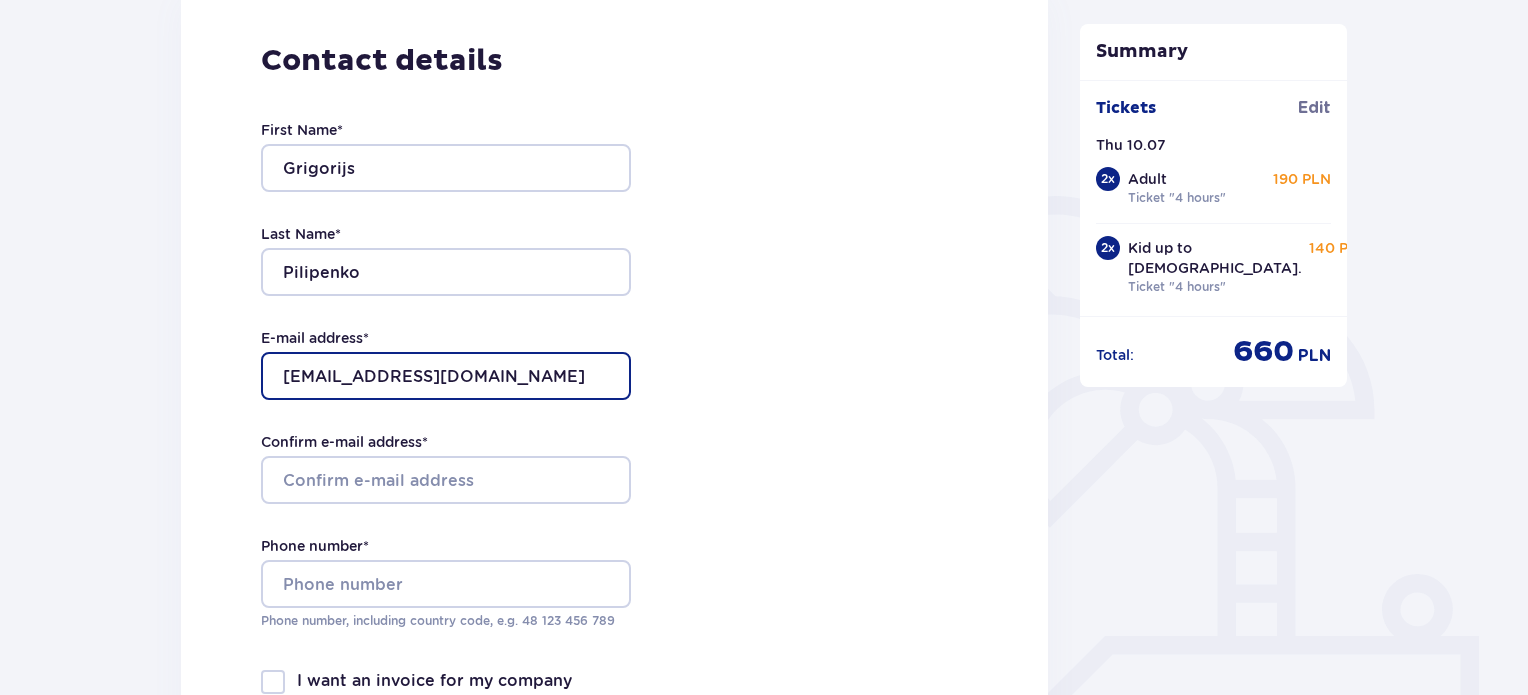 drag, startPoint x: 532, startPoint y: 372, endPoint x: 270, endPoint y: 364, distance: 262.1221 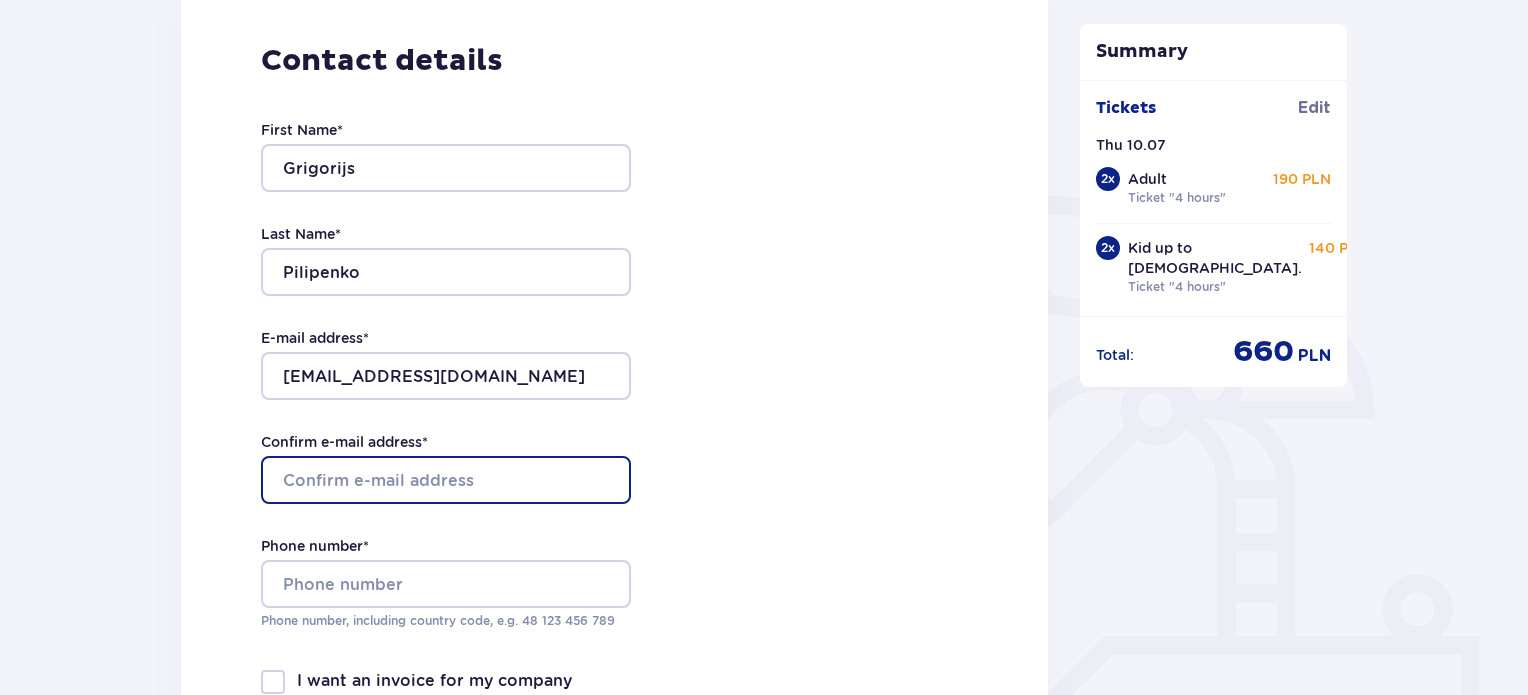 click on "Confirm e-mail address *" at bounding box center [446, 480] 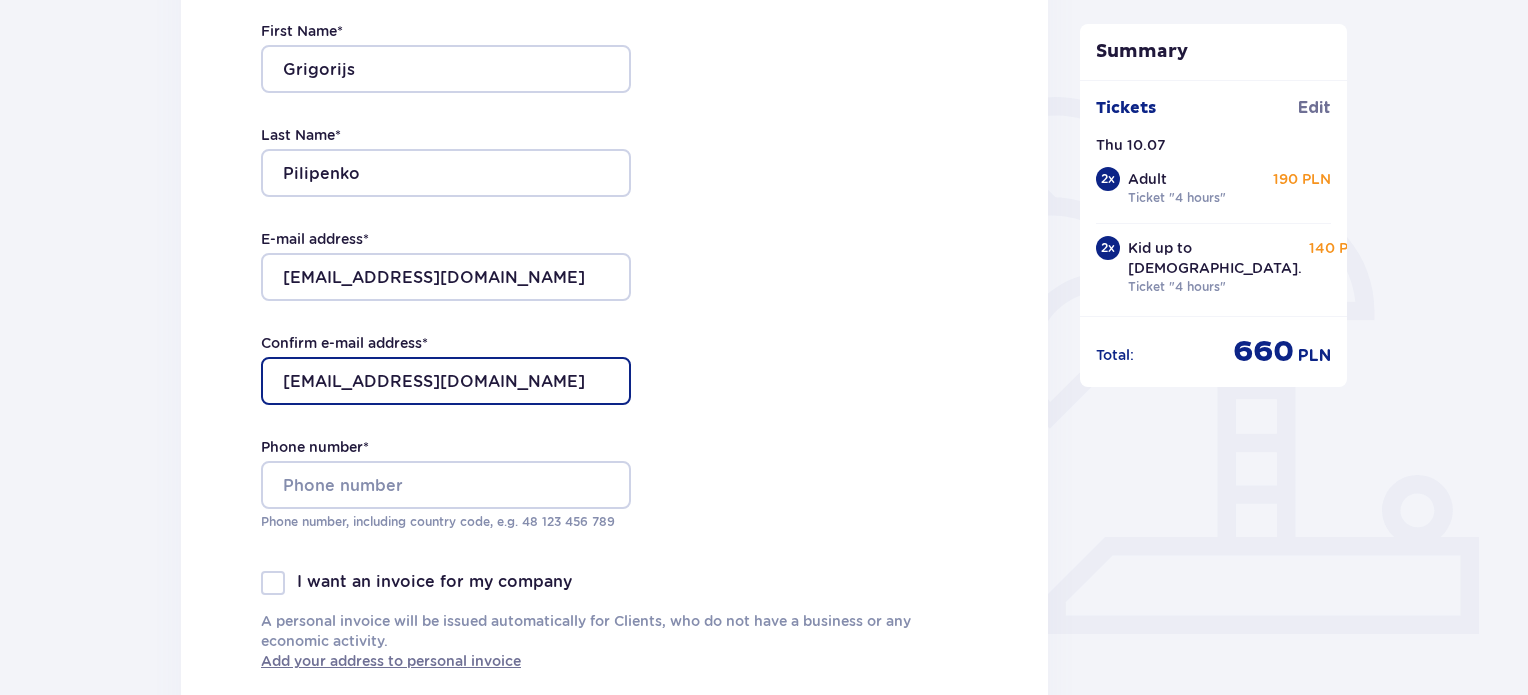 scroll, scrollTop: 400, scrollLeft: 0, axis: vertical 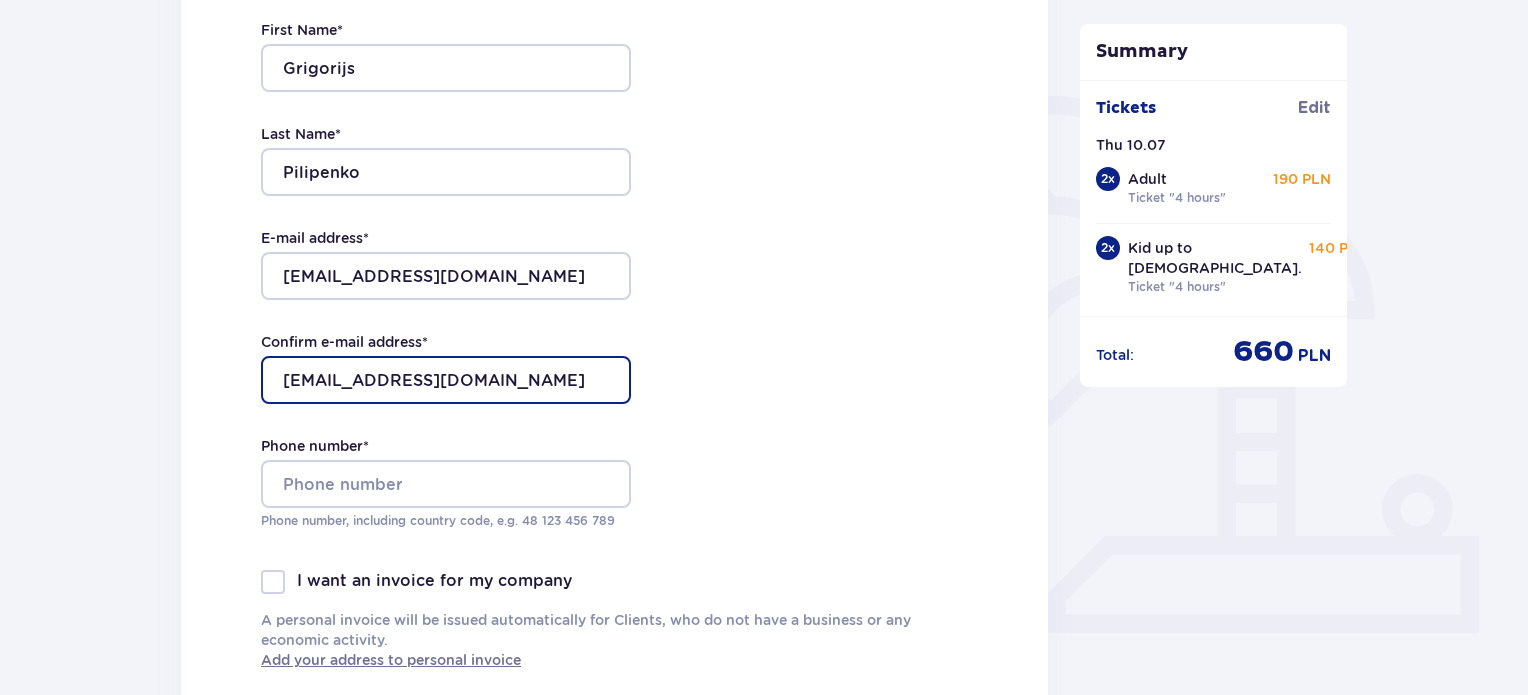 type on "[EMAIL_ADDRESS][DOMAIN_NAME]" 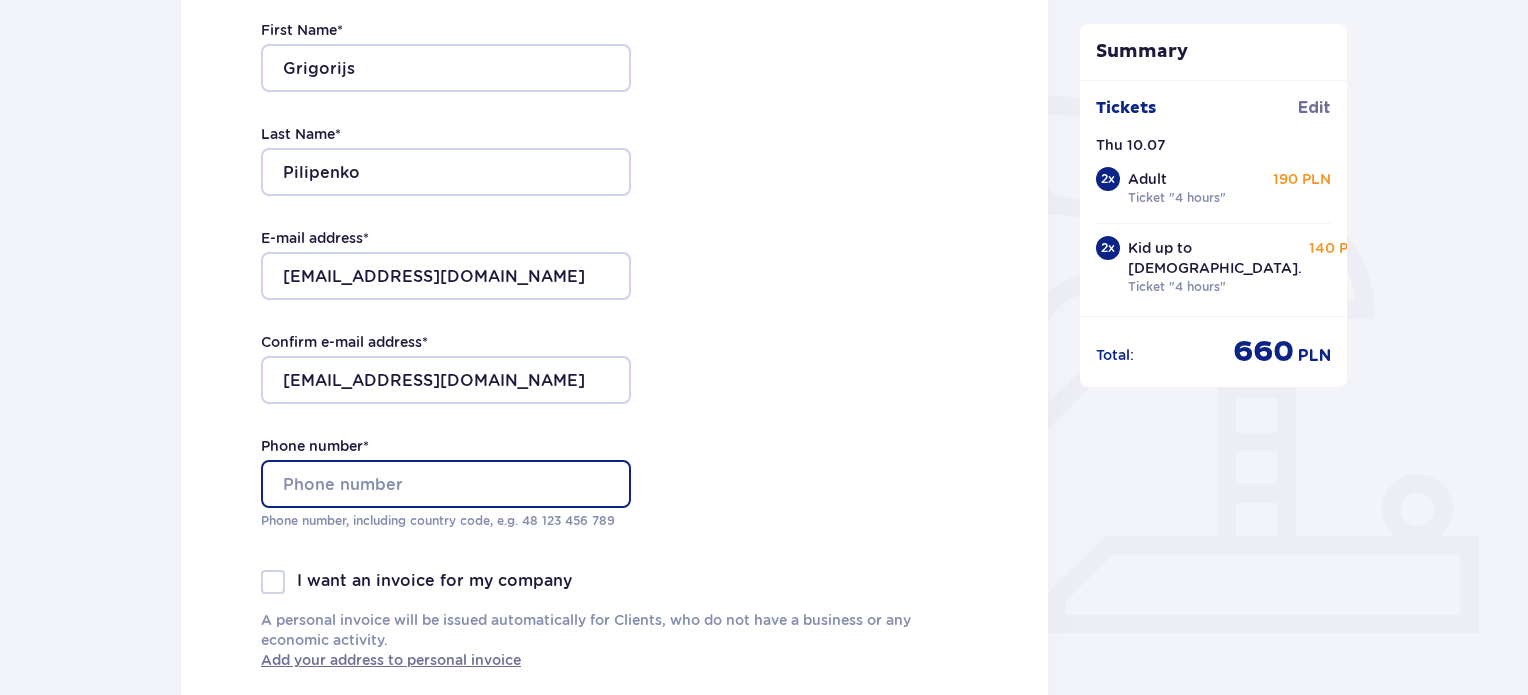 click on "Phone number *" at bounding box center [446, 484] 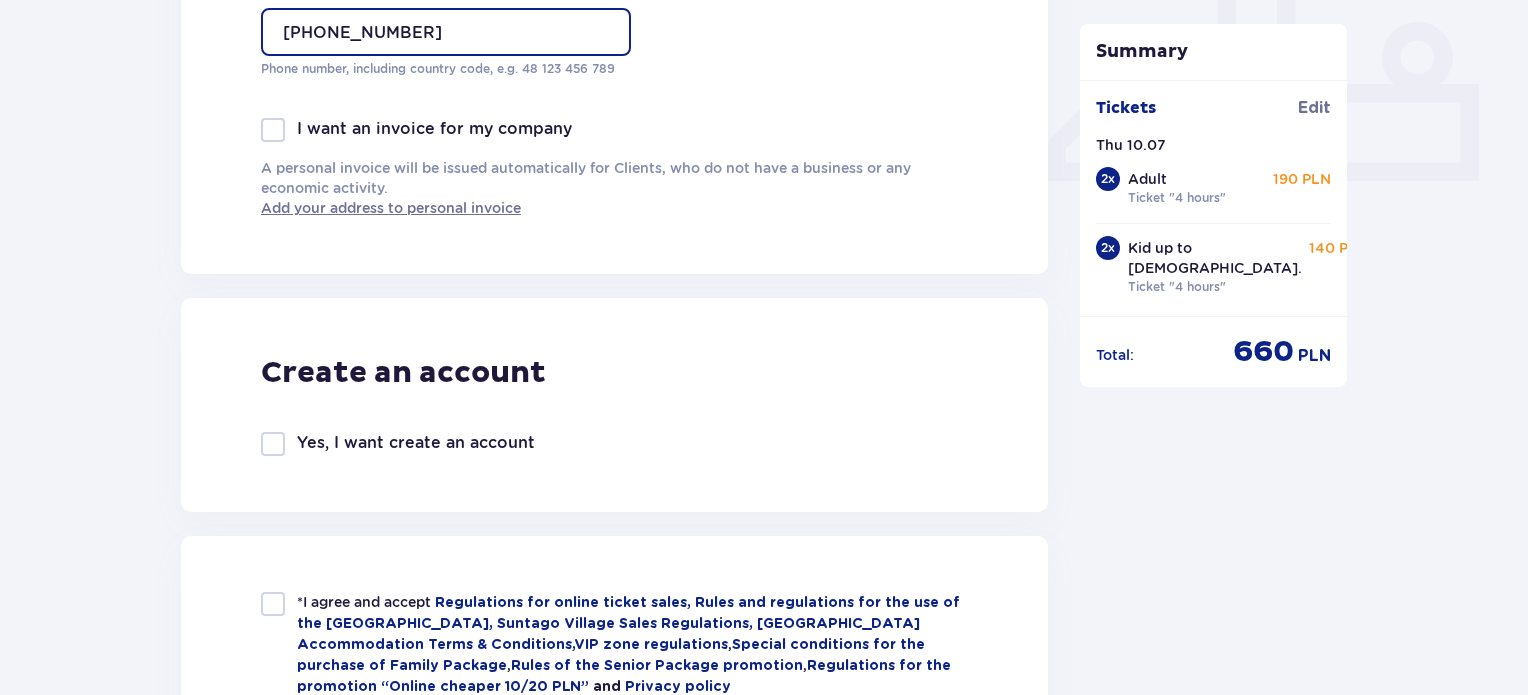 scroll, scrollTop: 900, scrollLeft: 0, axis: vertical 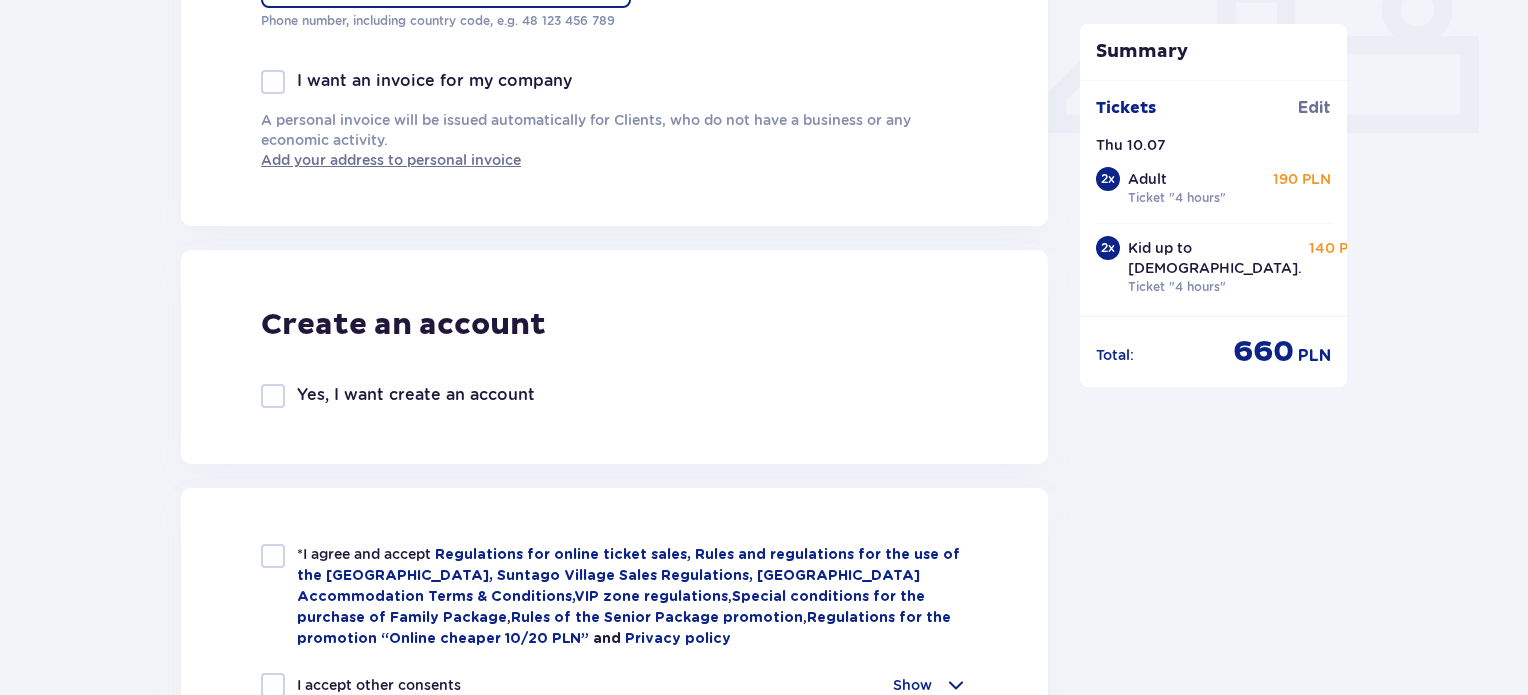 type on "[PHONE_NUMBER]" 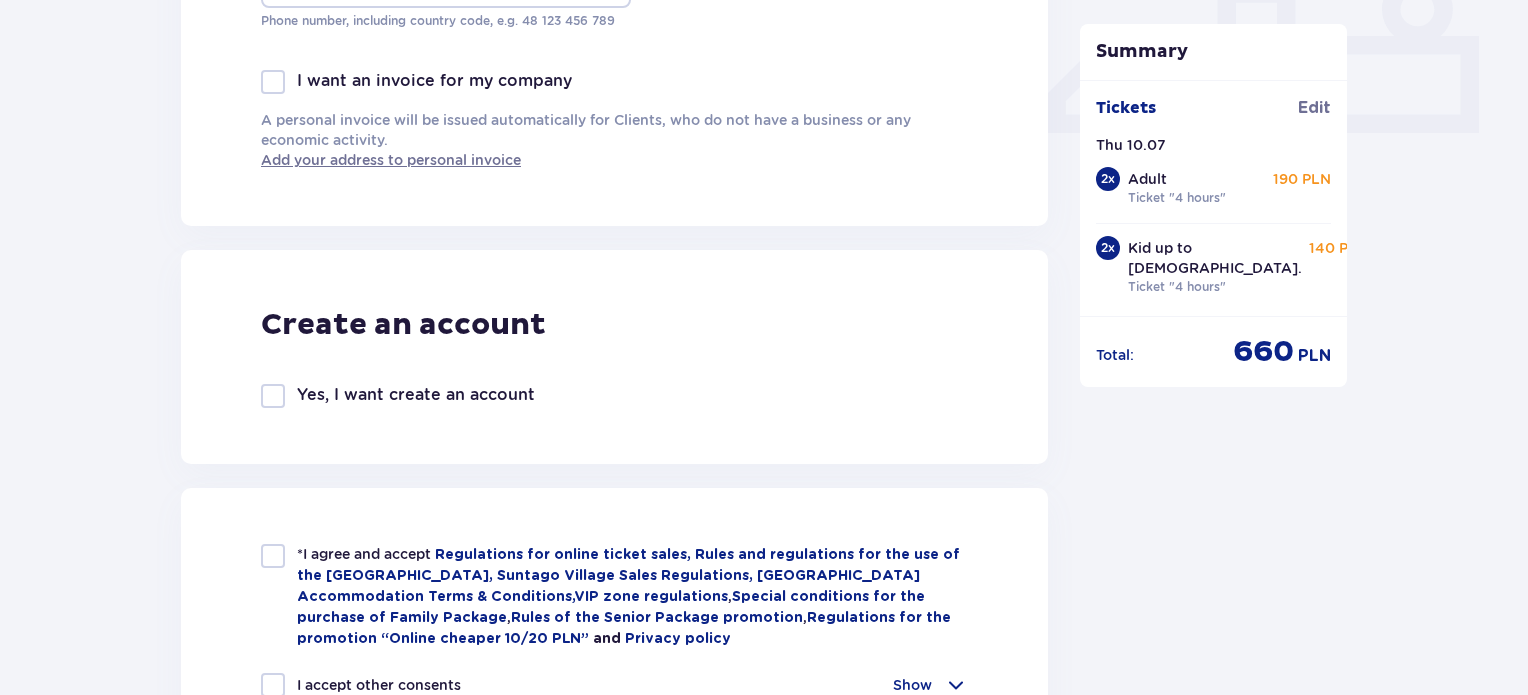 click at bounding box center (273, 396) 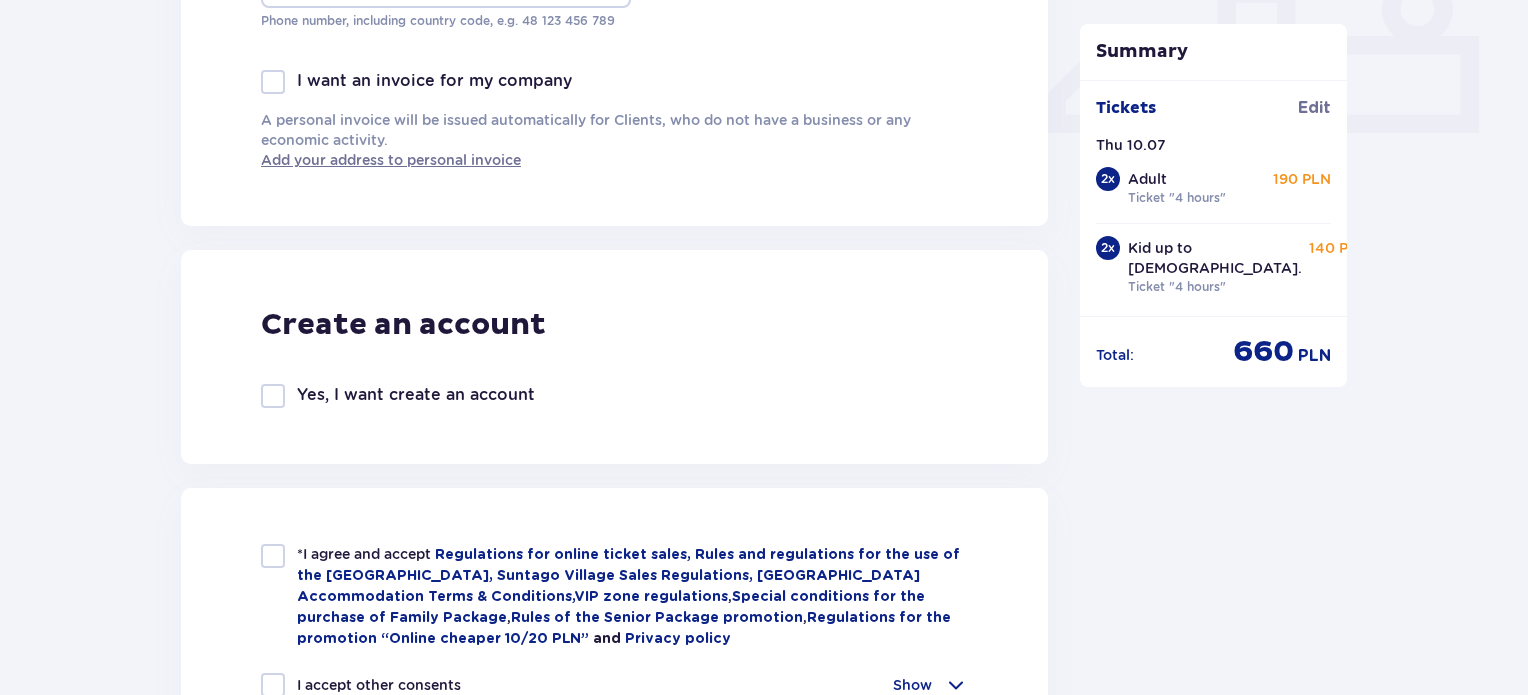checkbox on "true" 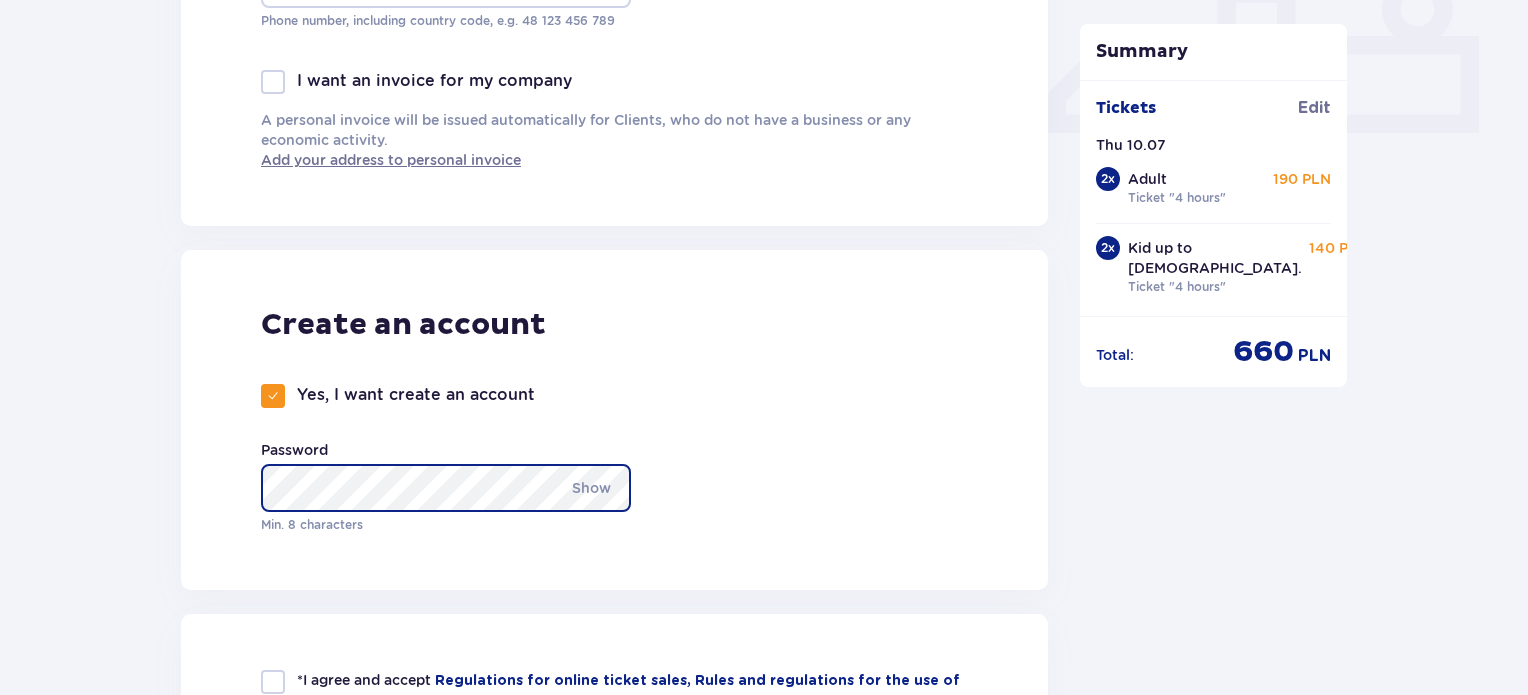 click at bounding box center [0, -205] 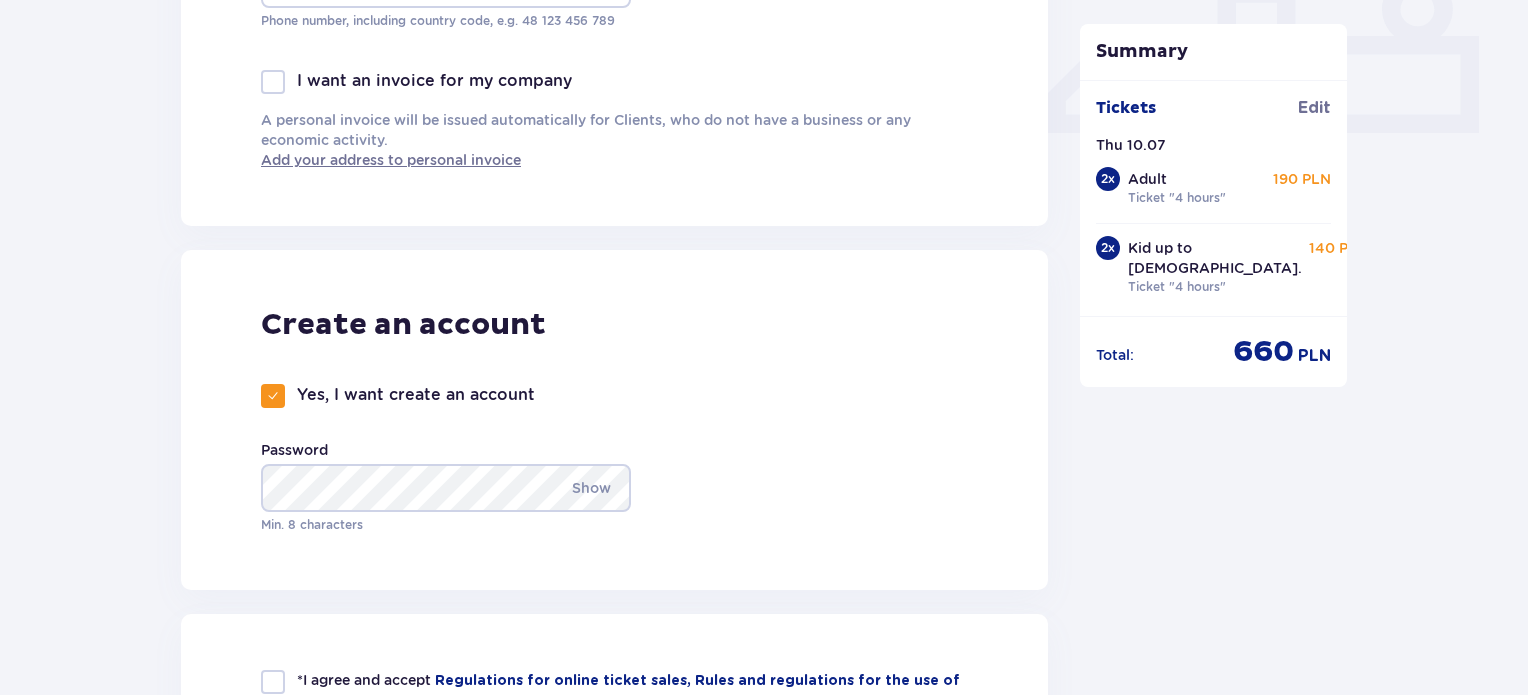 click on "Create an account Yes, I want create an account Password Show Min. 8 characters" at bounding box center (614, 420) 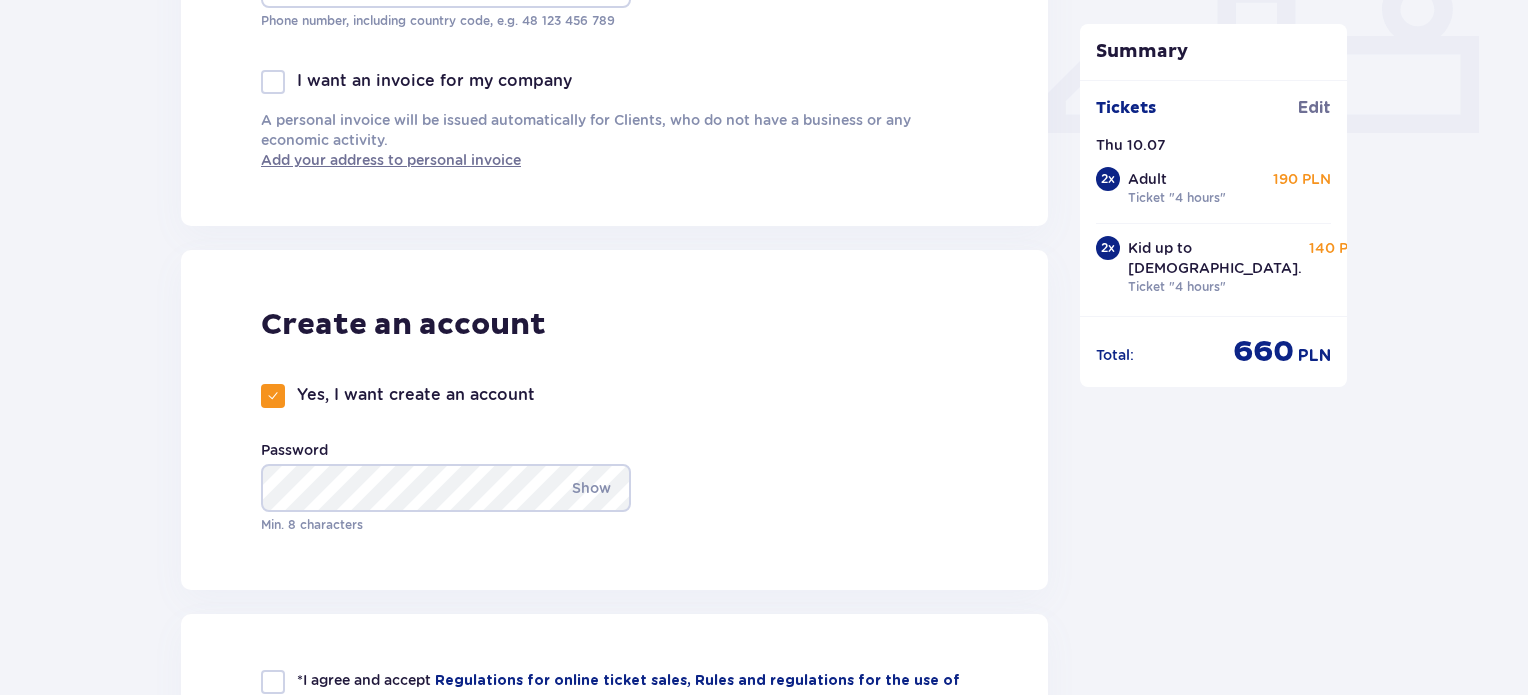 scroll, scrollTop: 1100, scrollLeft: 0, axis: vertical 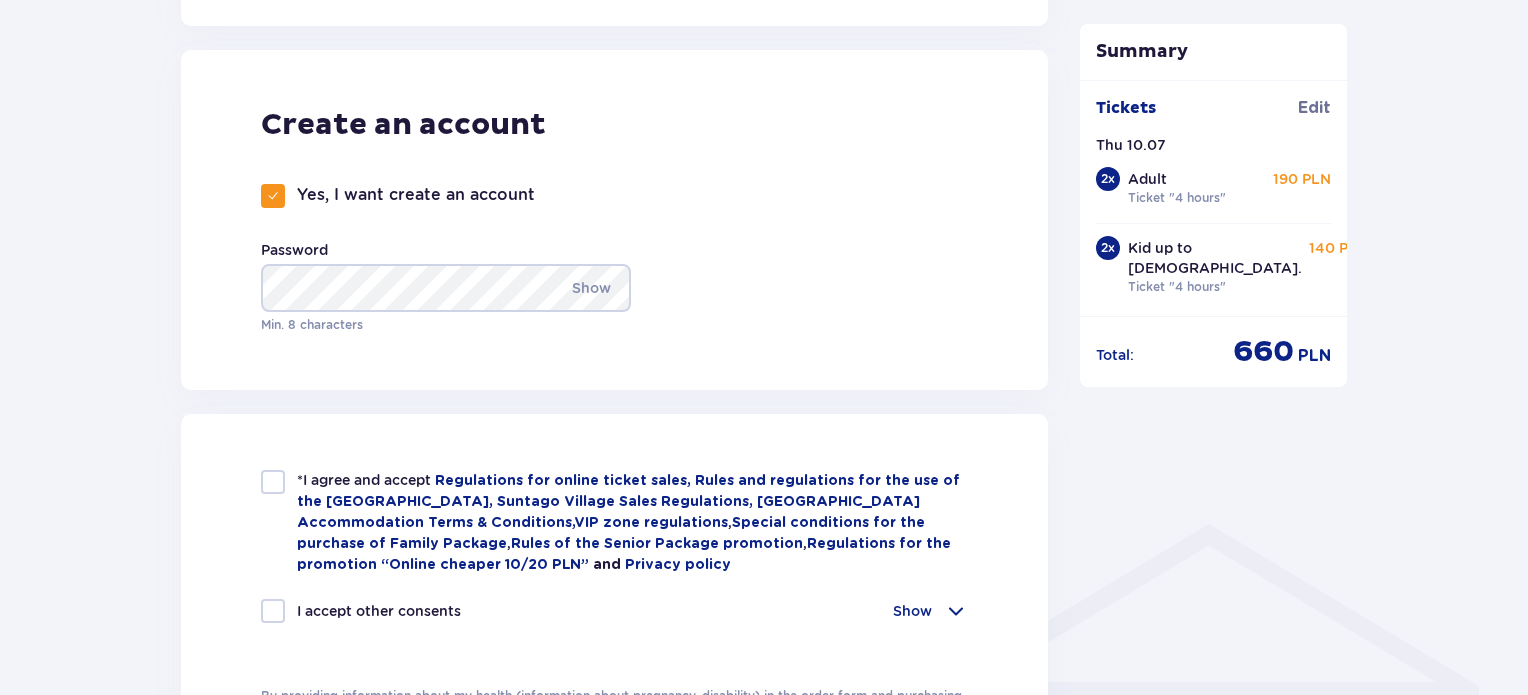 click at bounding box center (273, 482) 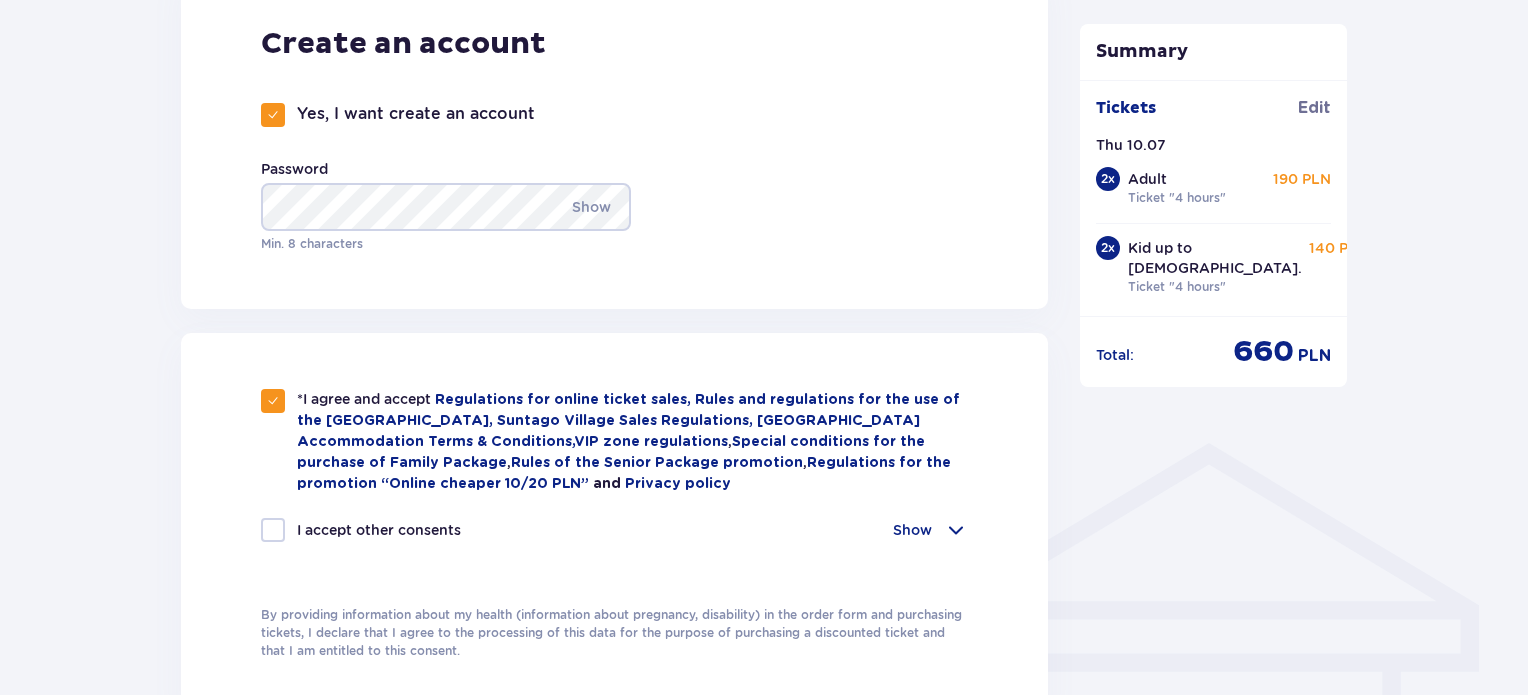scroll, scrollTop: 1300, scrollLeft: 0, axis: vertical 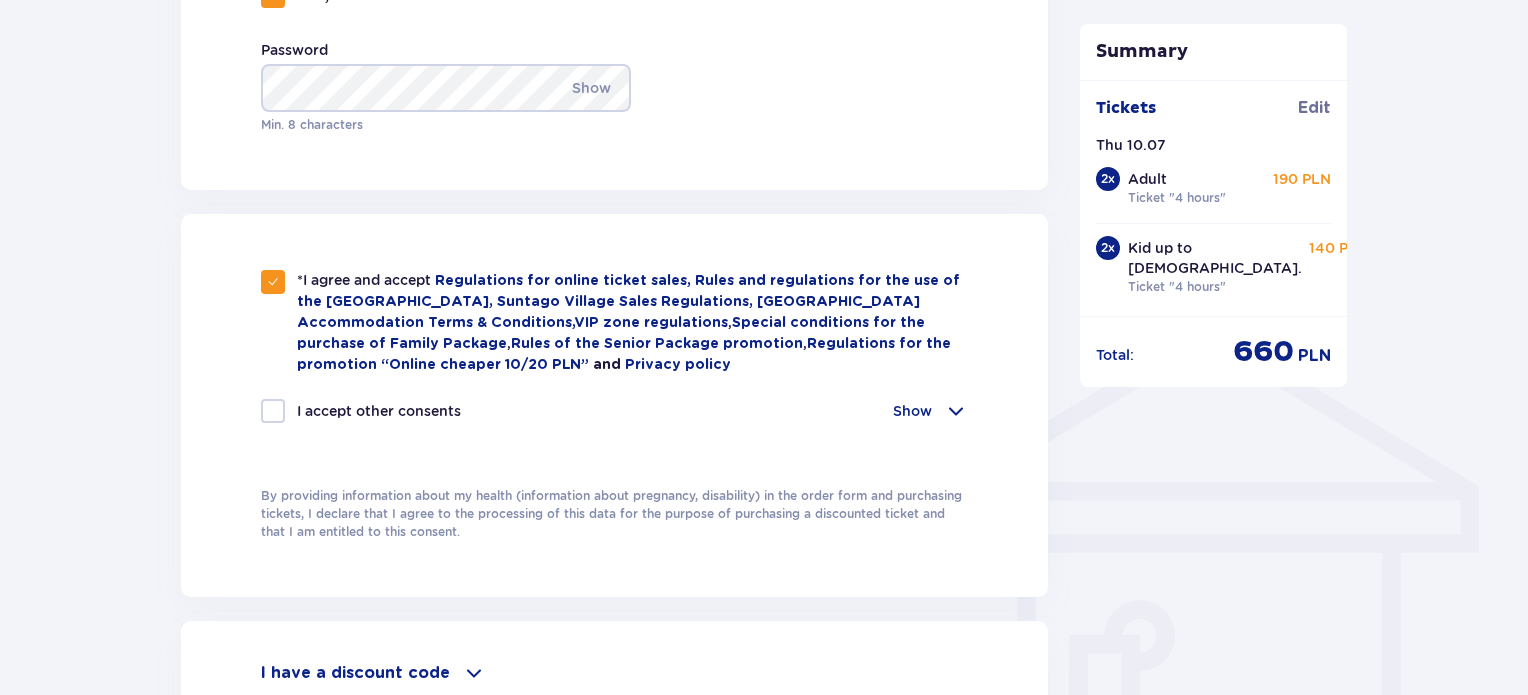 click at bounding box center (956, 411) 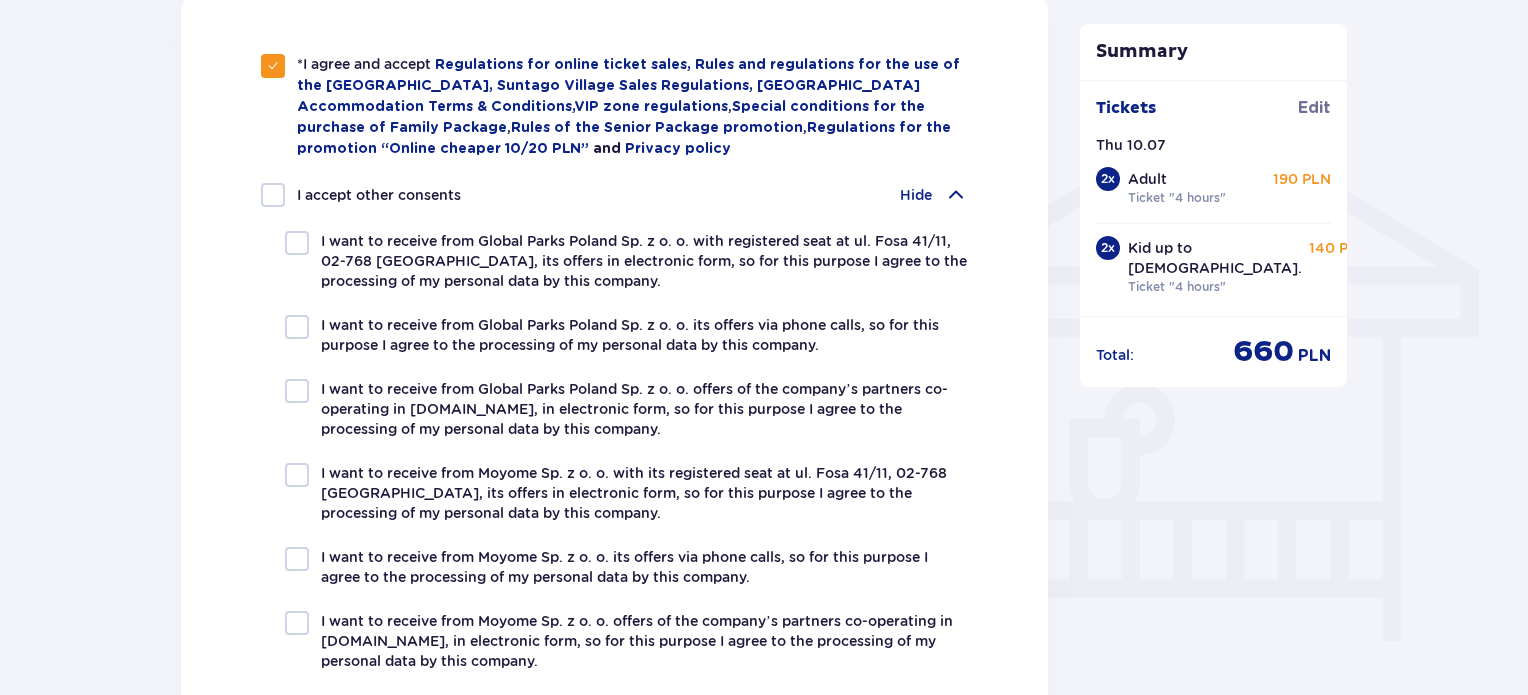 scroll, scrollTop: 1400, scrollLeft: 0, axis: vertical 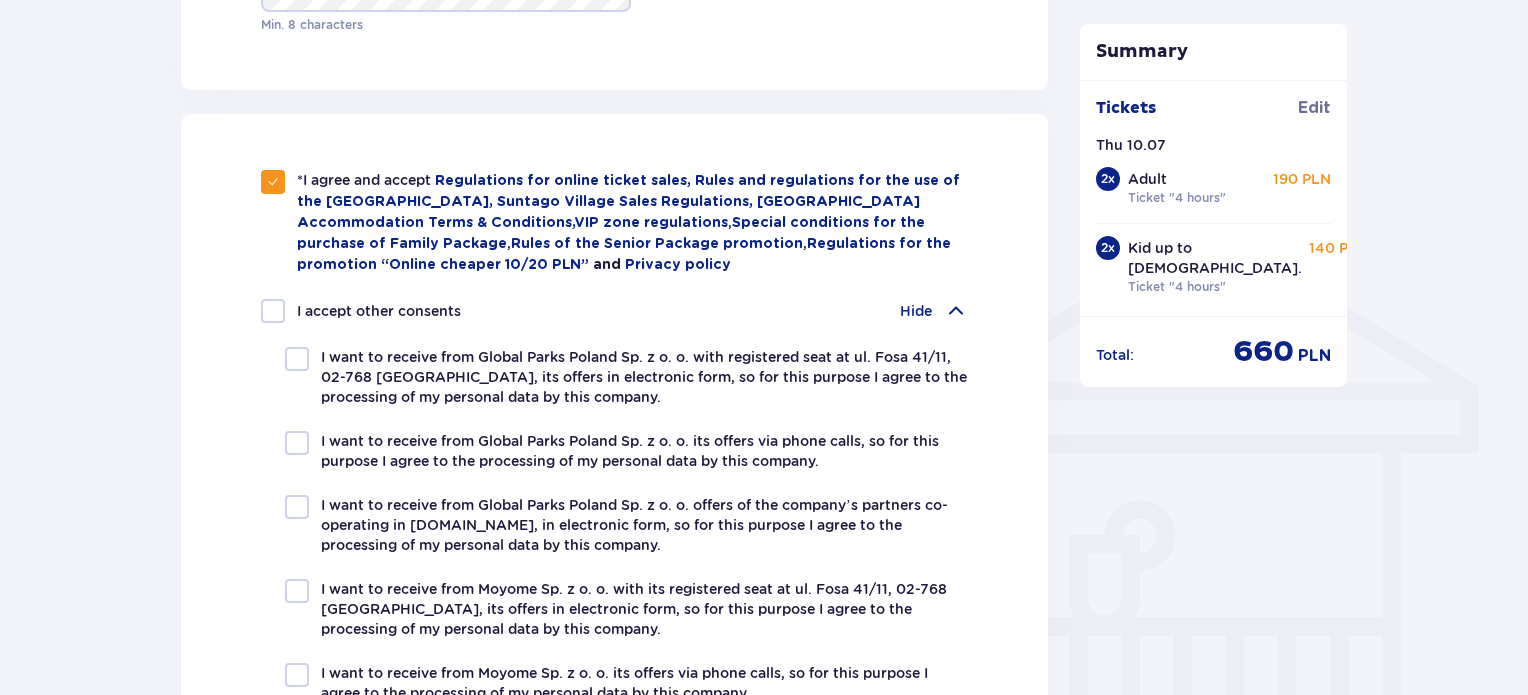 click at bounding box center [956, 311] 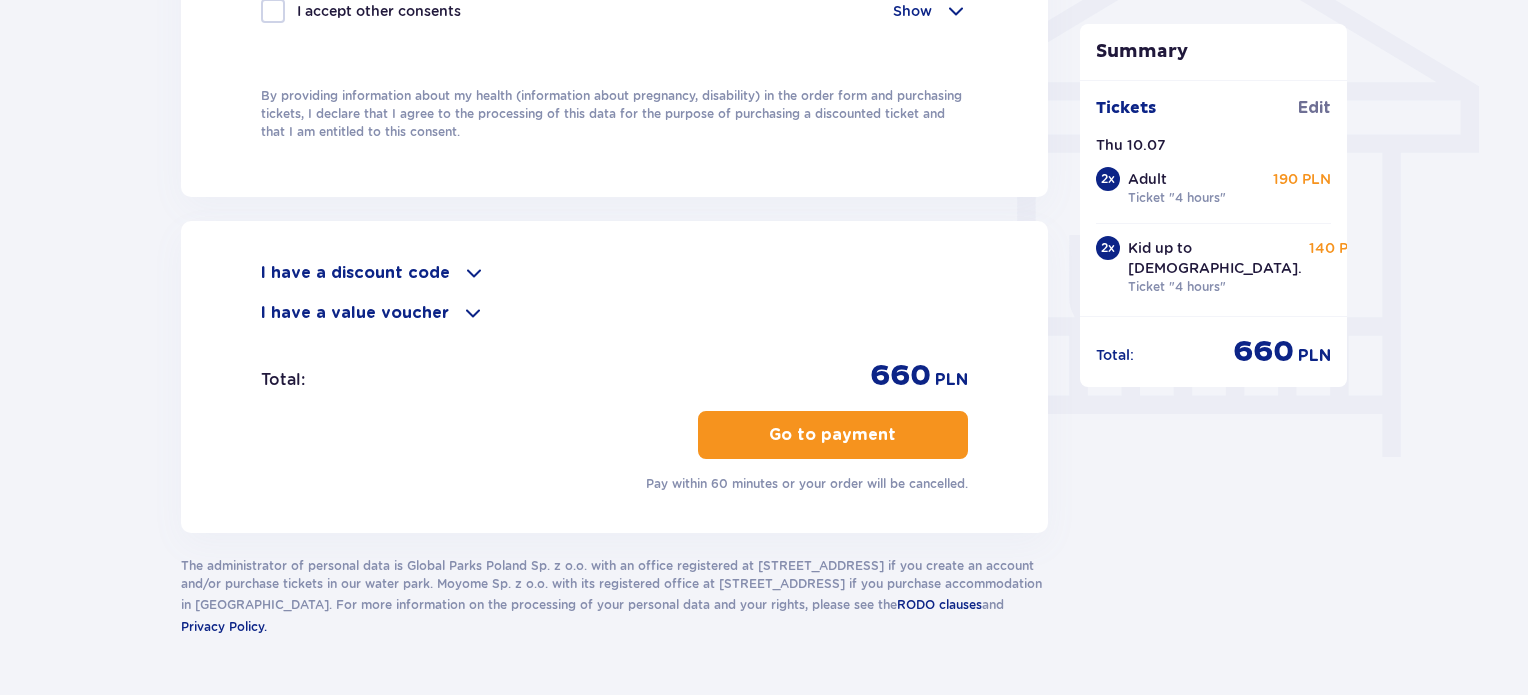 scroll, scrollTop: 1752, scrollLeft: 0, axis: vertical 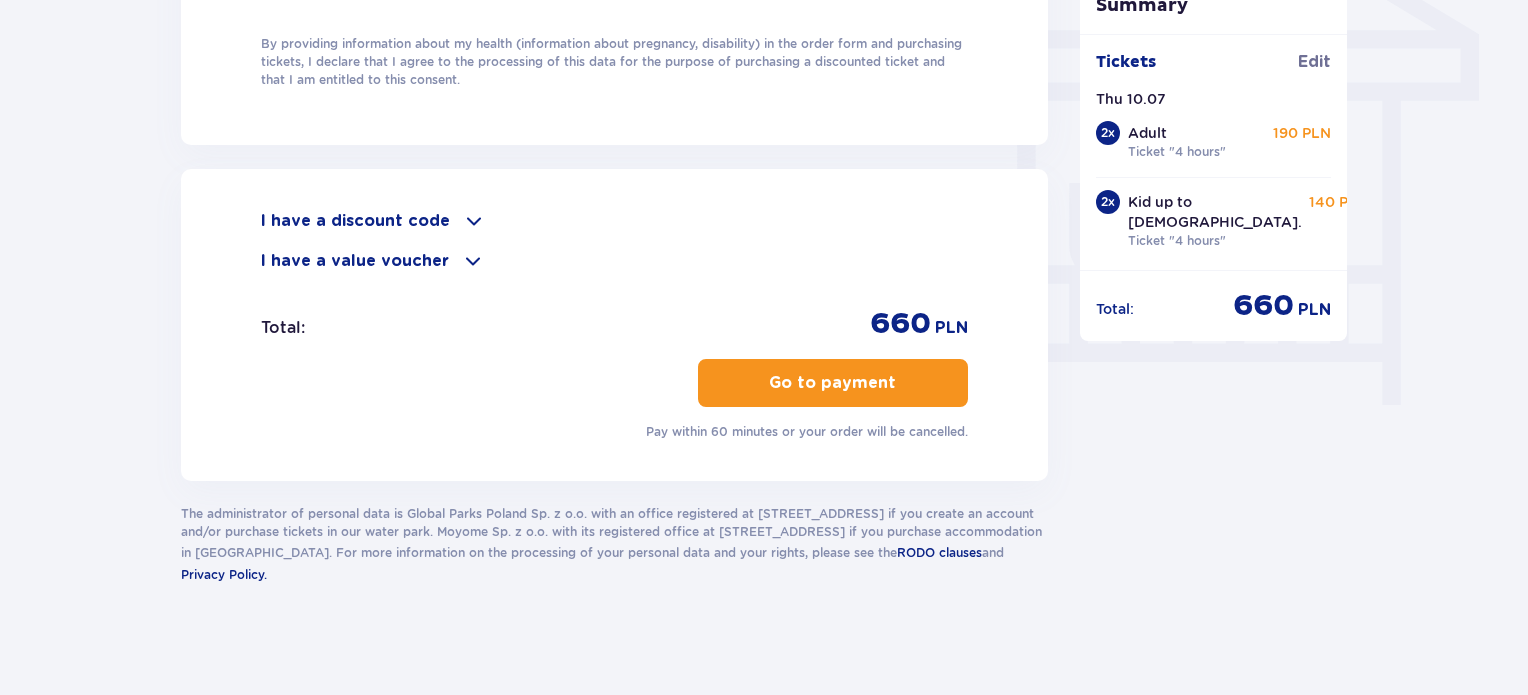 click on "Go to payment" at bounding box center (832, 383) 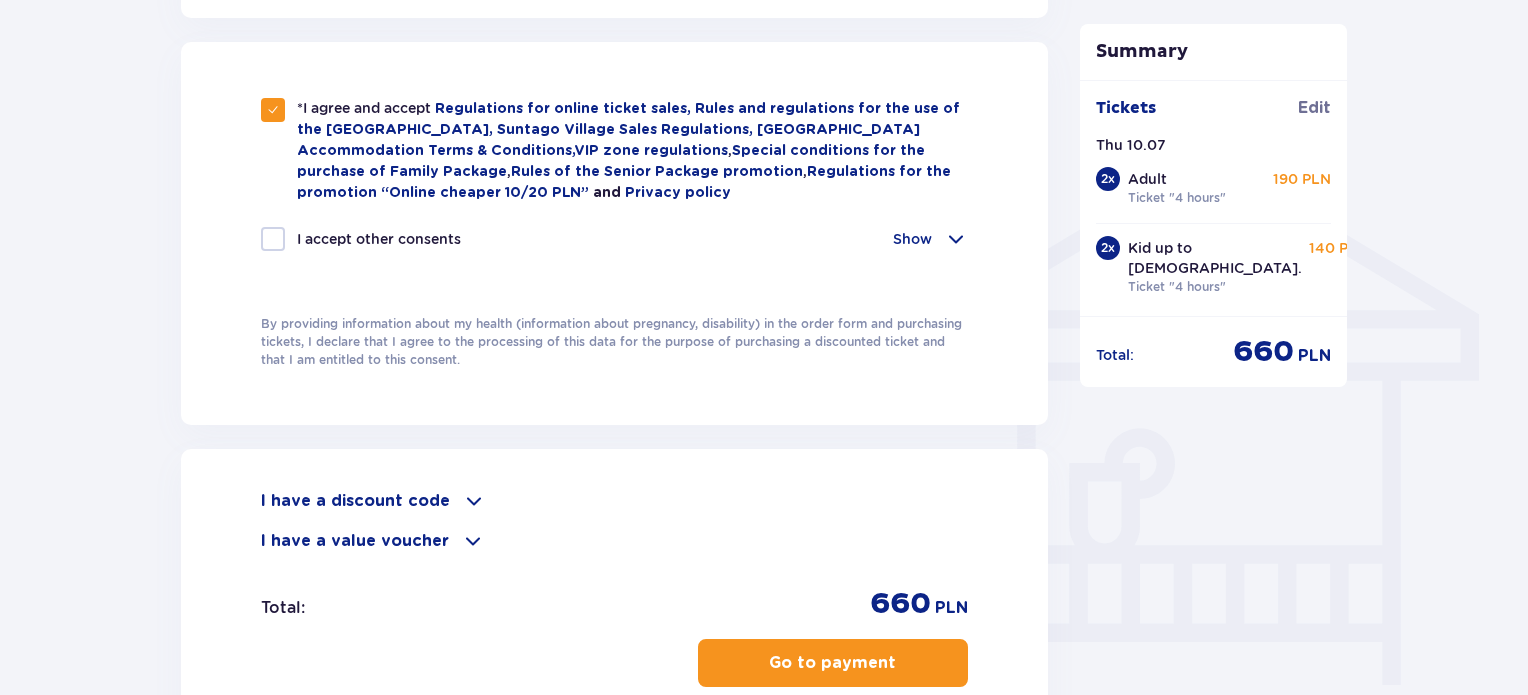 scroll, scrollTop: 1752, scrollLeft: 0, axis: vertical 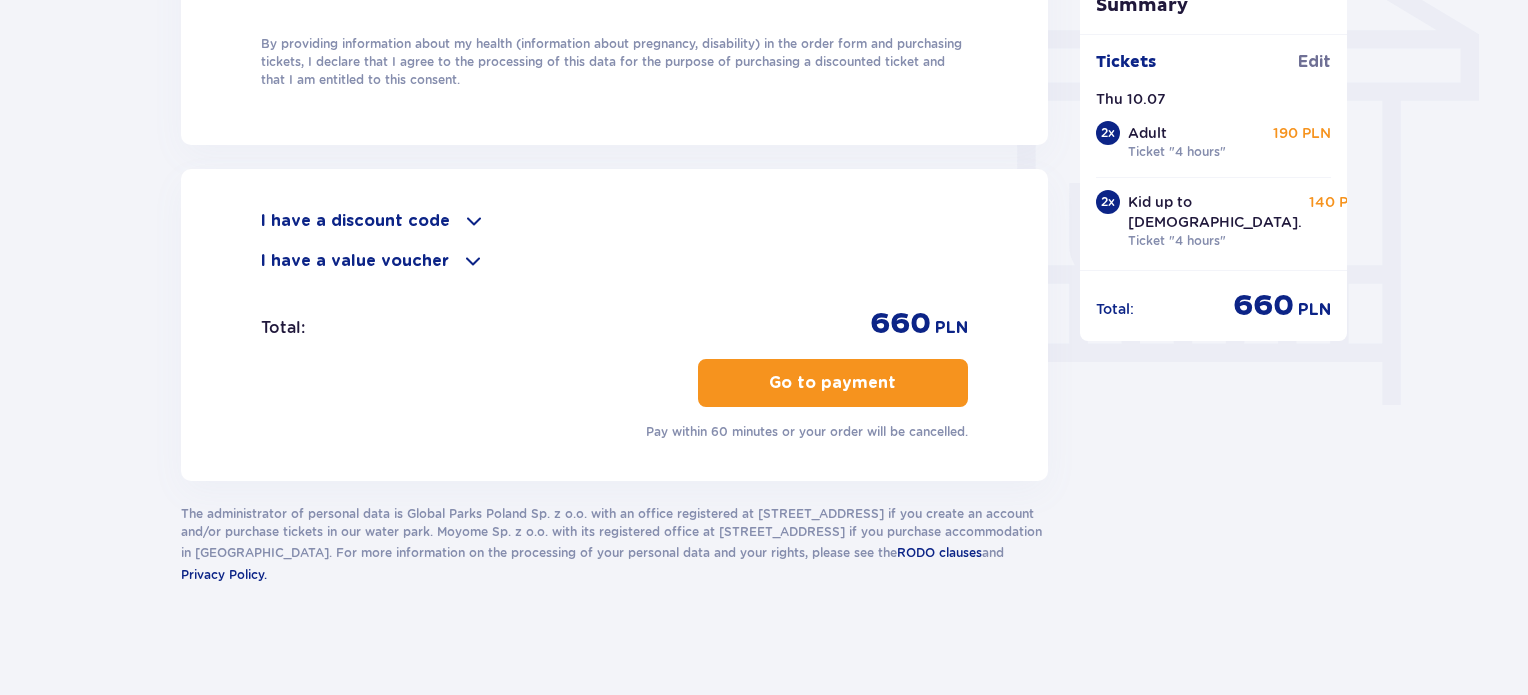 click on "Go to payment" at bounding box center (832, 383) 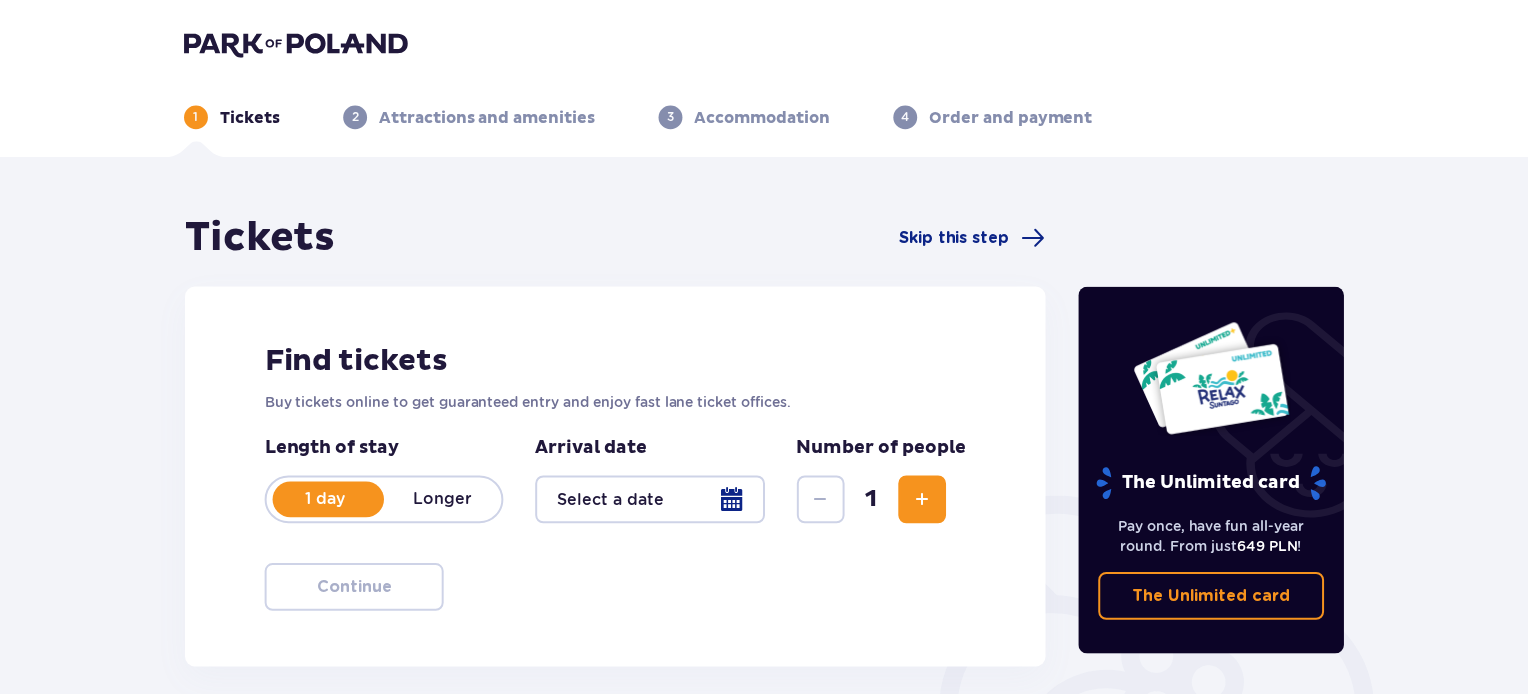 scroll, scrollTop: 0, scrollLeft: 0, axis: both 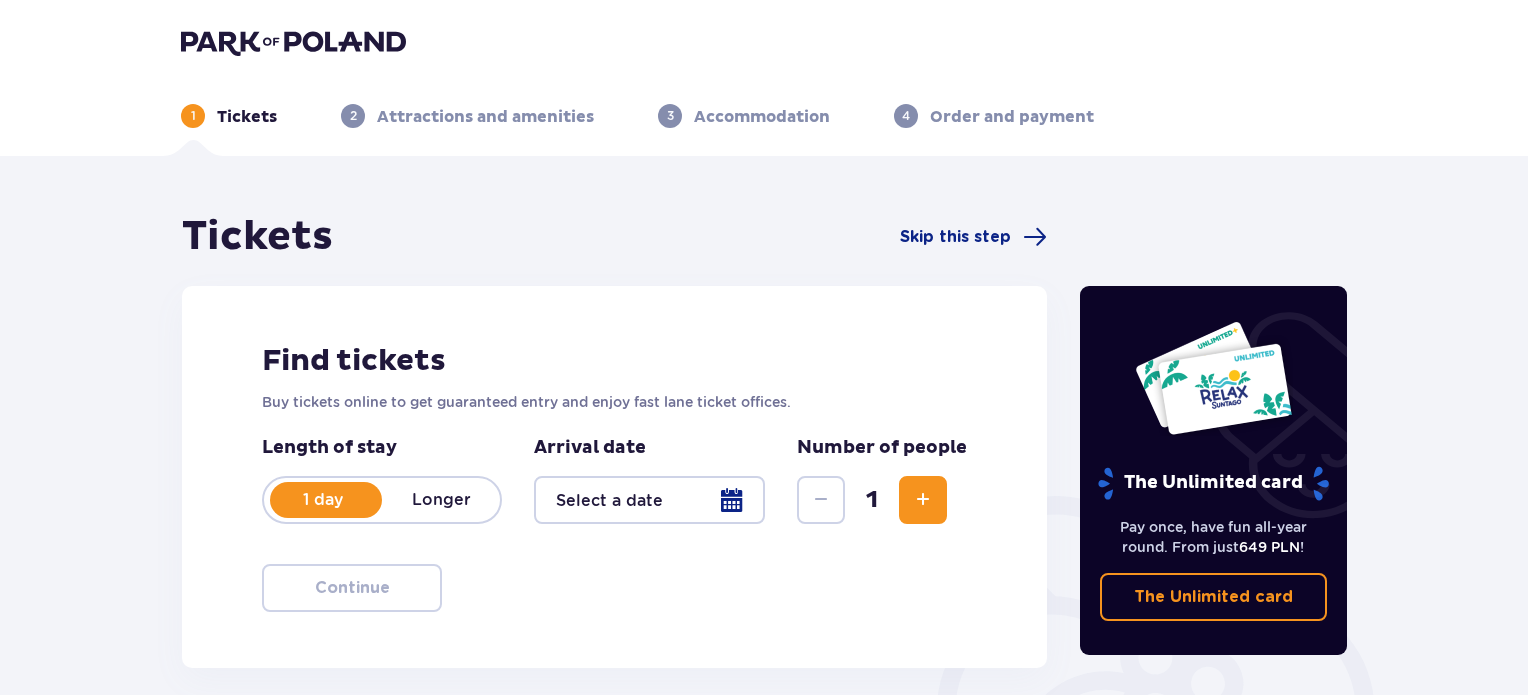 click on "Order and payment" at bounding box center [1012, 117] 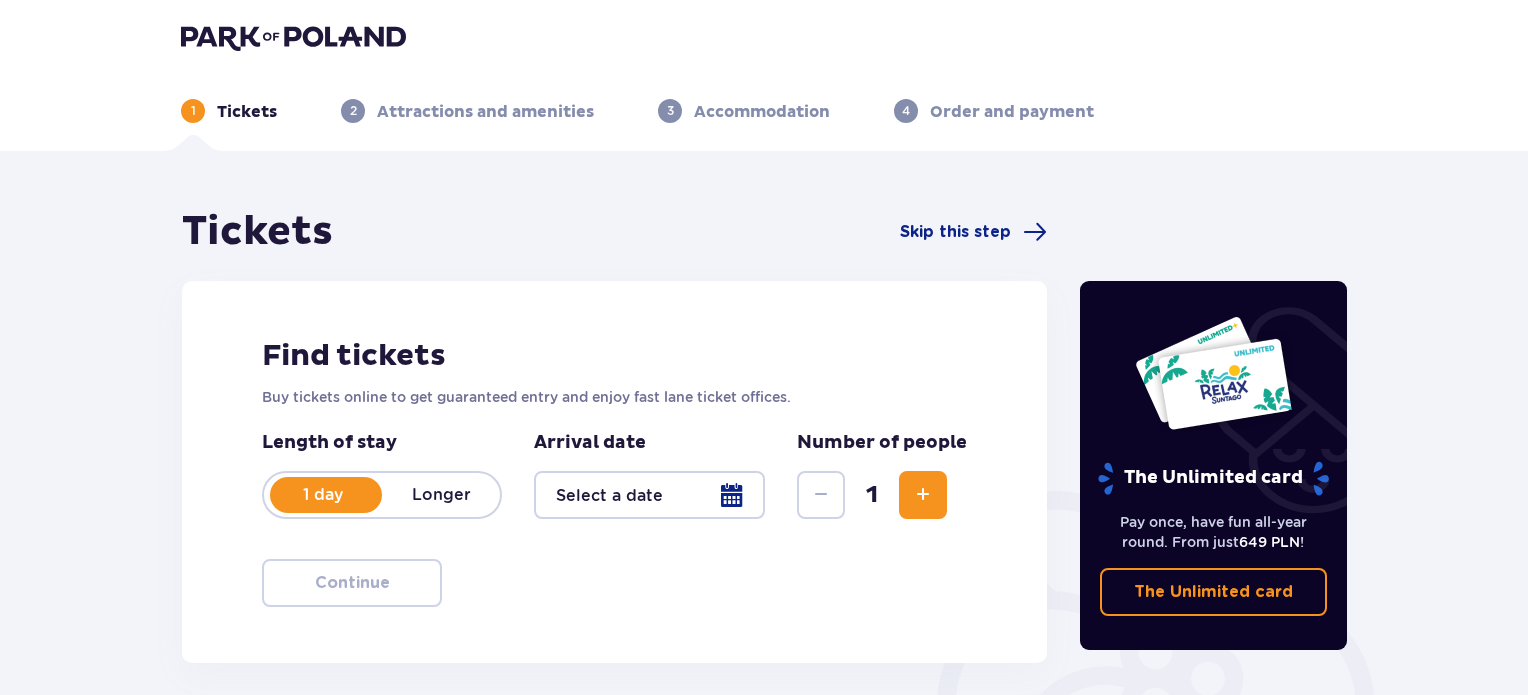 scroll, scrollTop: 0, scrollLeft: 0, axis: both 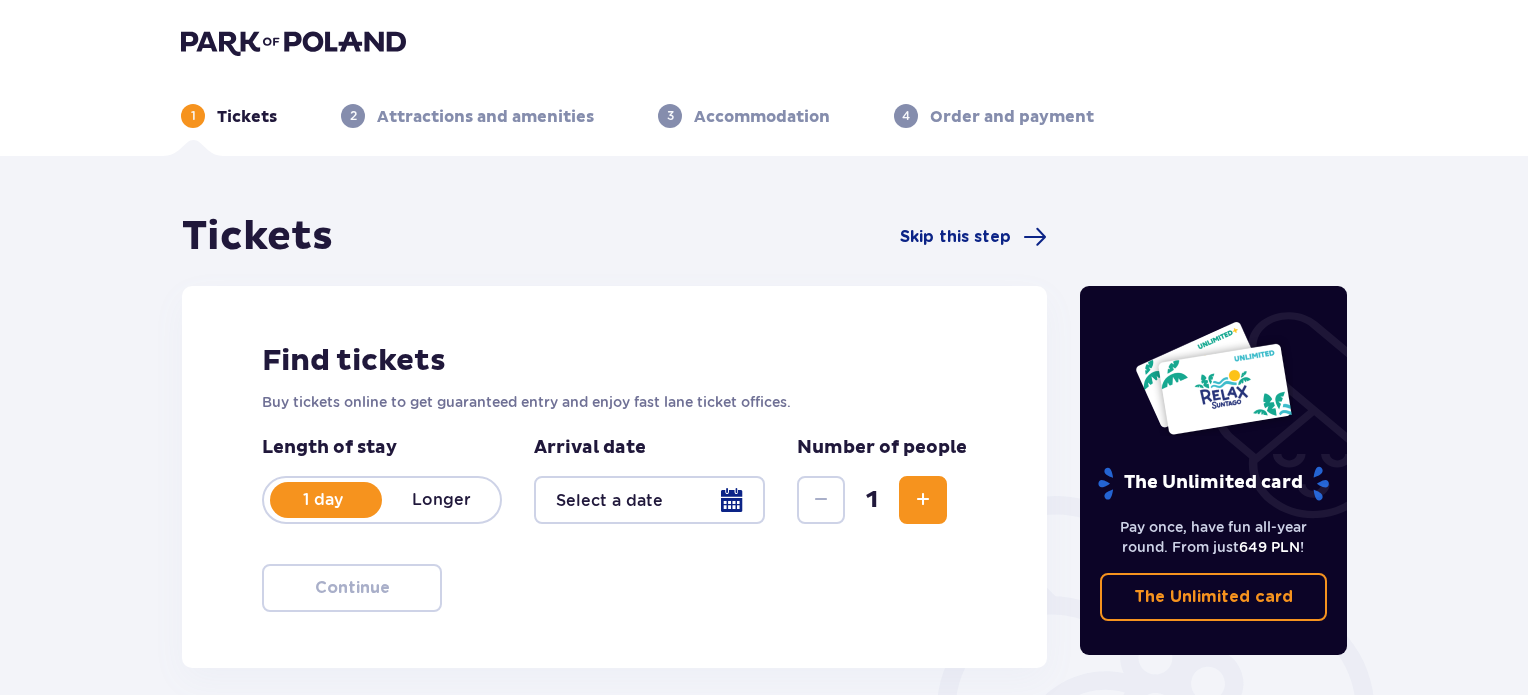 click at bounding box center [649, 500] 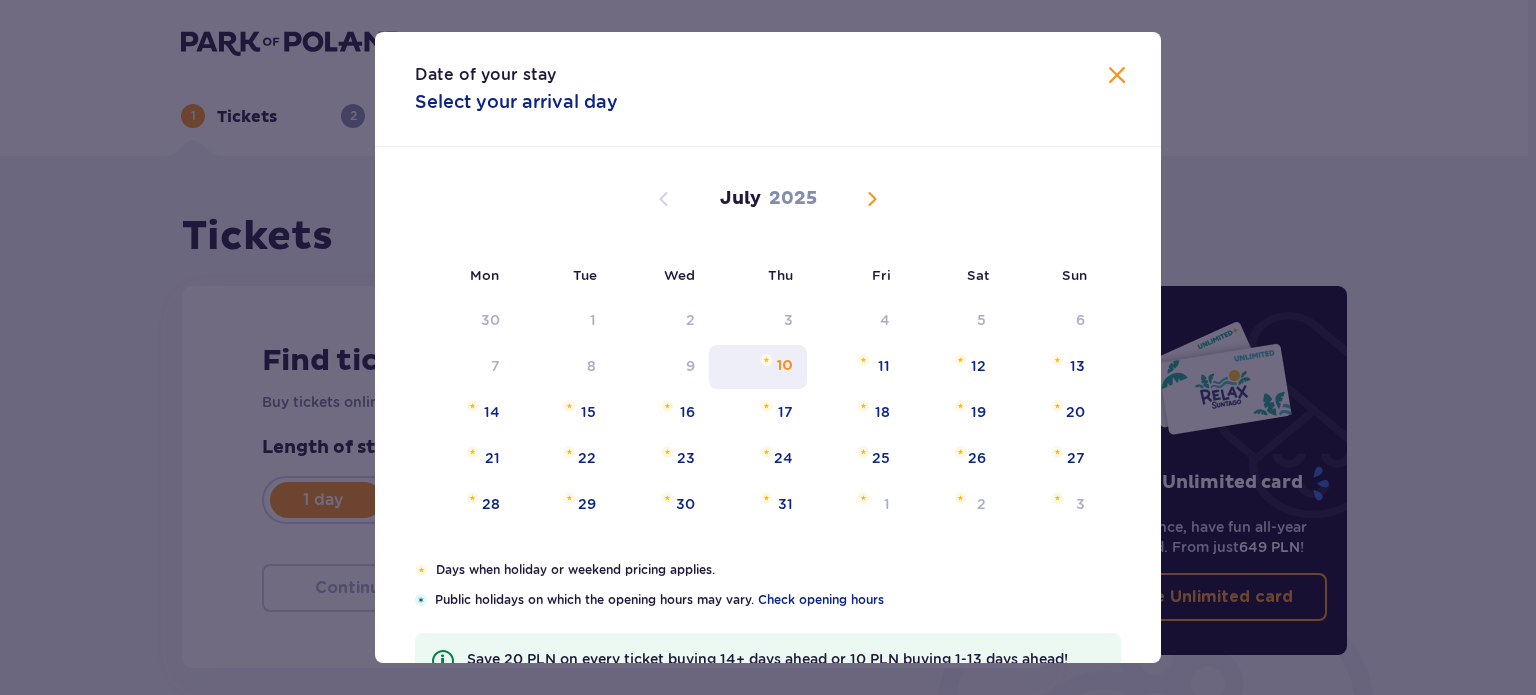 click on "10" at bounding box center [785, 366] 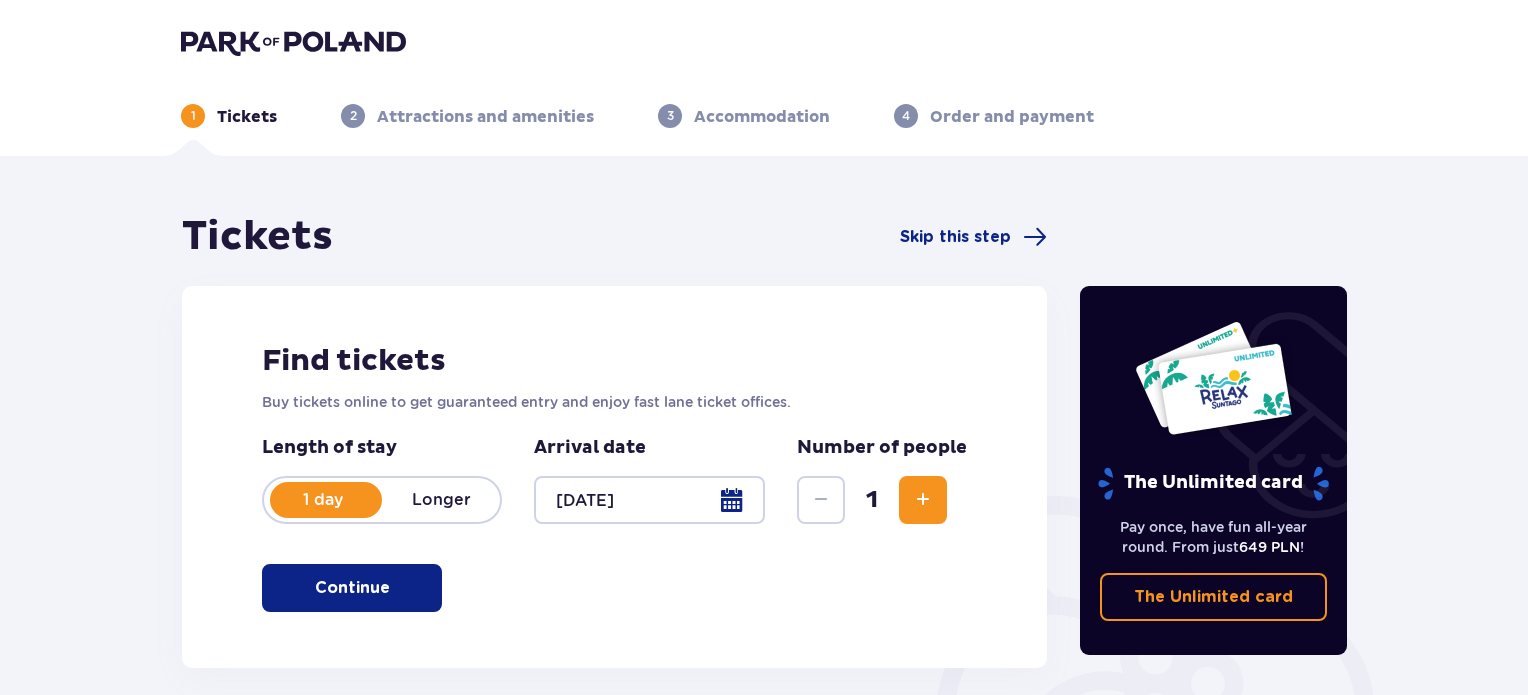 click at bounding box center [923, 500] 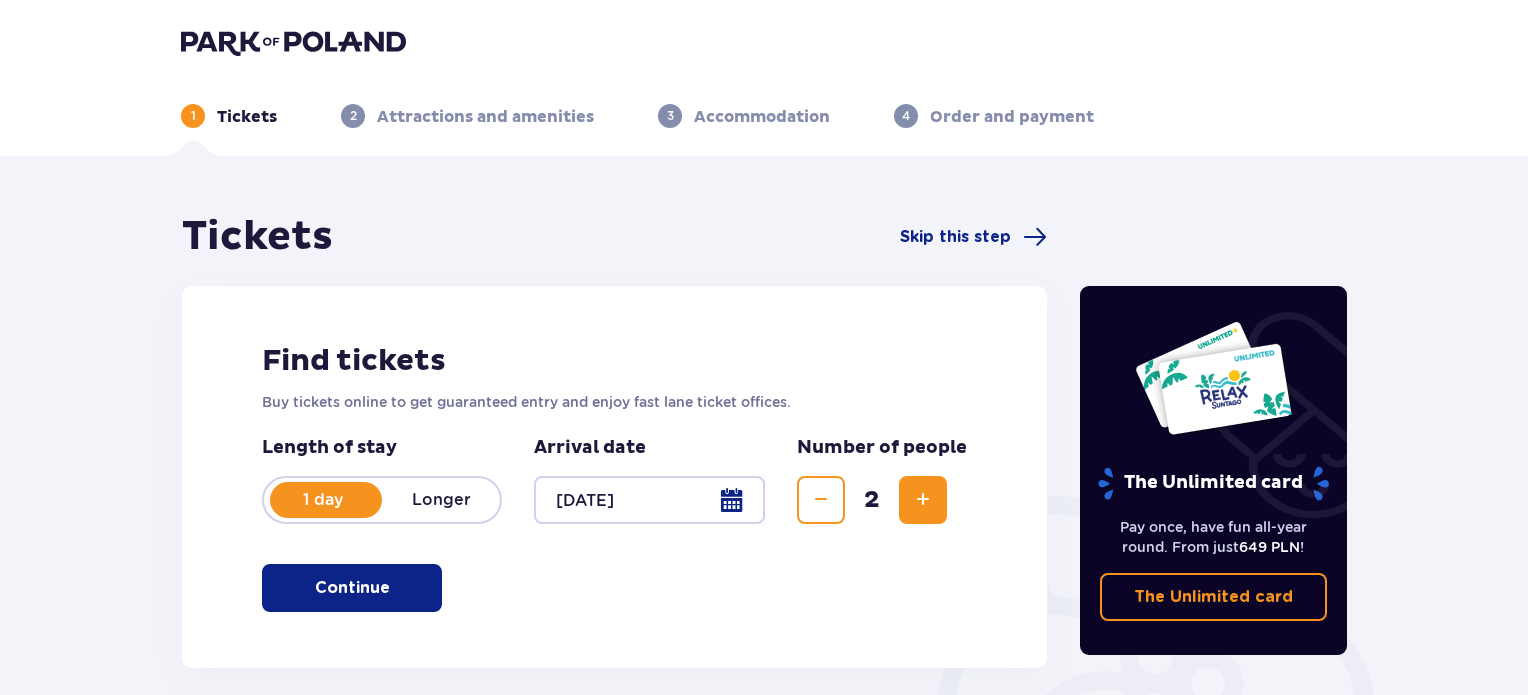 click at bounding box center (923, 500) 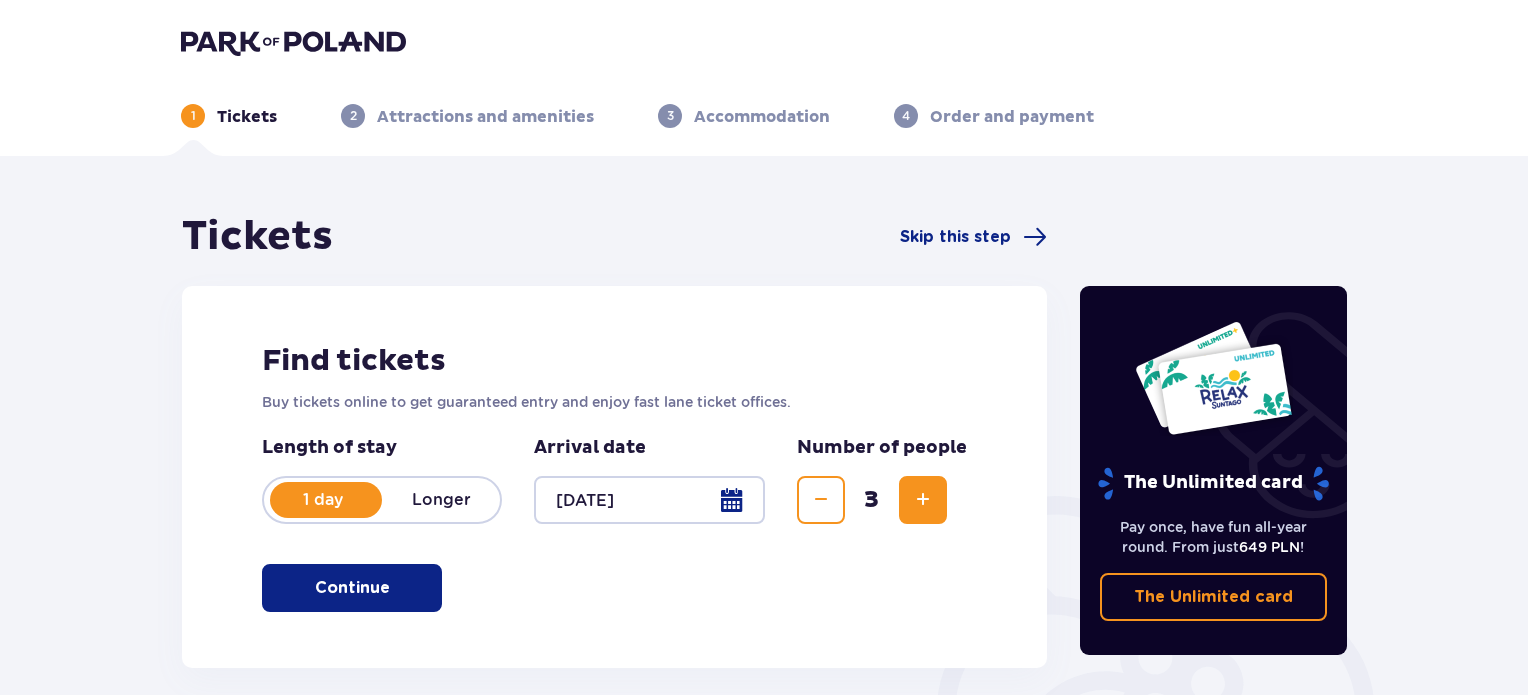 click at bounding box center (923, 500) 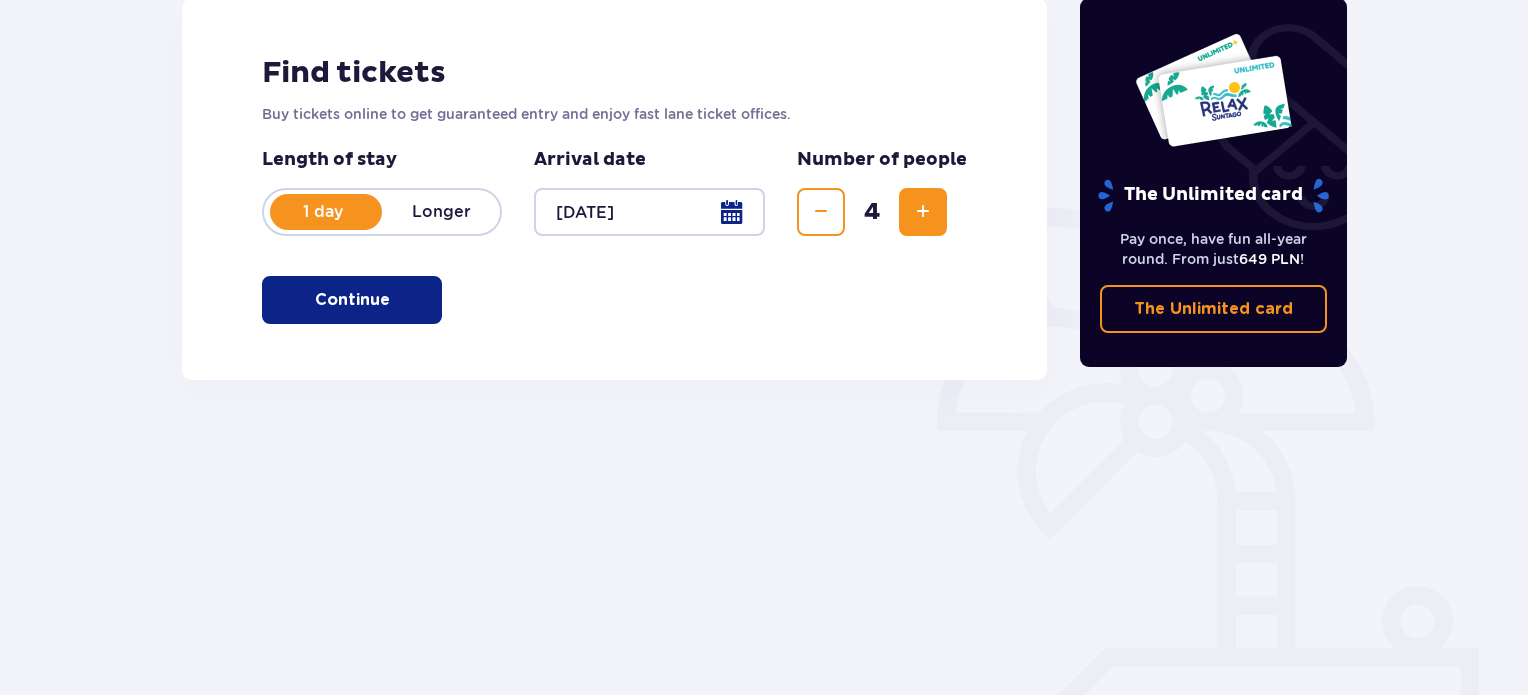 scroll, scrollTop: 324, scrollLeft: 0, axis: vertical 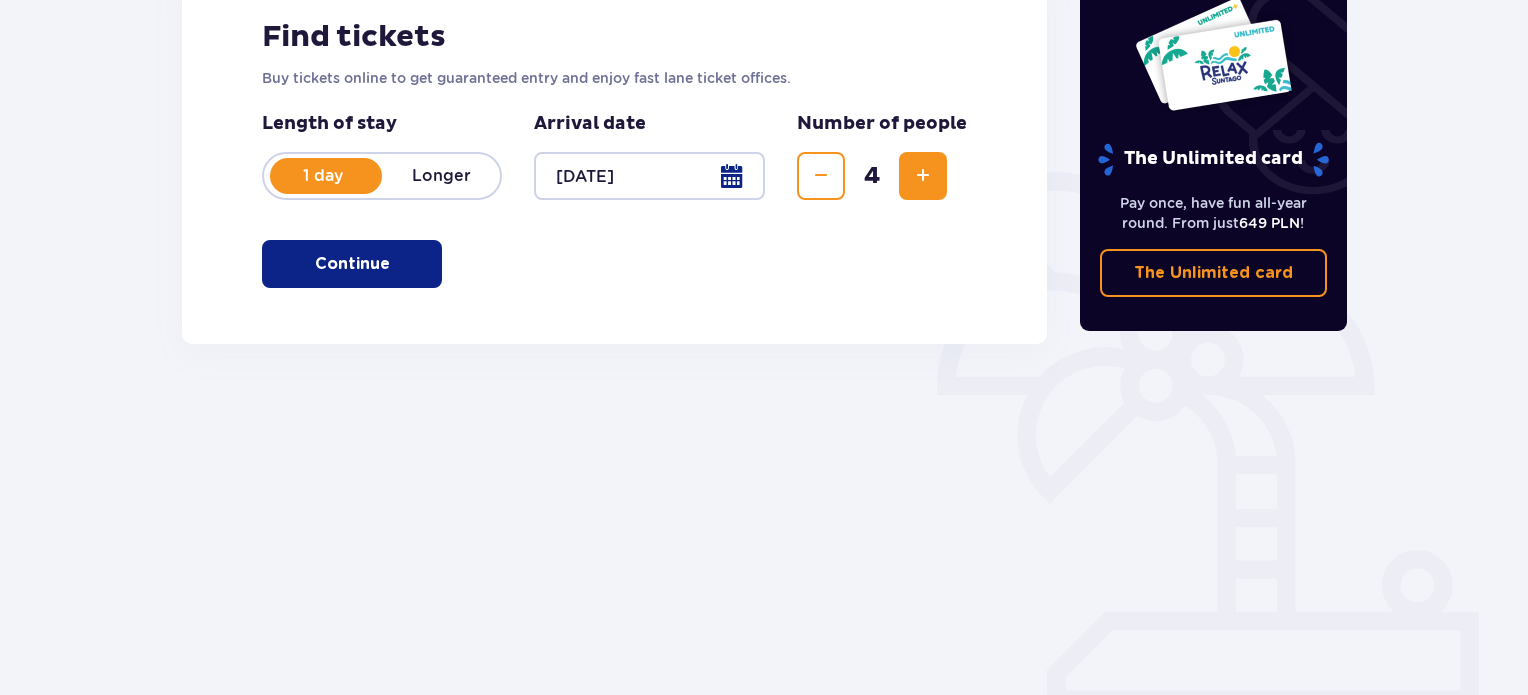 click at bounding box center [394, 264] 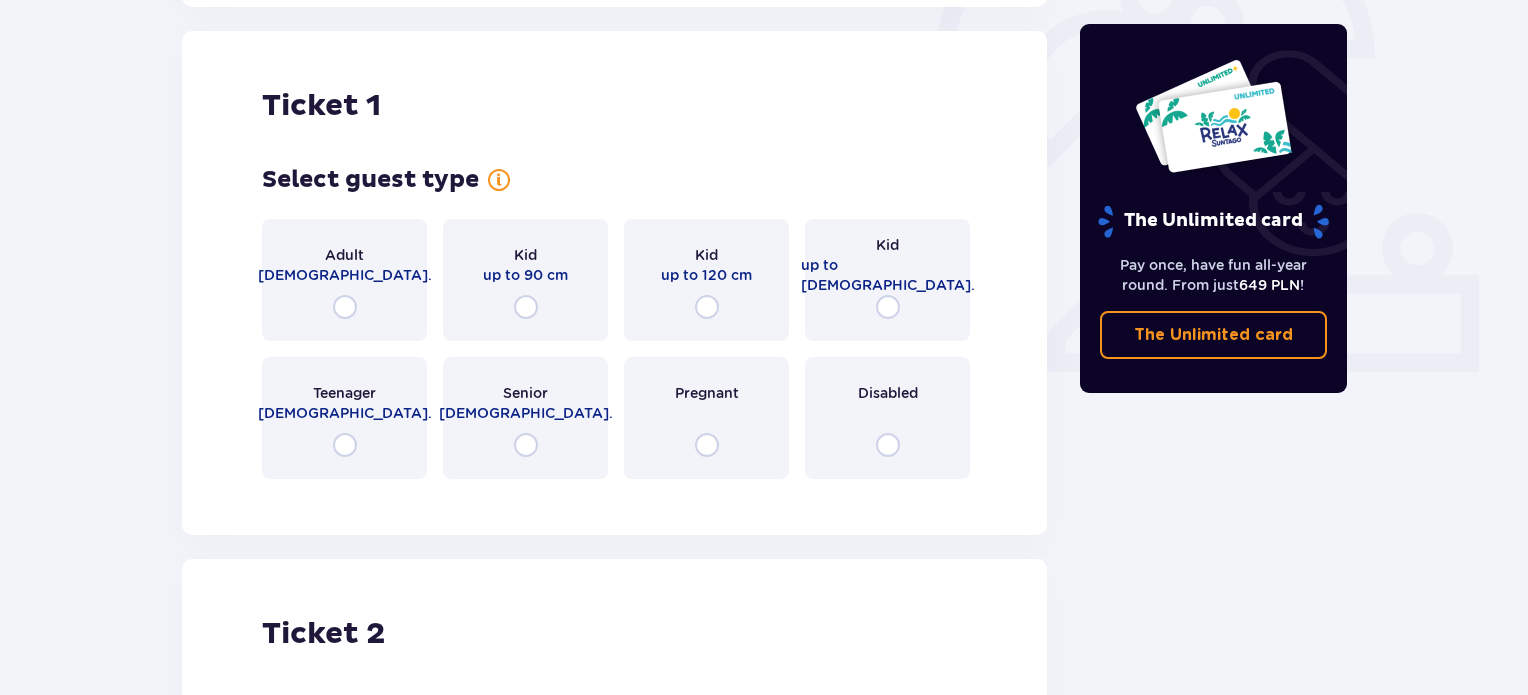 scroll, scrollTop: 668, scrollLeft: 0, axis: vertical 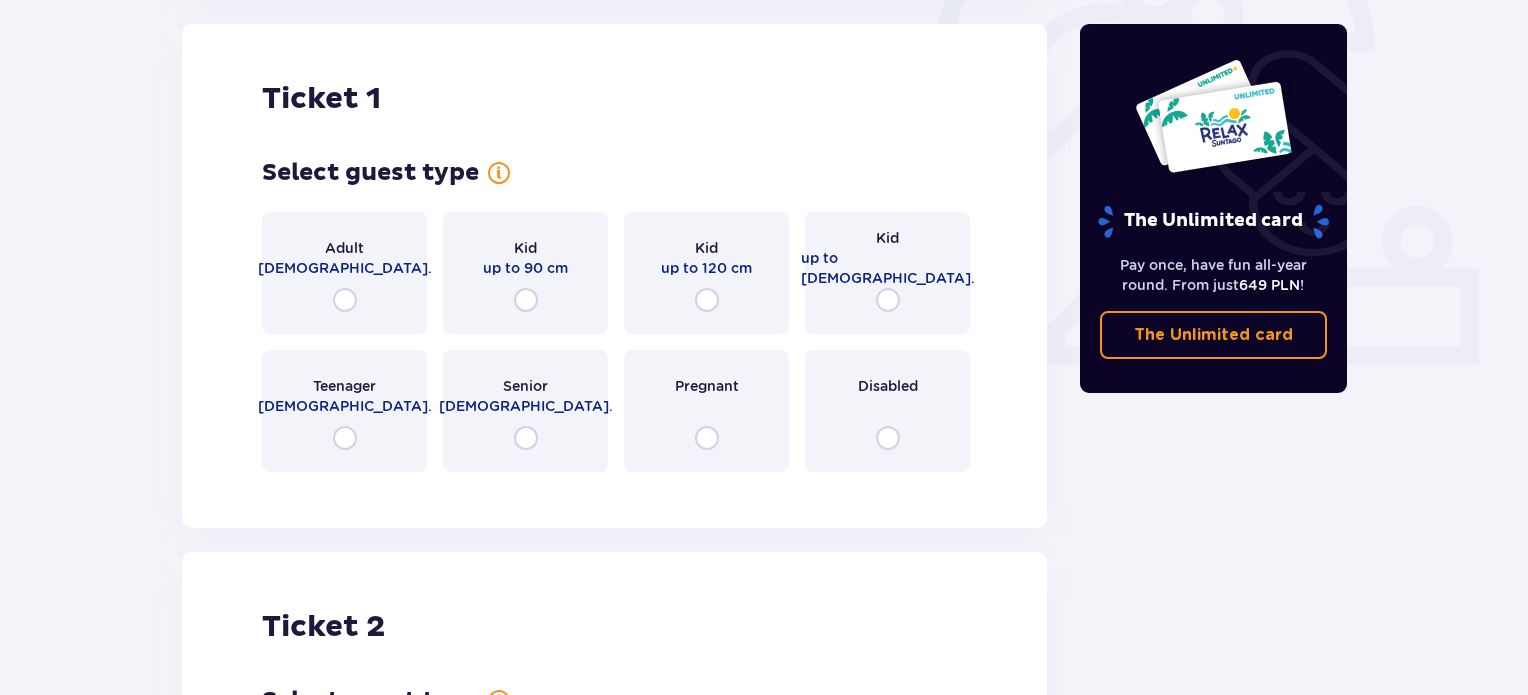 click on "Kid up to 16 y.o." at bounding box center [887, 273] 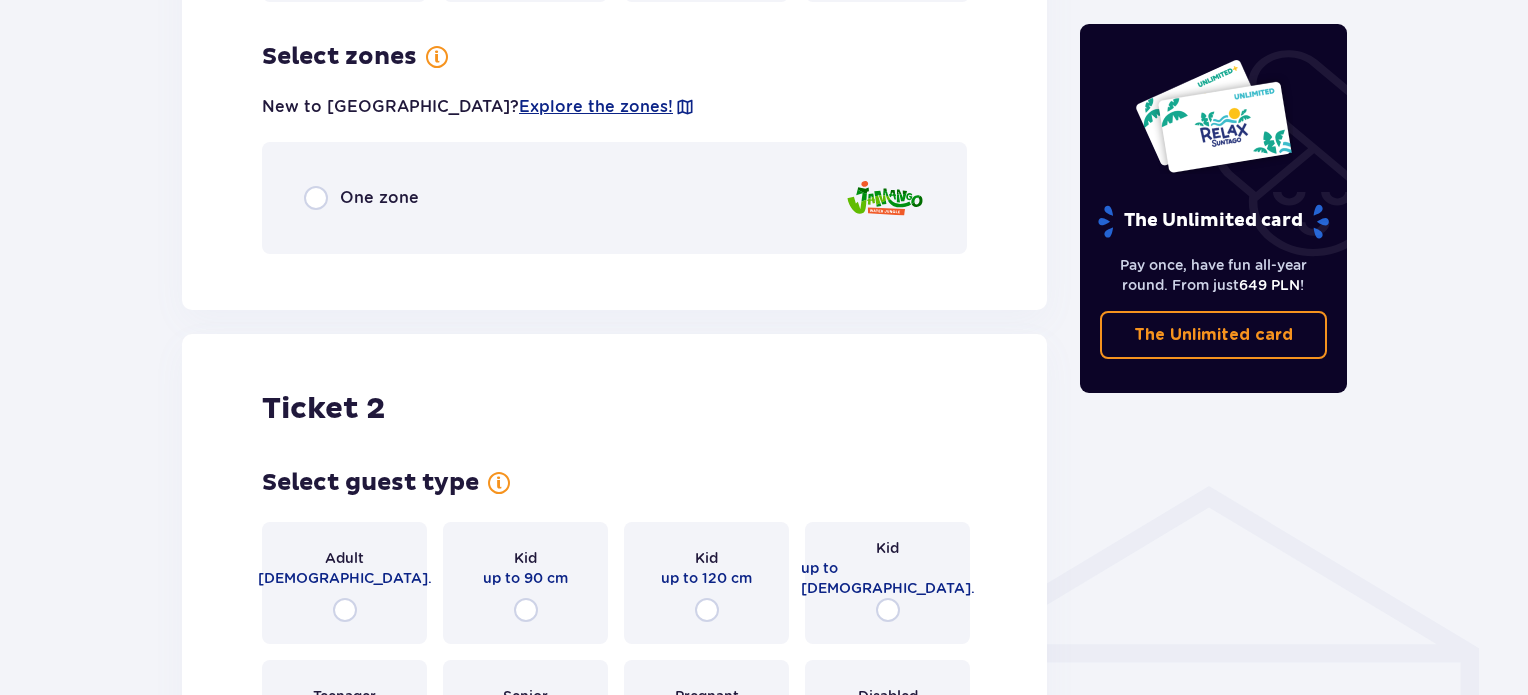 scroll, scrollTop: 1156, scrollLeft: 0, axis: vertical 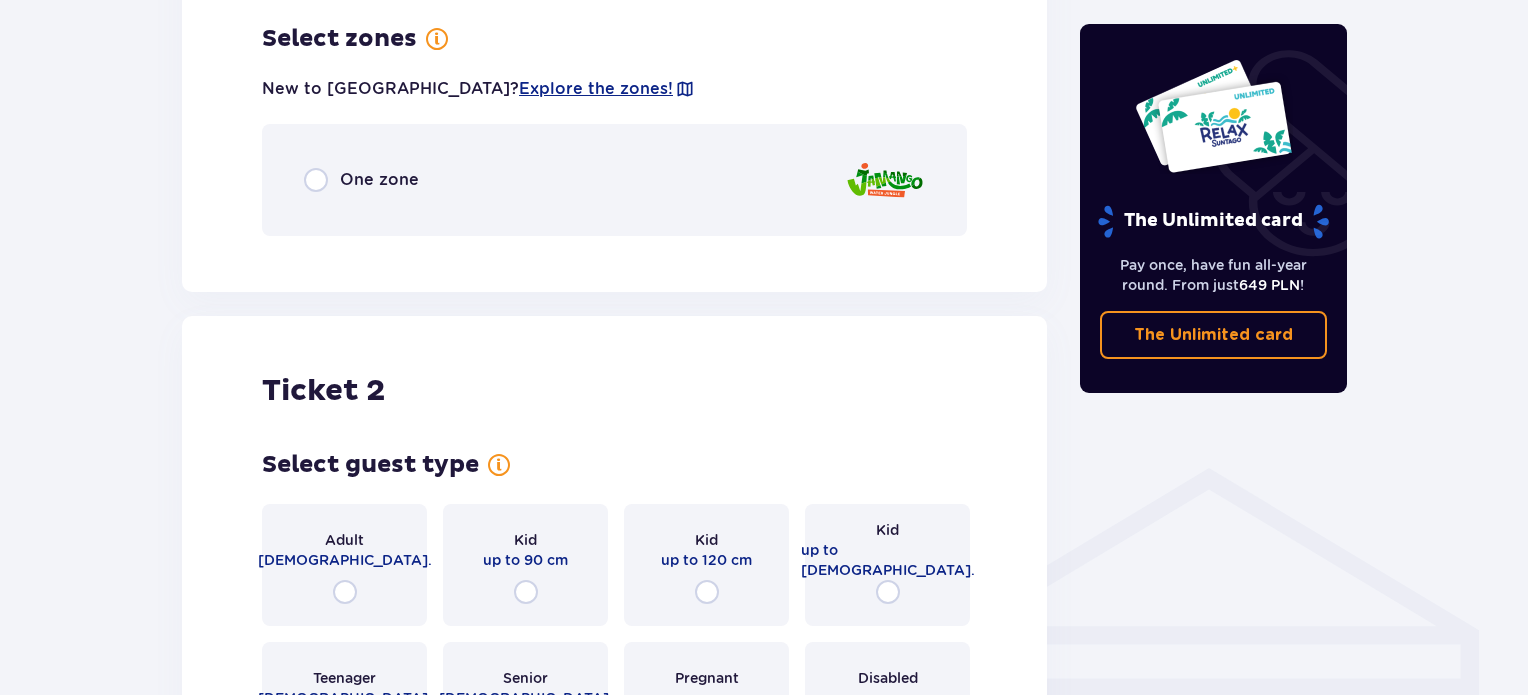 click on "One zone" at bounding box center (379, 180) 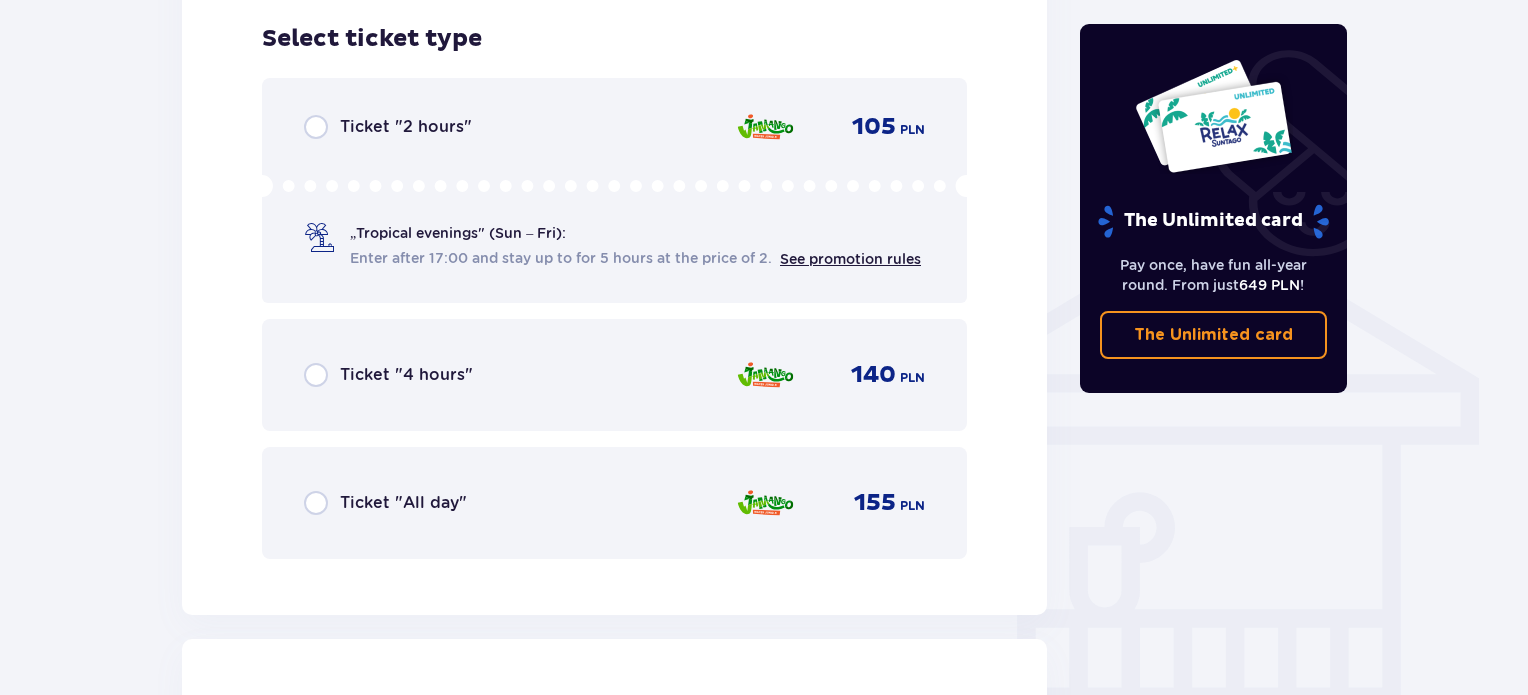 click on "Ticket "4 hours"" at bounding box center (406, 375) 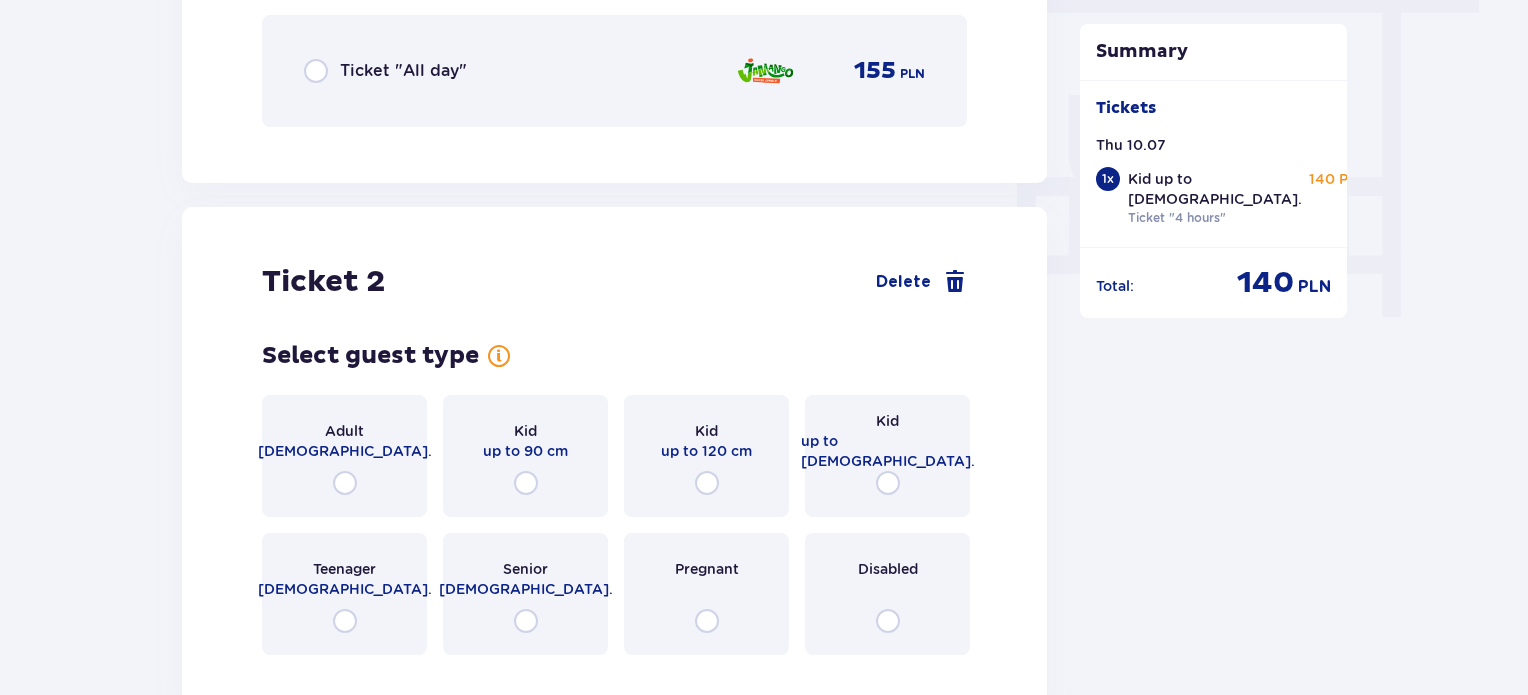 scroll, scrollTop: 2022, scrollLeft: 0, axis: vertical 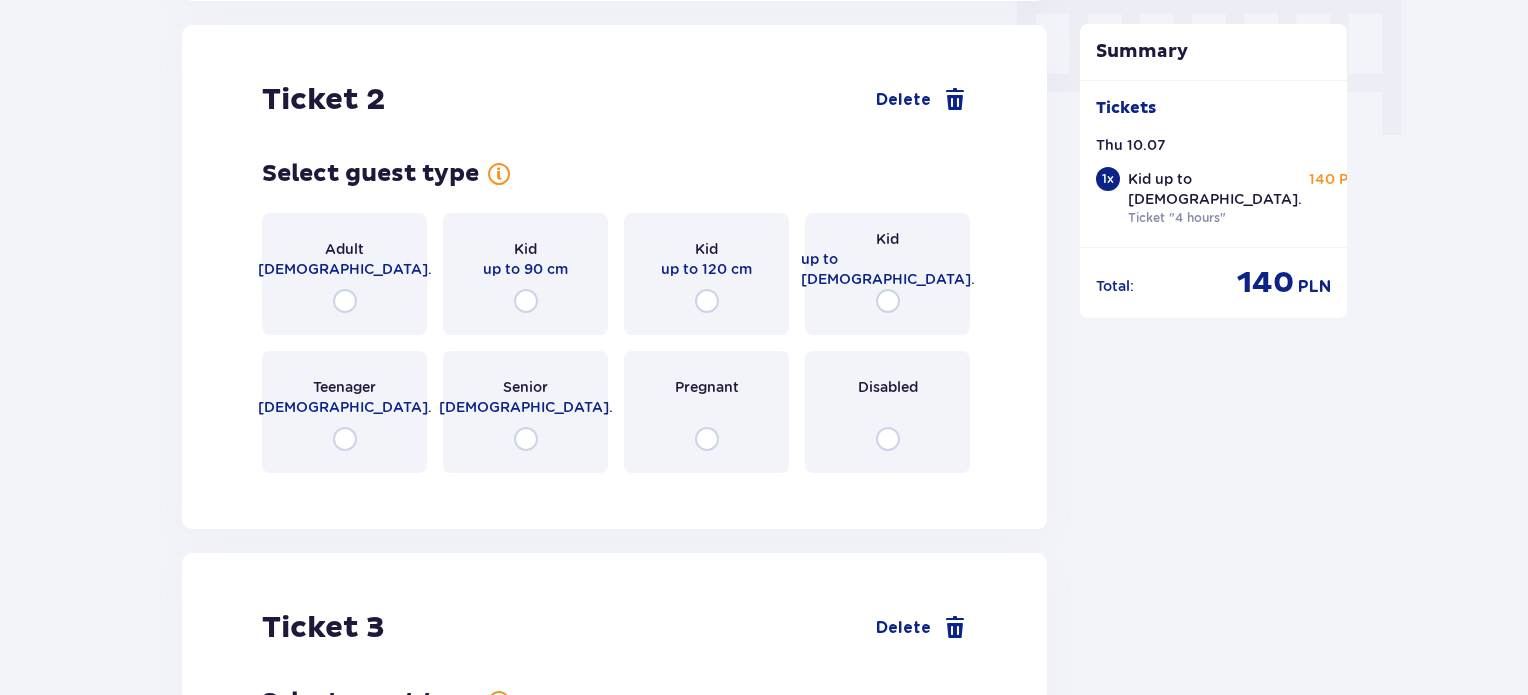 click on "Kid up to 16 y.o." at bounding box center (887, 274) 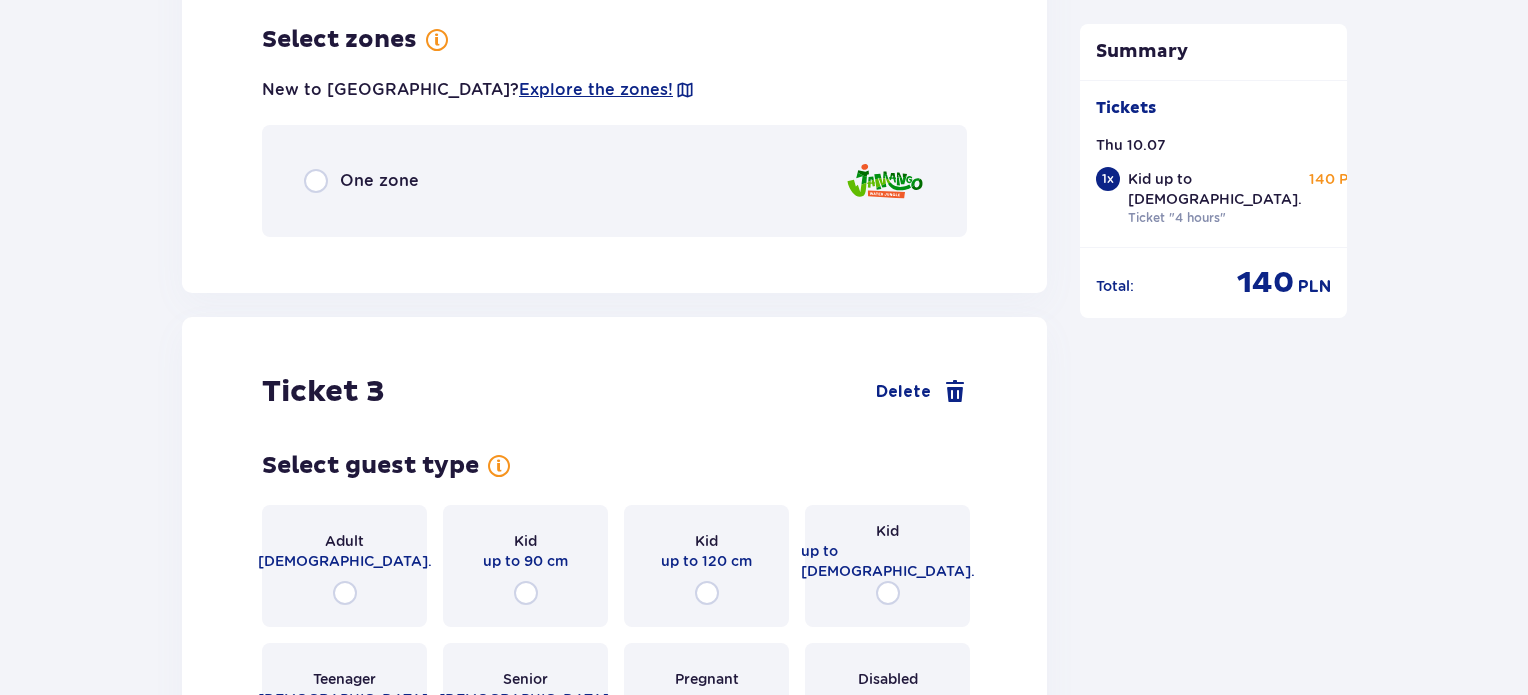click on "One zone" at bounding box center (614, 181) 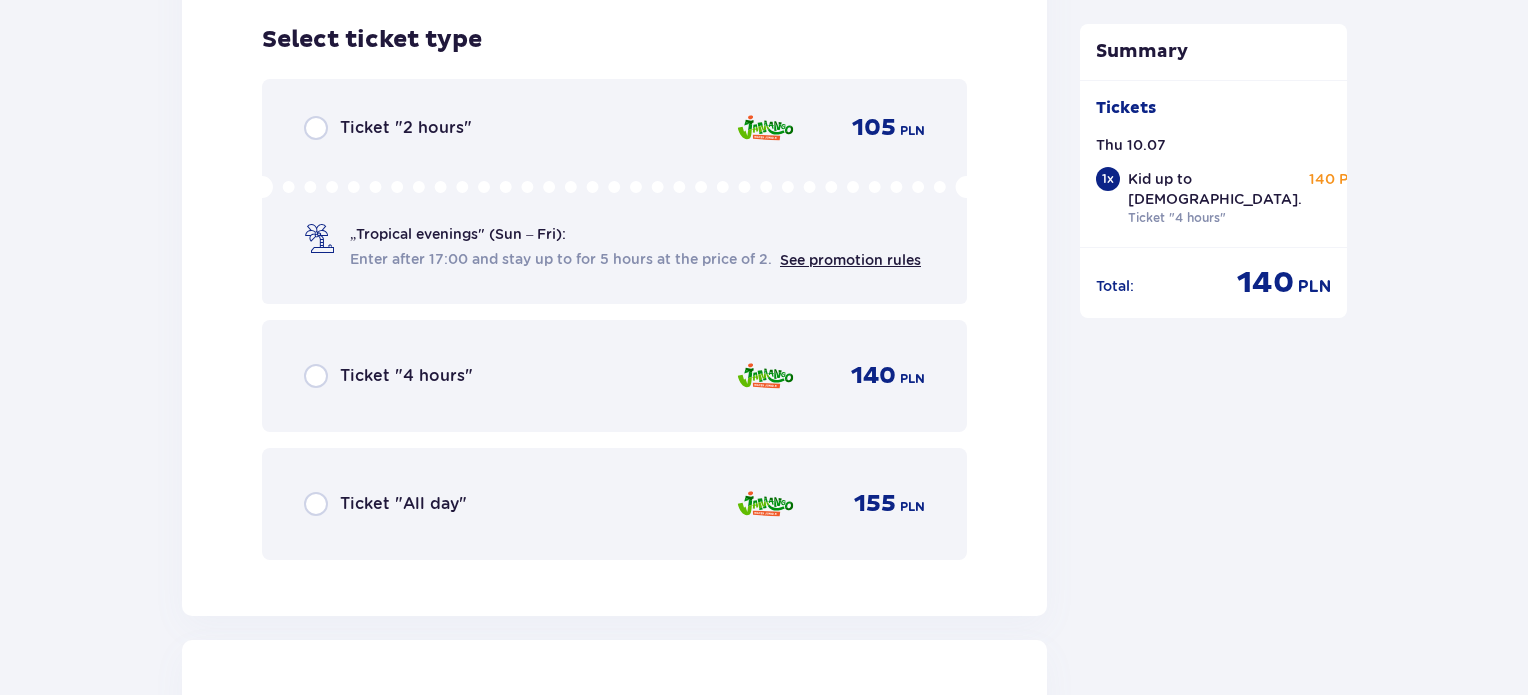 click on "Ticket "4 hours" 140 PLN" at bounding box center [614, 376] 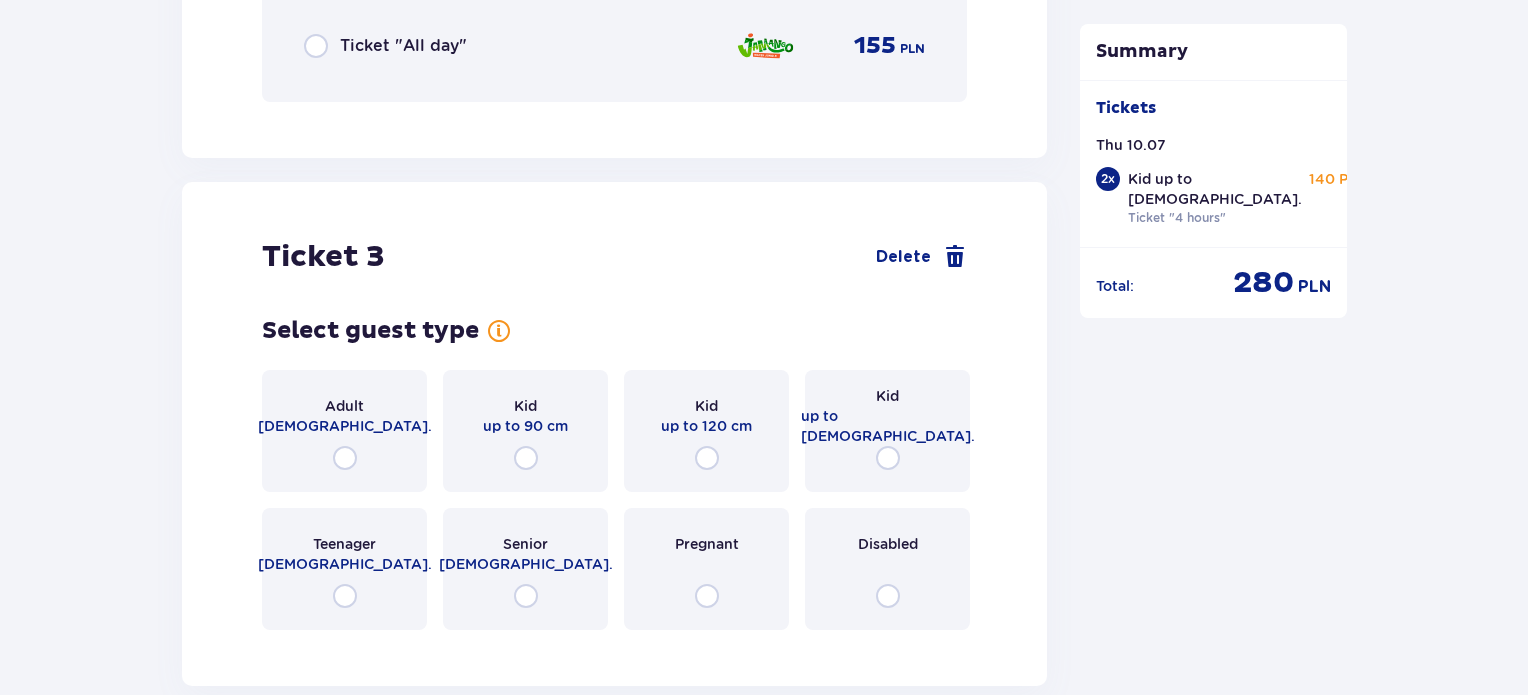 scroll, scrollTop: 3376, scrollLeft: 0, axis: vertical 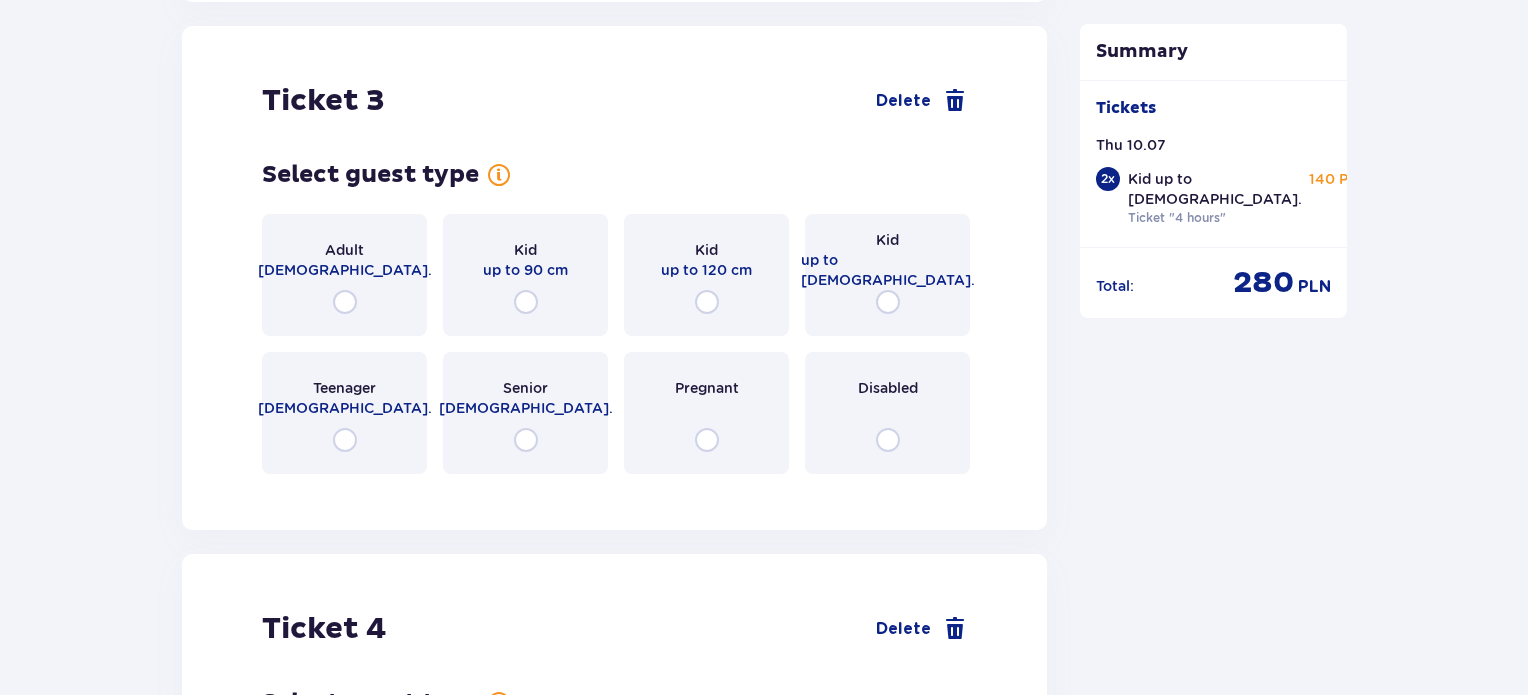 click on "Adult 18 - 65 y.o." at bounding box center (344, 275) 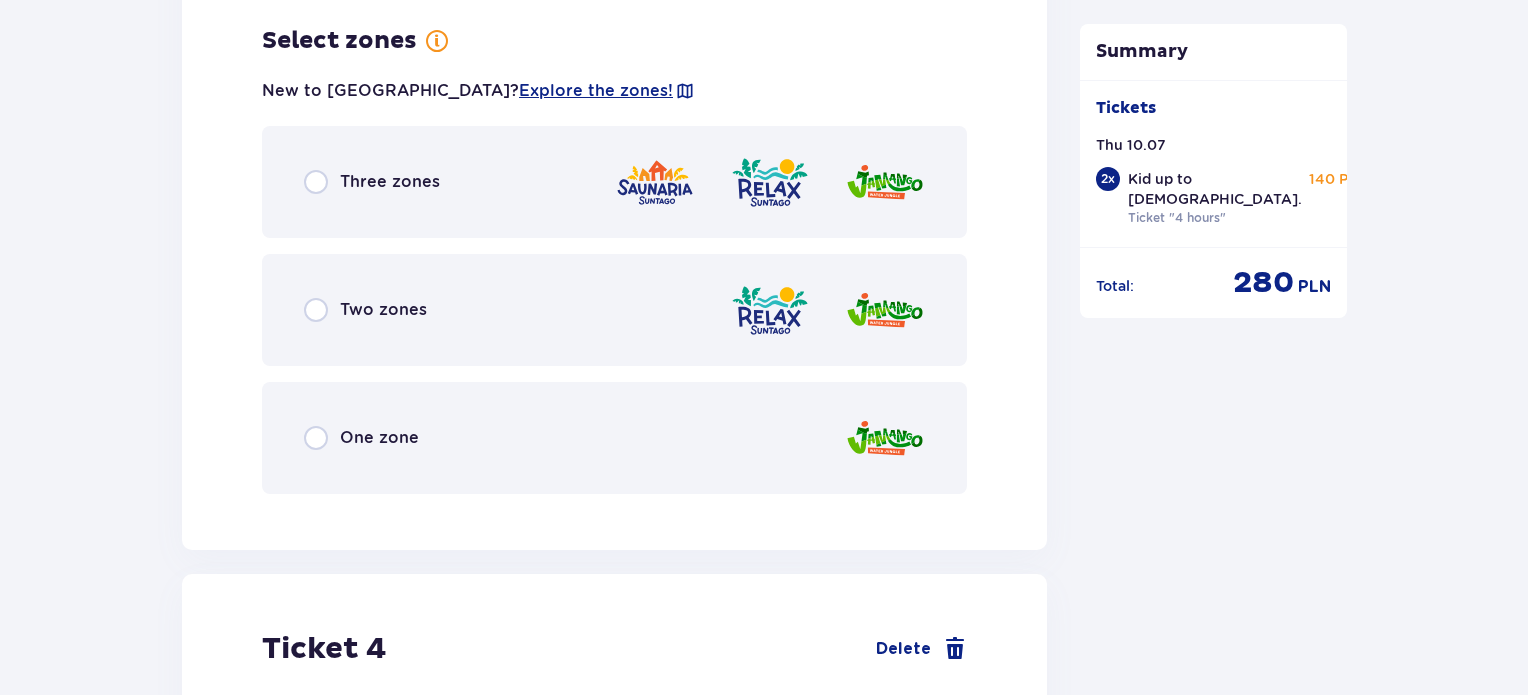 click on "Three zones" at bounding box center (614, 182) 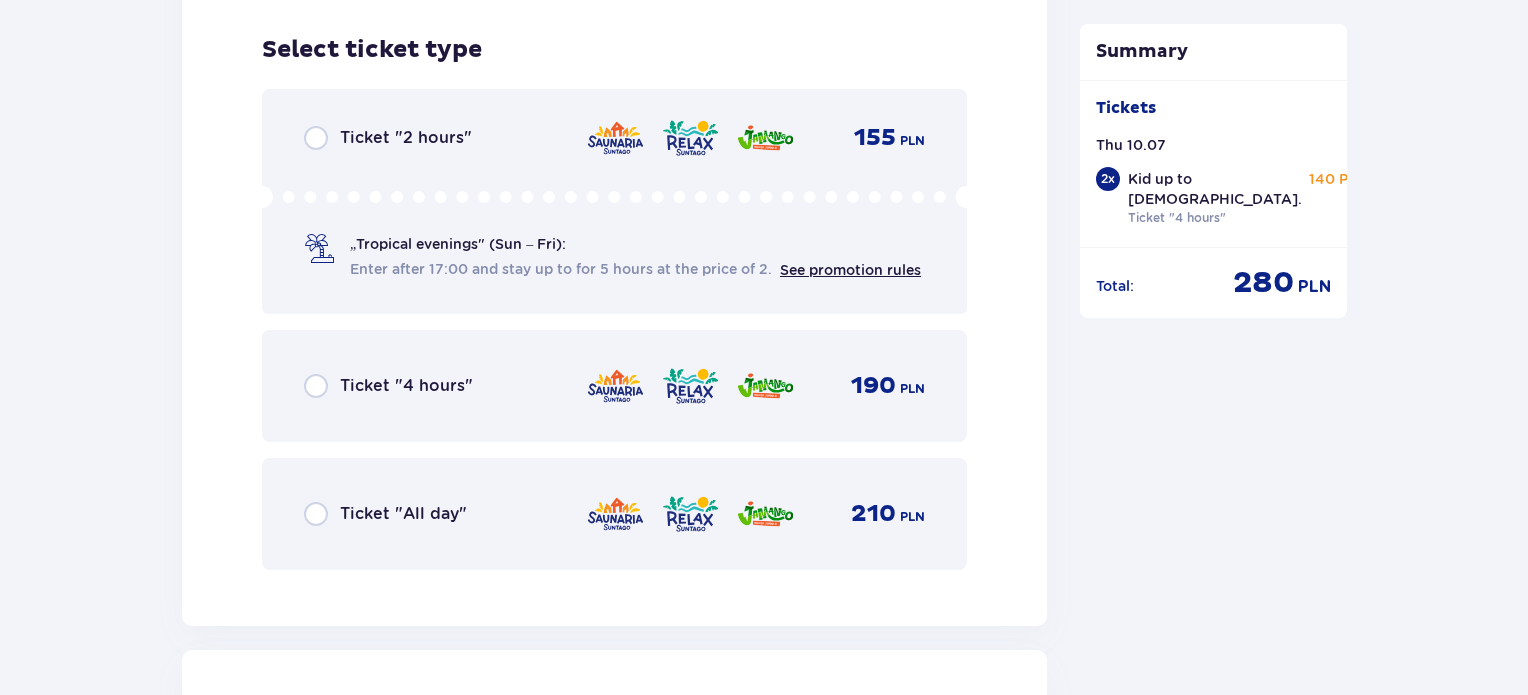 scroll, scrollTop: 4372, scrollLeft: 0, axis: vertical 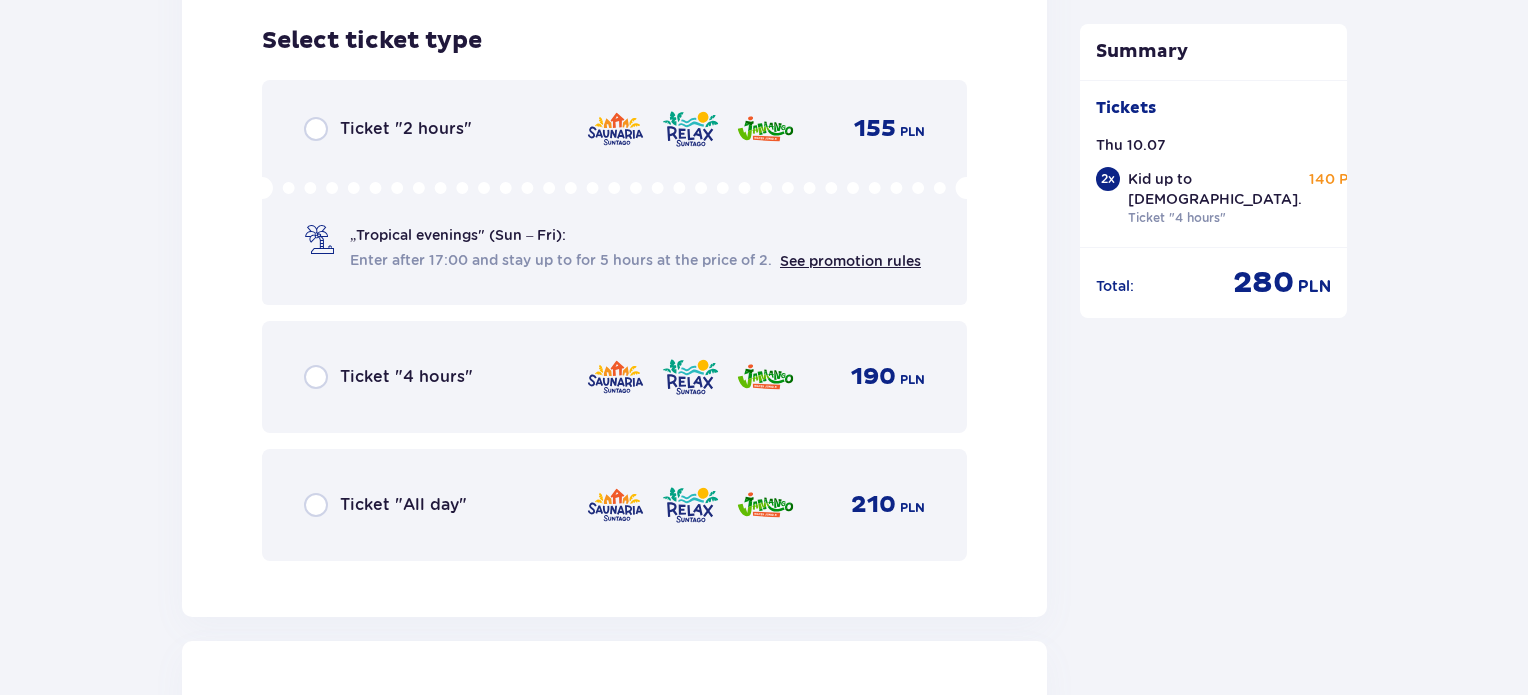 click on "Ticket "4 hours"" at bounding box center (406, 377) 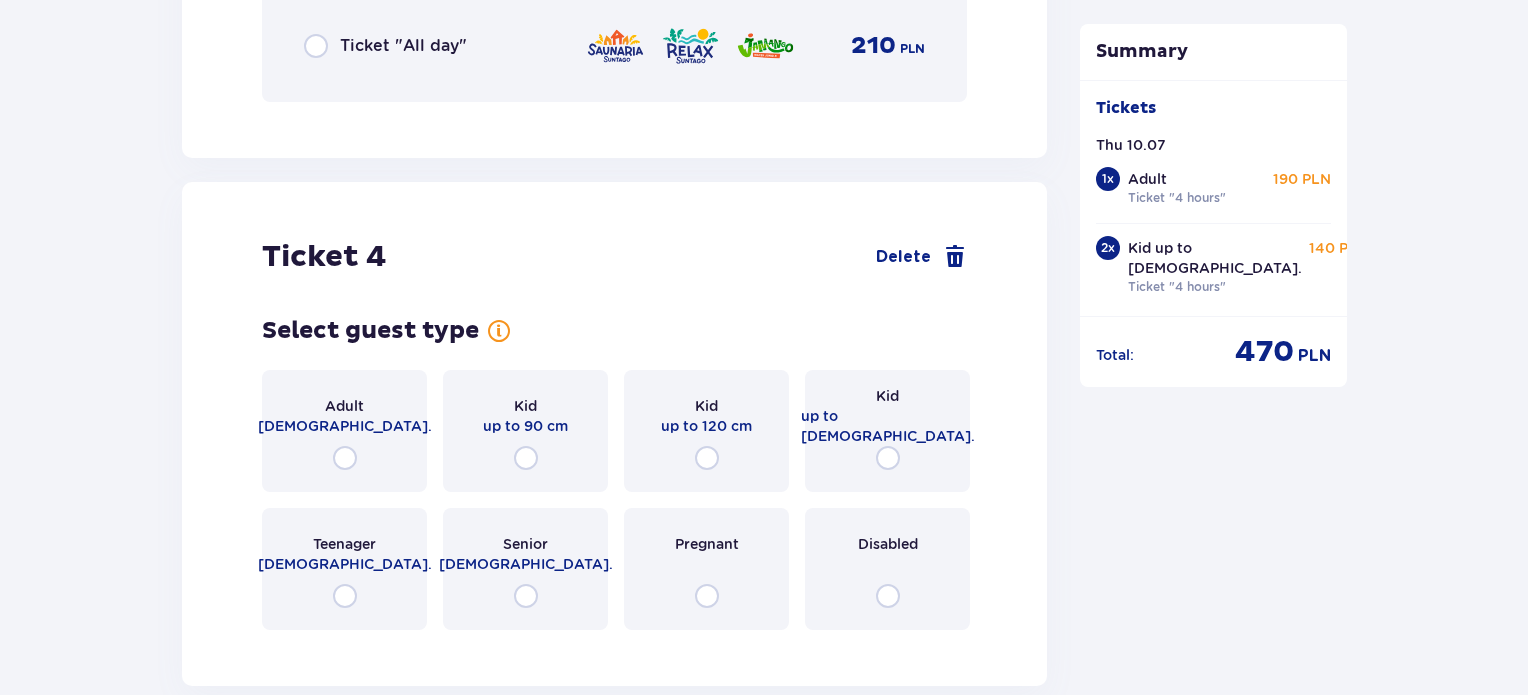 scroll, scrollTop: 4986, scrollLeft: 0, axis: vertical 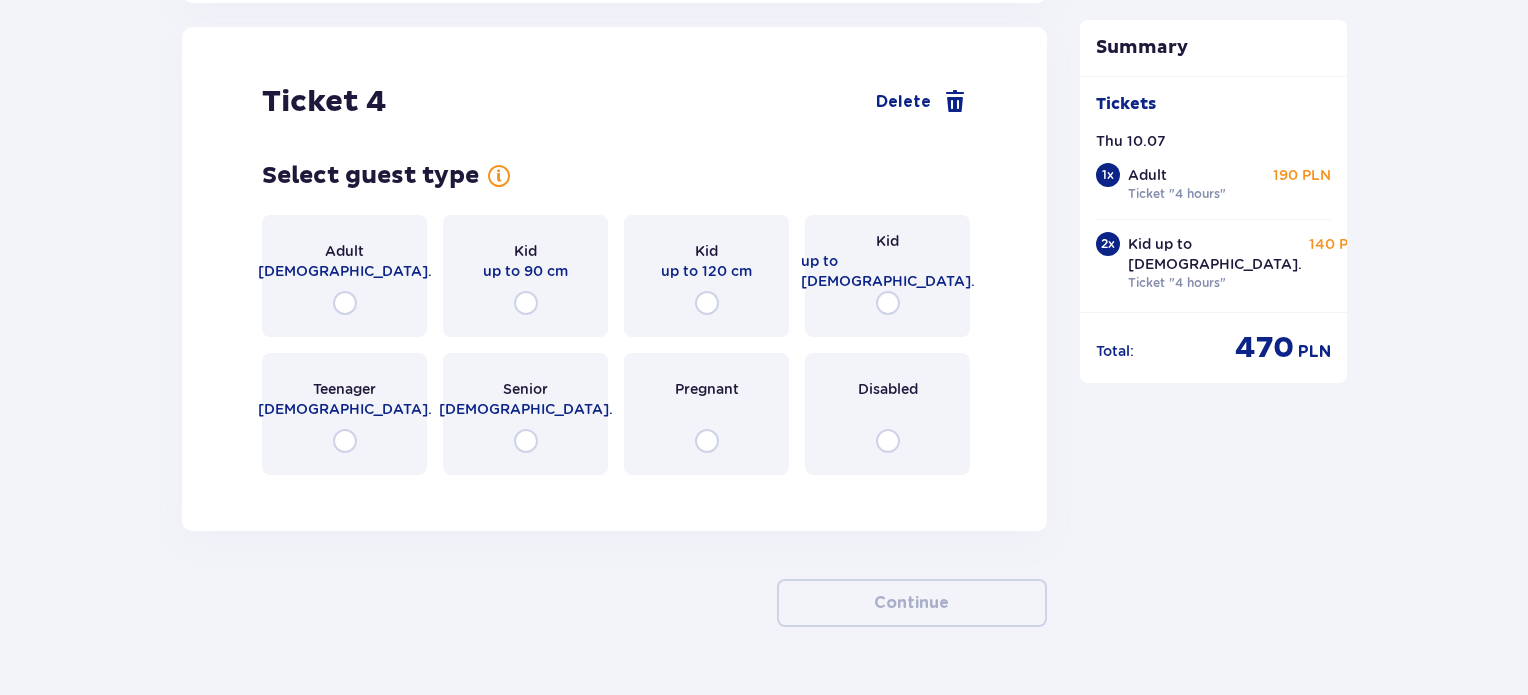 click on "Adult 18 - 65 y.o." at bounding box center [344, 276] 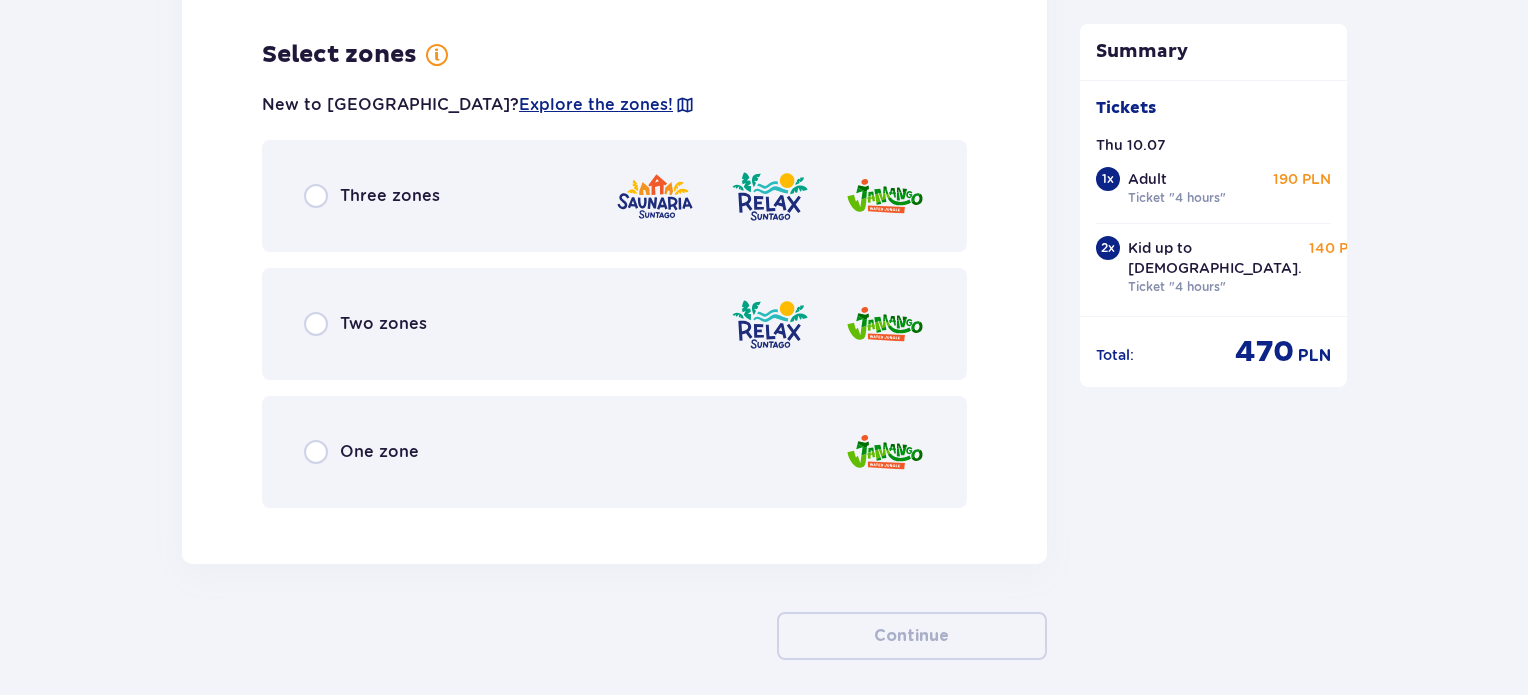scroll, scrollTop: 5474, scrollLeft: 0, axis: vertical 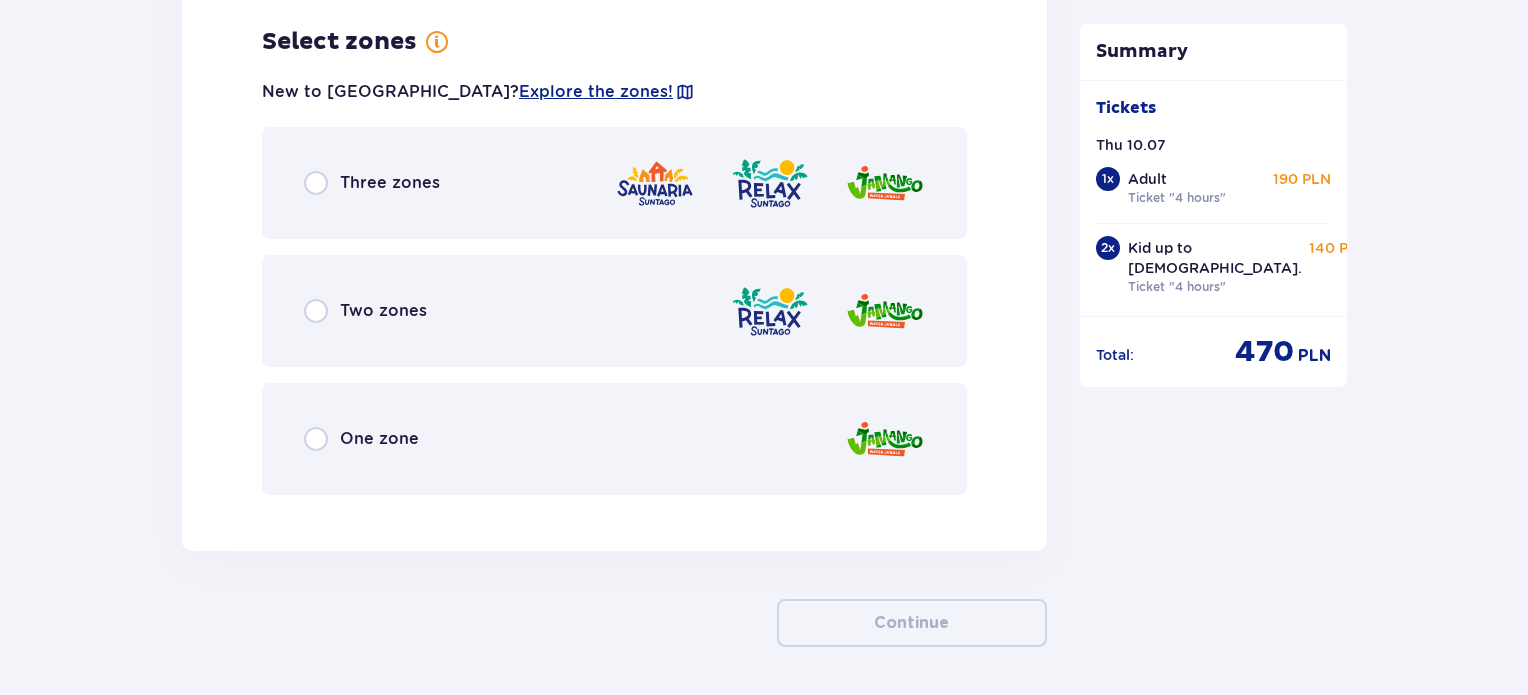 click on "Three zones" at bounding box center [614, 183] 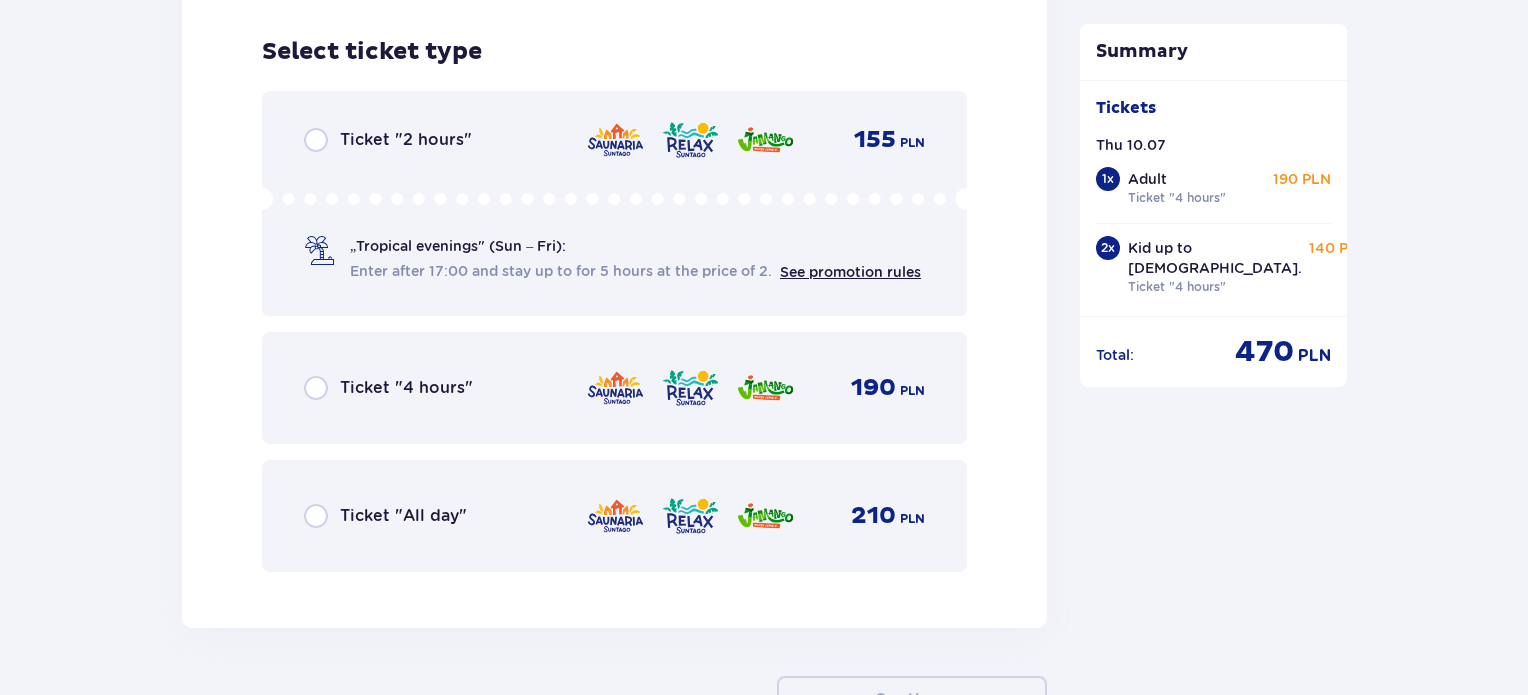 scroll, scrollTop: 5982, scrollLeft: 0, axis: vertical 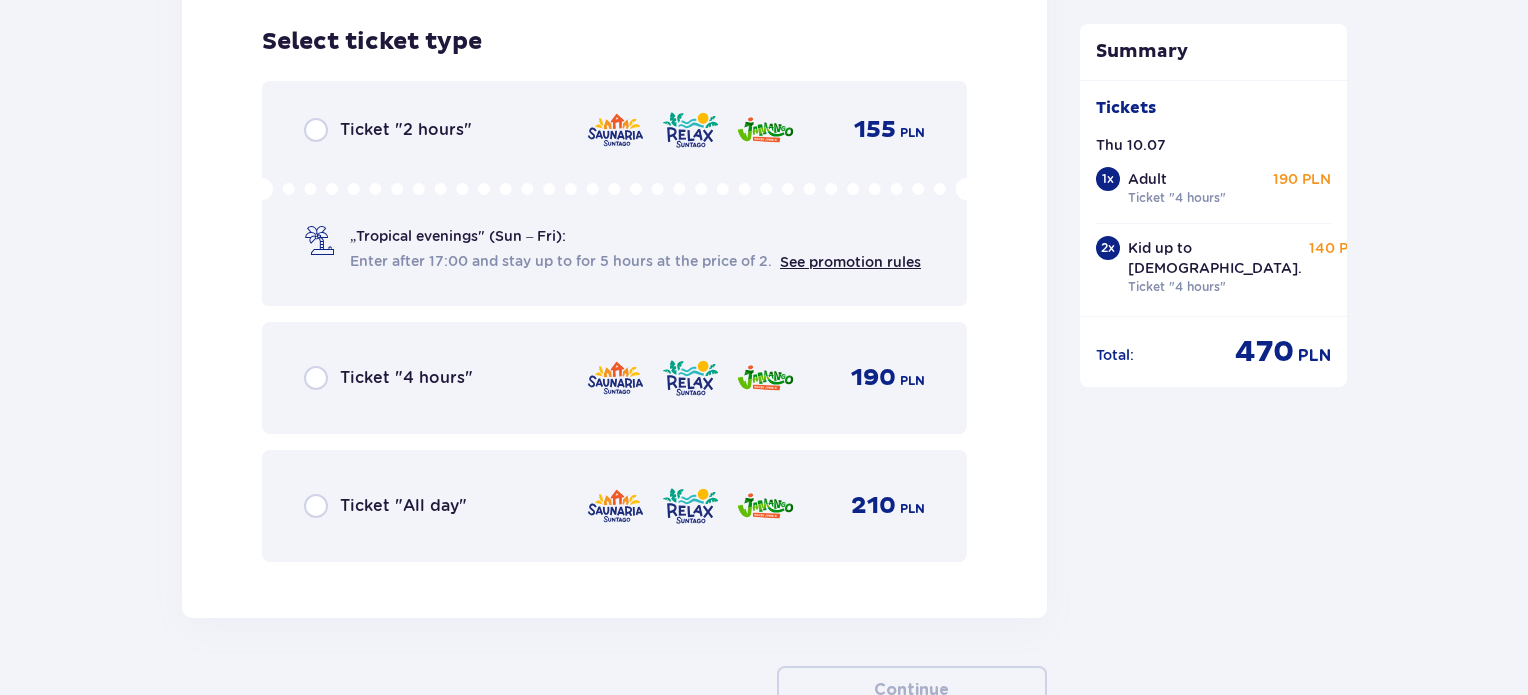 click on "Ticket "4 hours" 190 PLN" at bounding box center (614, 378) 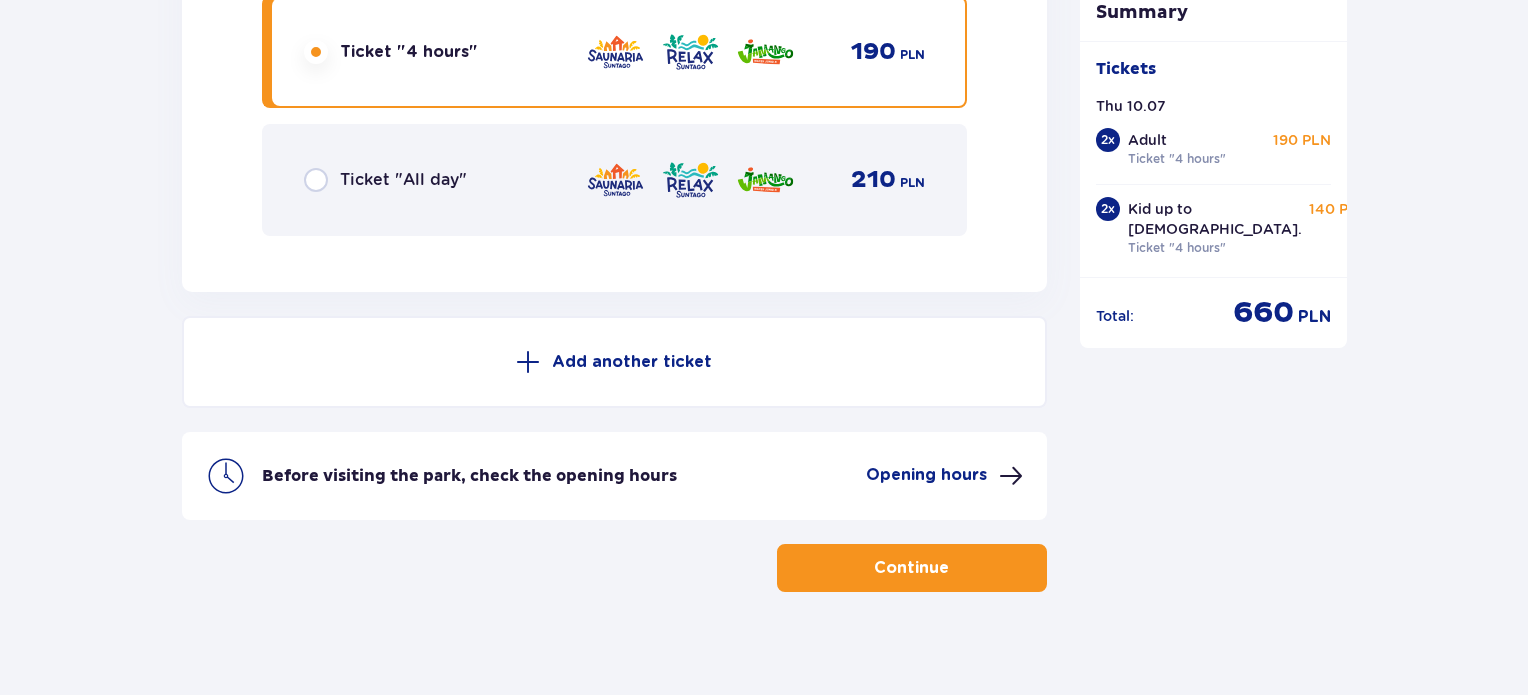 scroll, scrollTop: 6320, scrollLeft: 0, axis: vertical 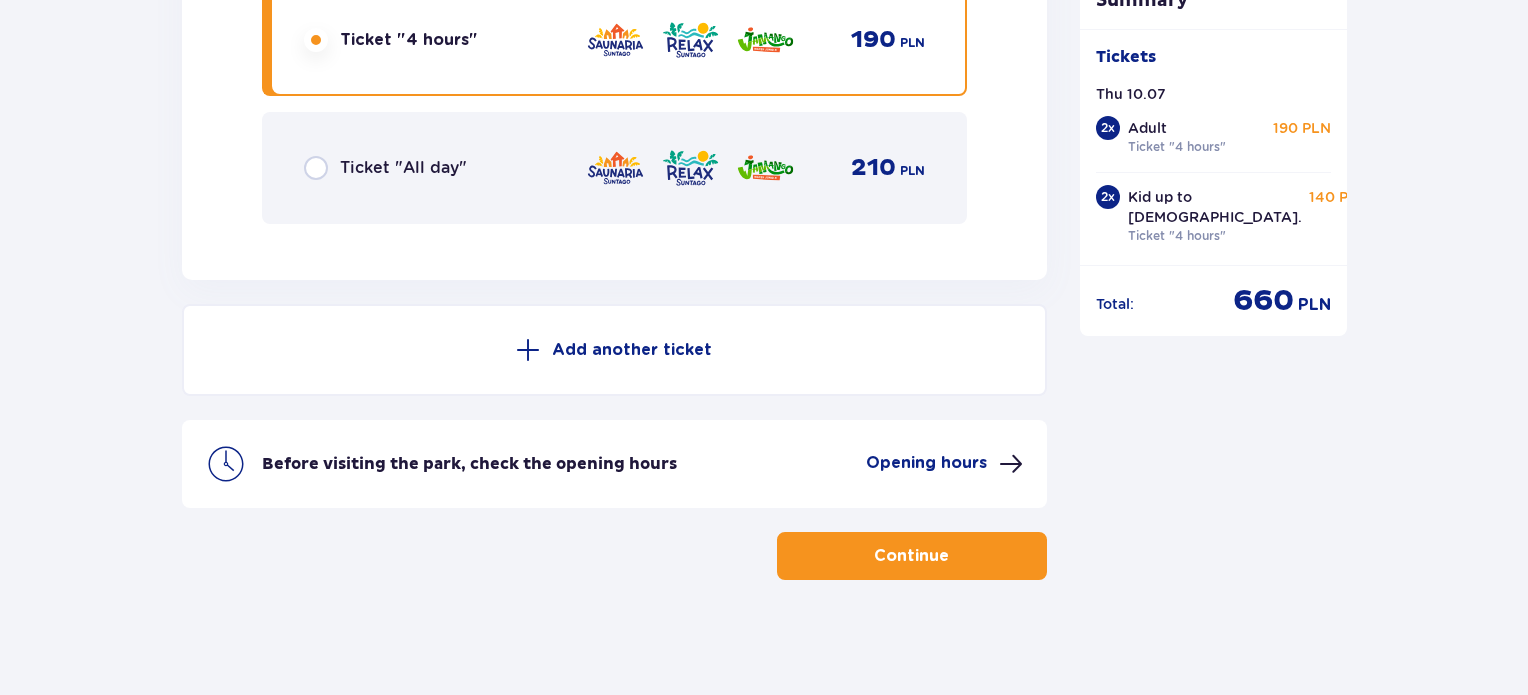 click on "Continue" at bounding box center [911, 556] 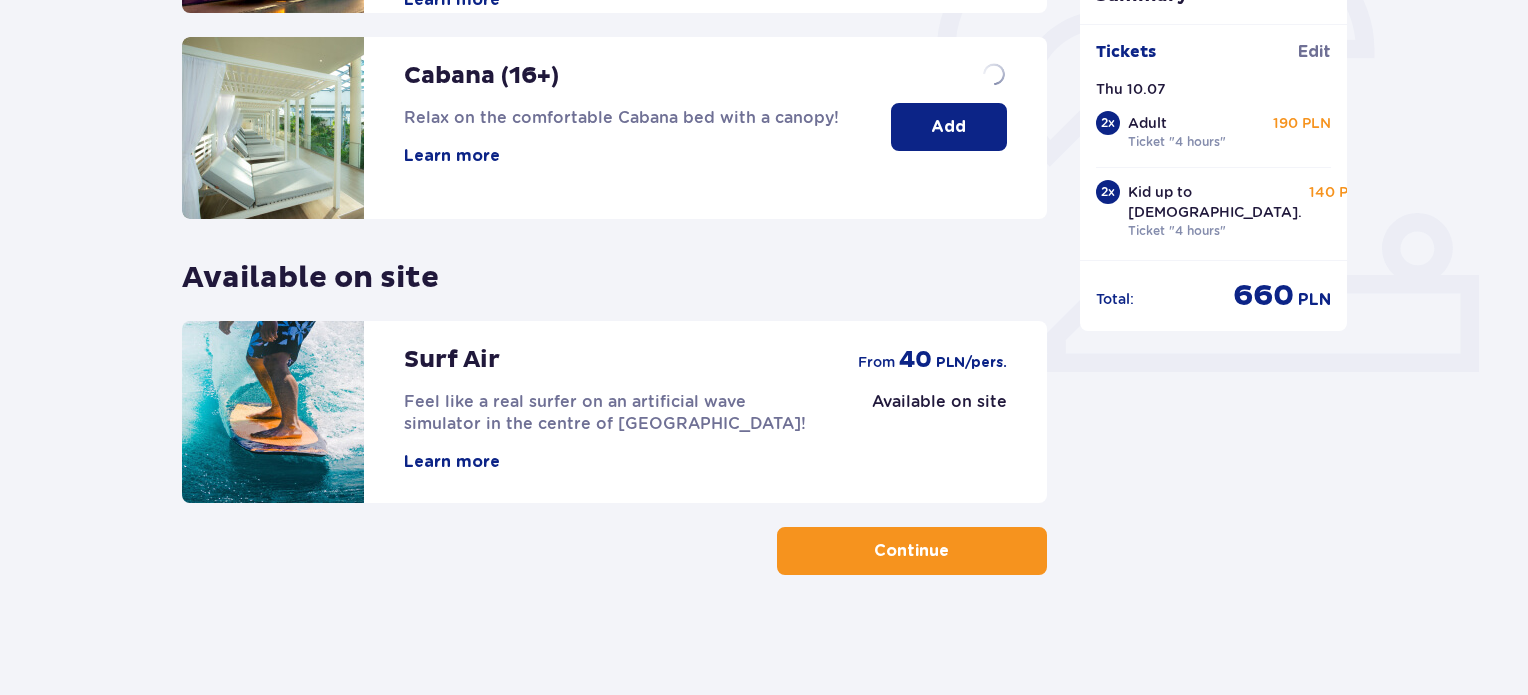 scroll, scrollTop: 0, scrollLeft: 0, axis: both 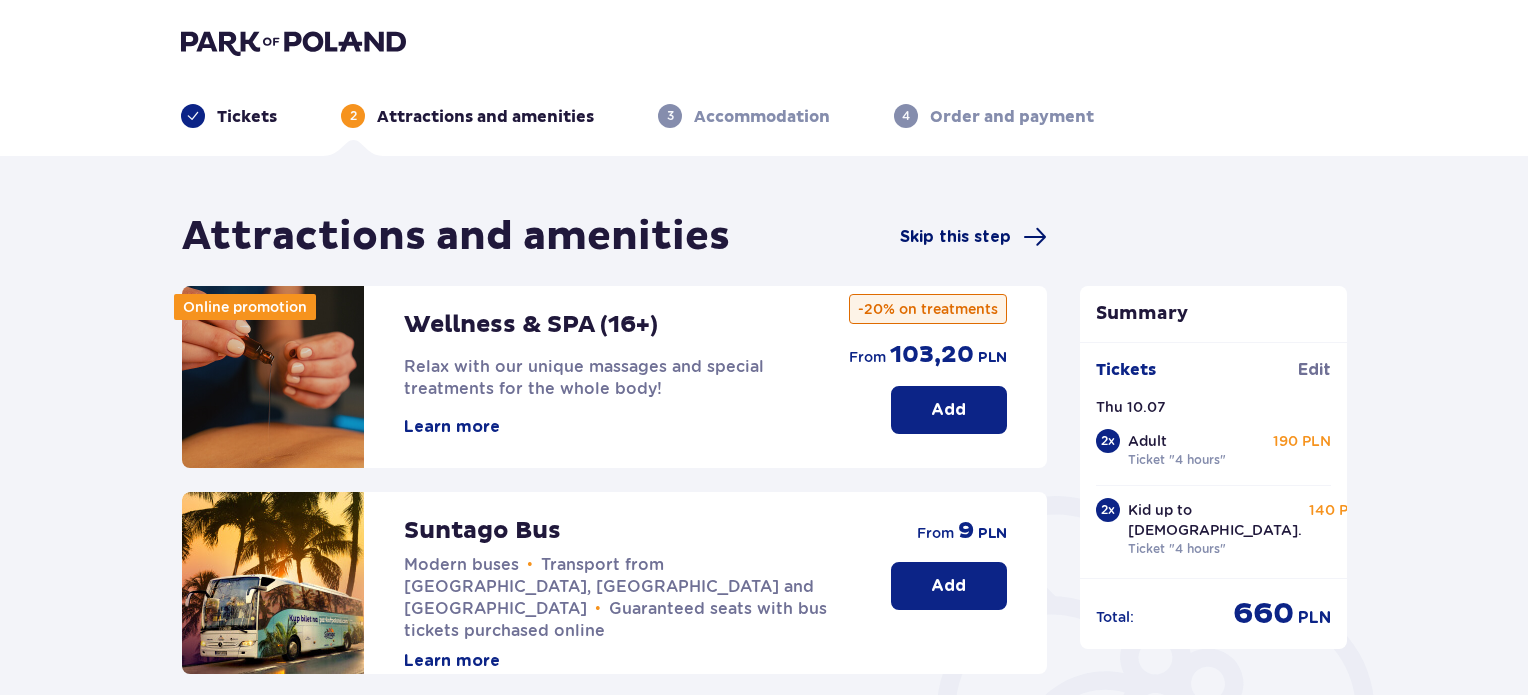 click on "Skip this step" at bounding box center (955, 237) 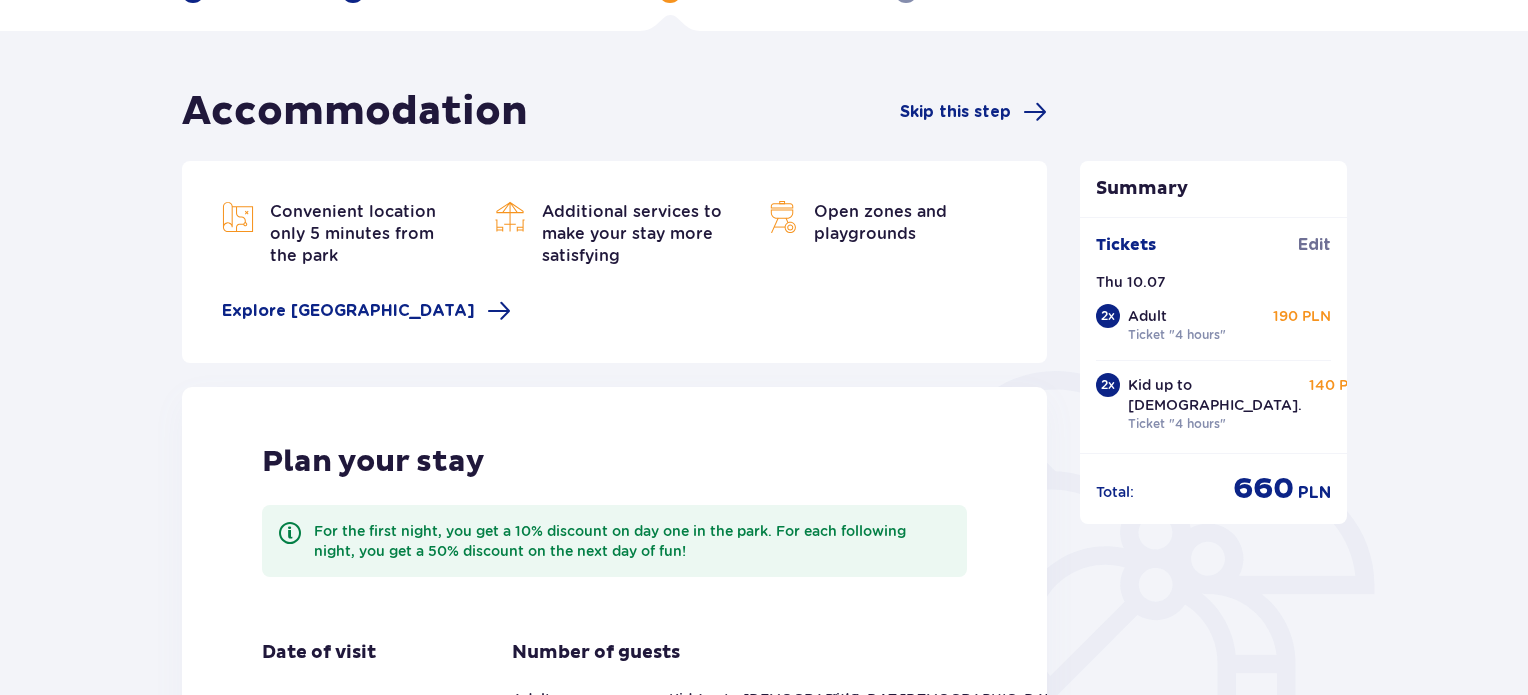 scroll, scrollTop: 0, scrollLeft: 0, axis: both 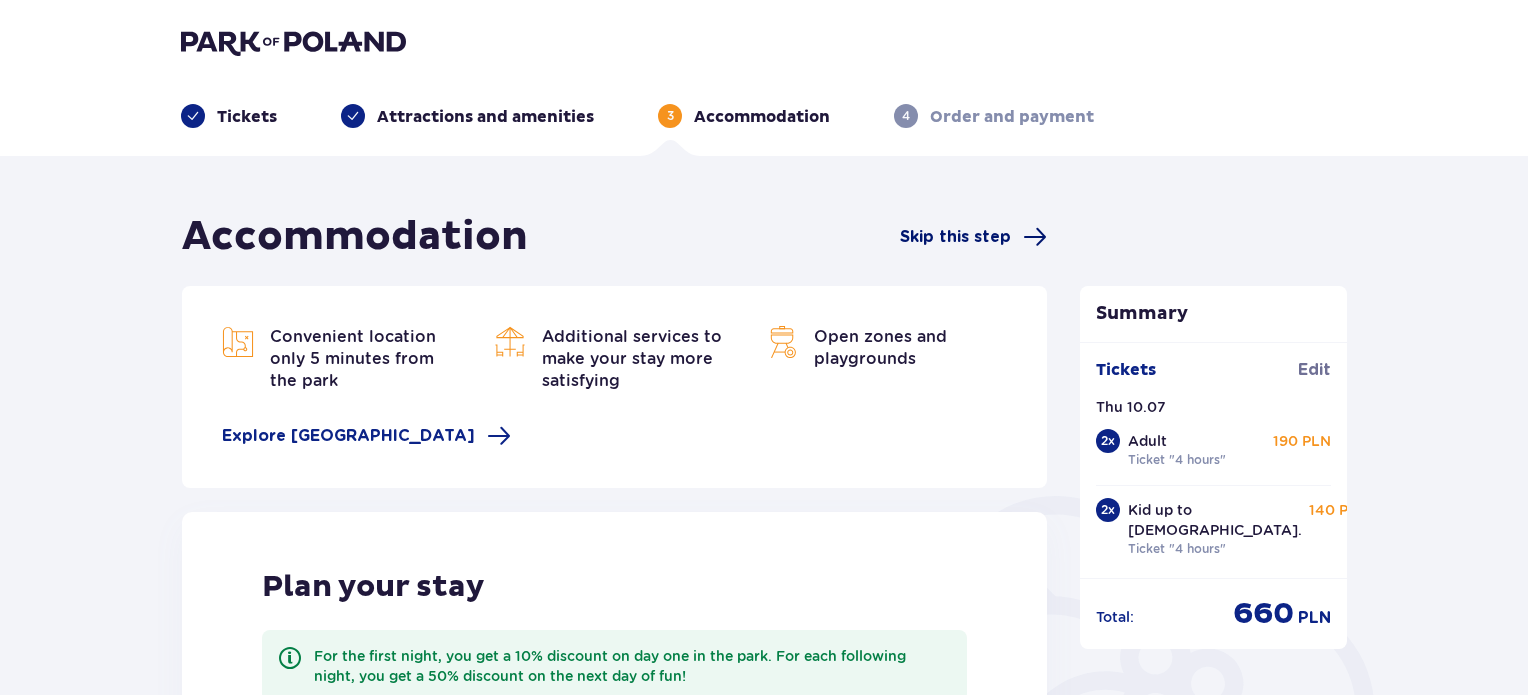 click on "Skip this step" at bounding box center [955, 237] 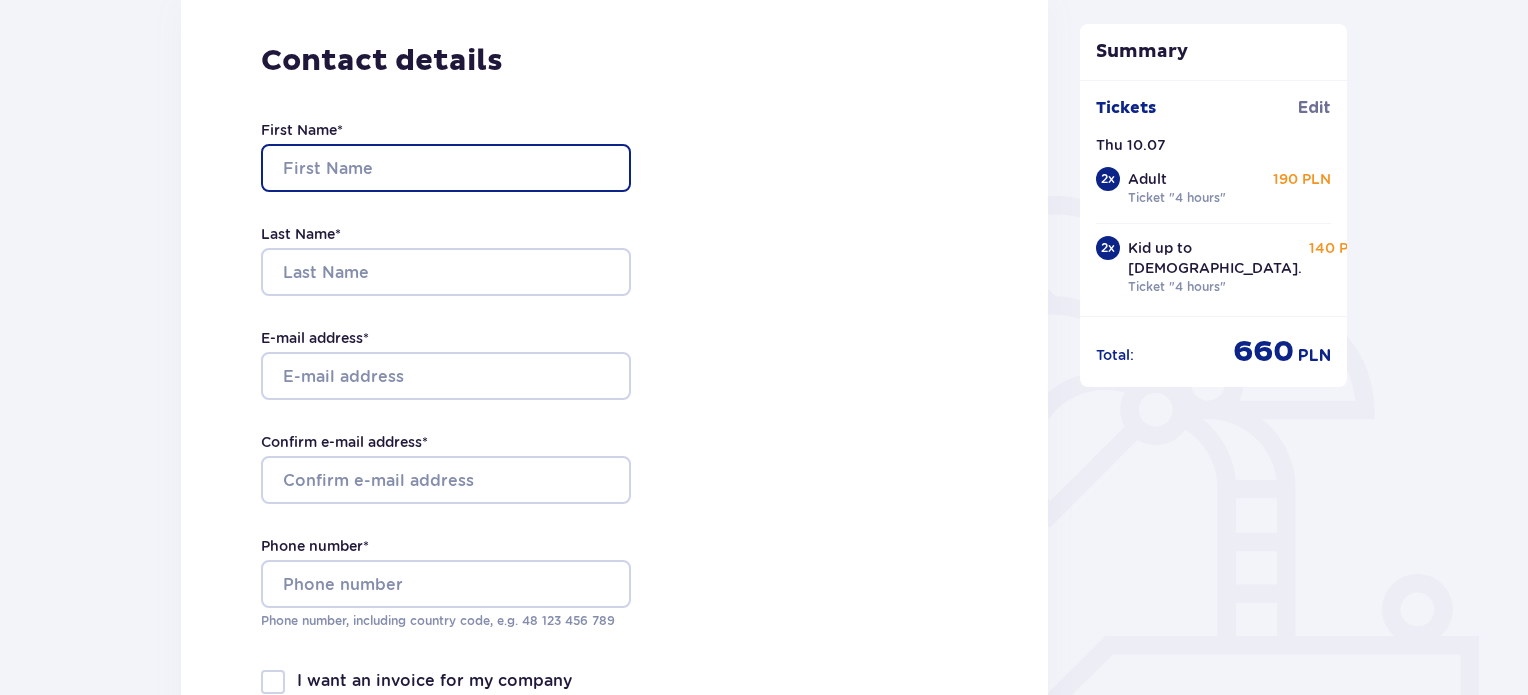 click on "First Name *" at bounding box center (446, 168) 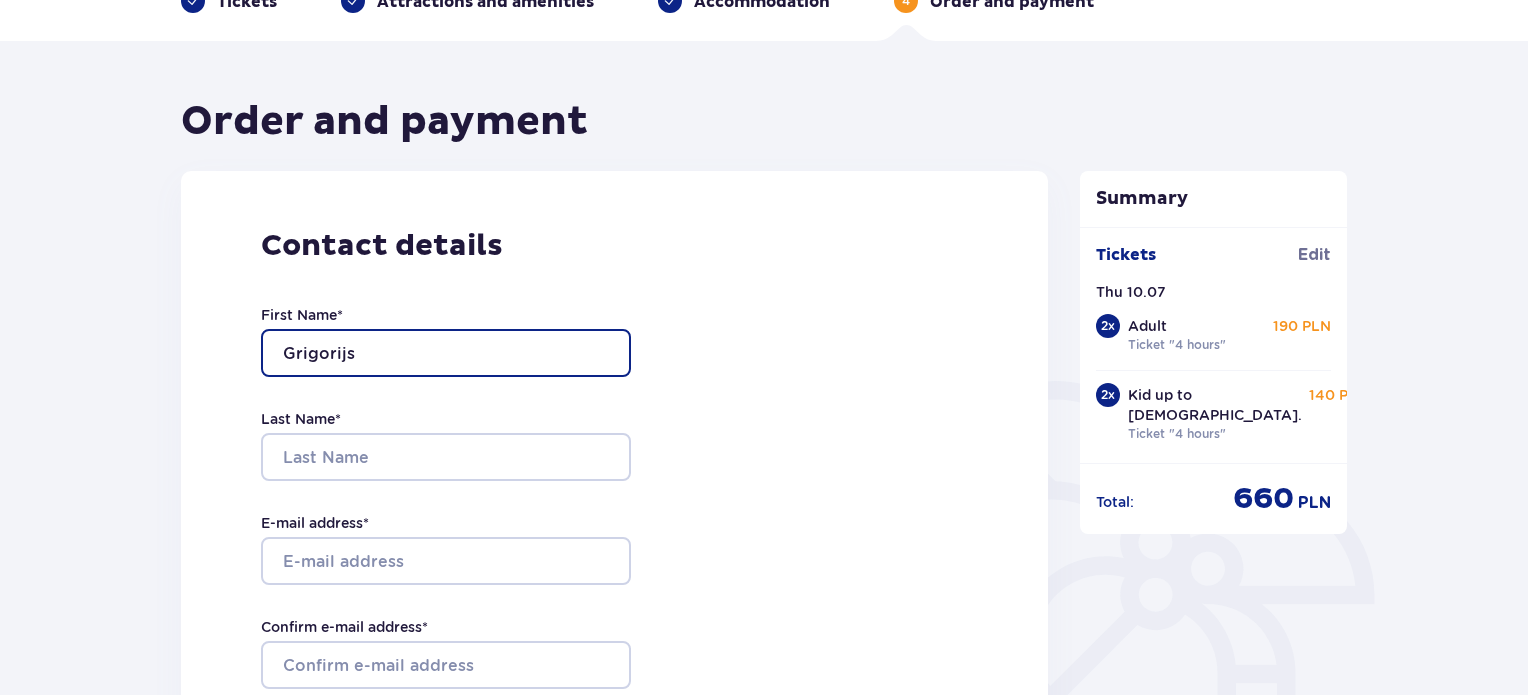 scroll, scrollTop: 0, scrollLeft: 0, axis: both 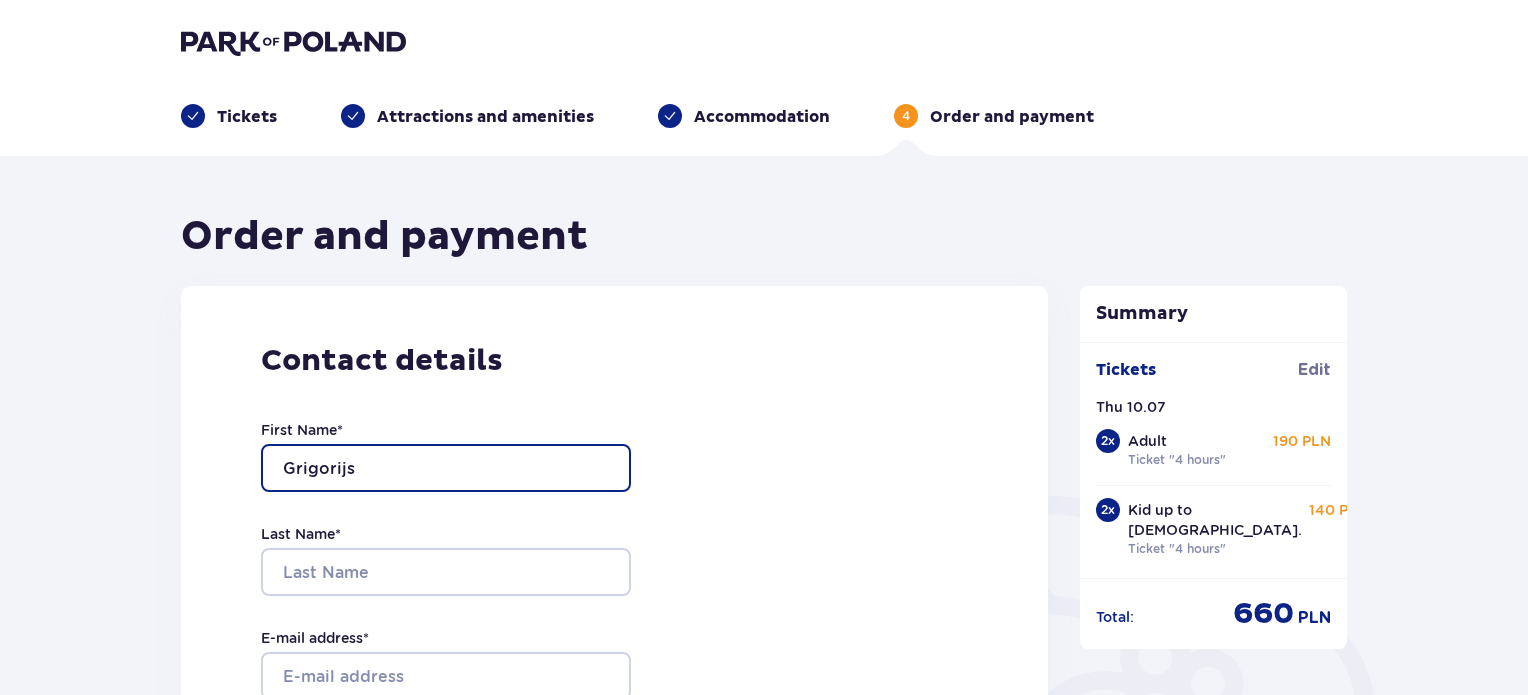 type on "Grigorijs" 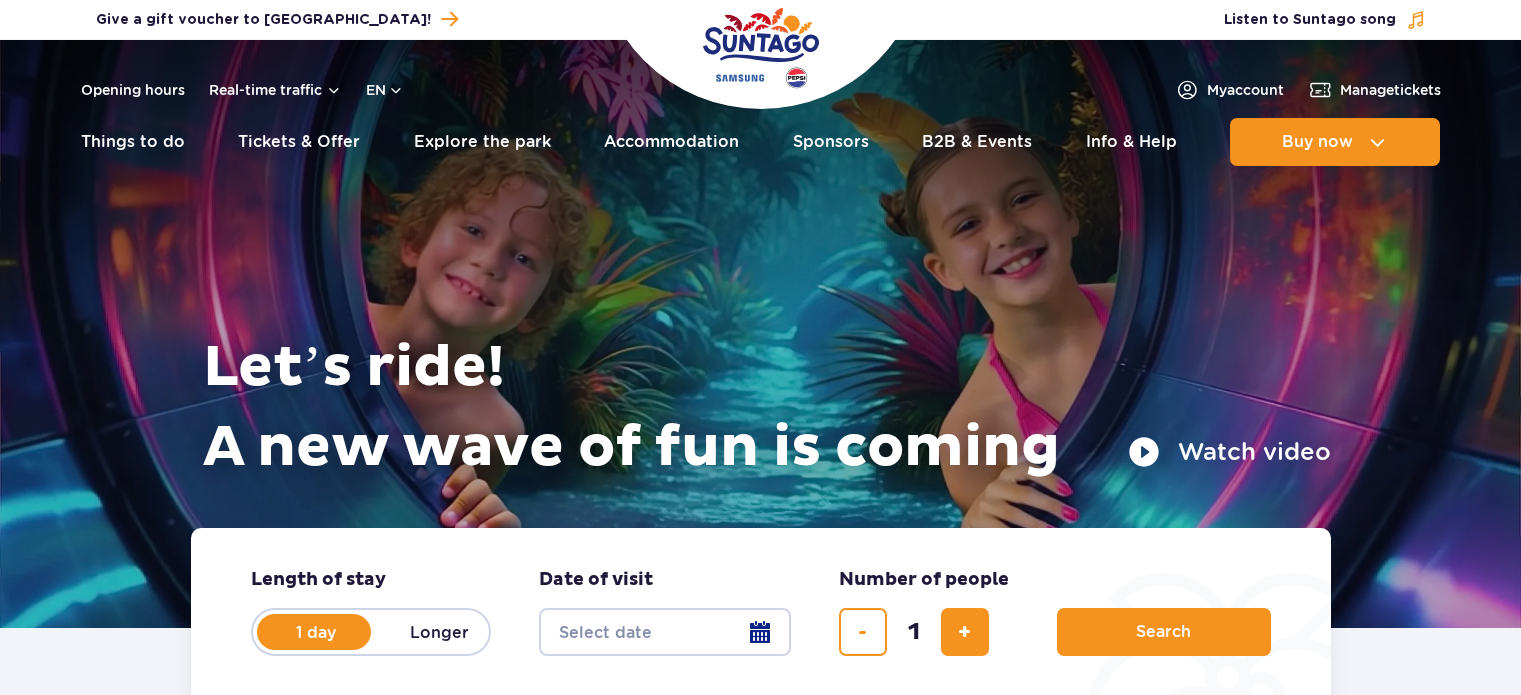 scroll, scrollTop: 0, scrollLeft: 0, axis: both 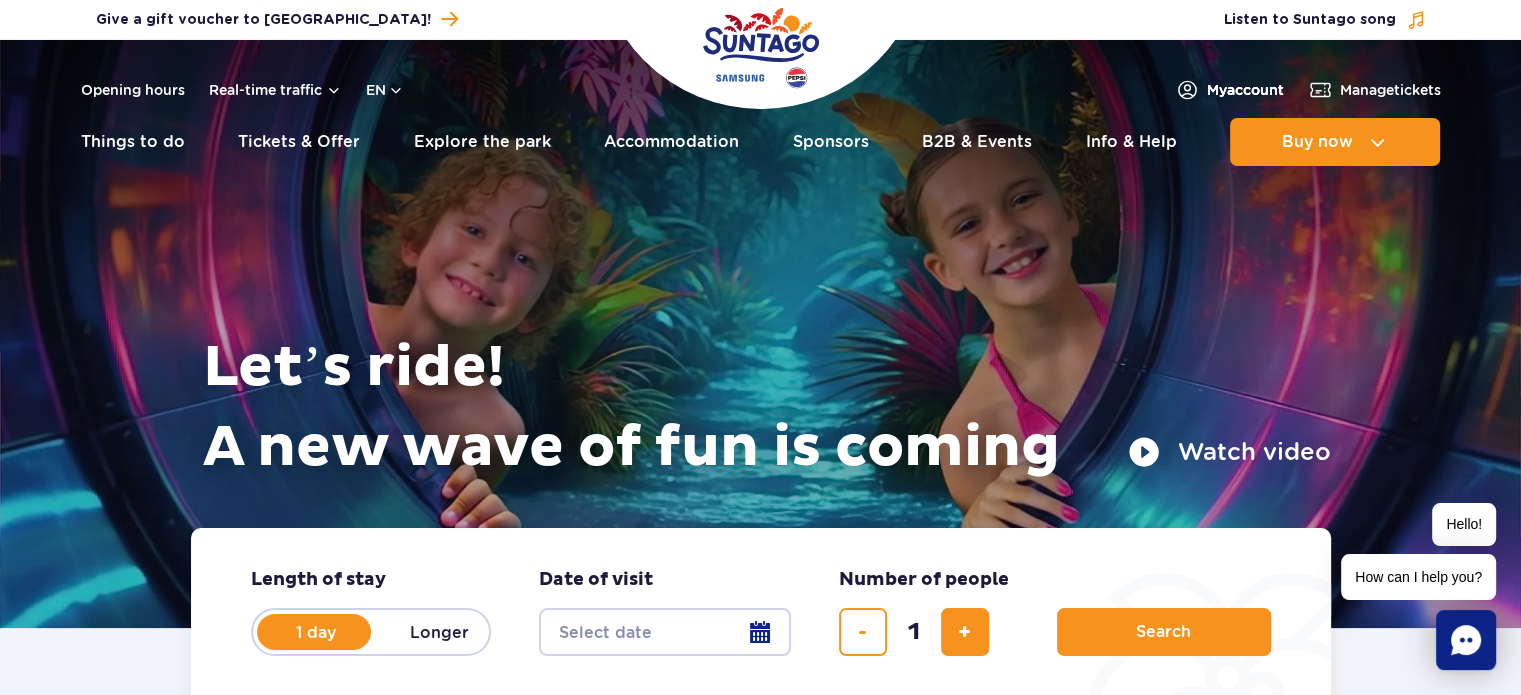 click on "My  account" at bounding box center (1245, 90) 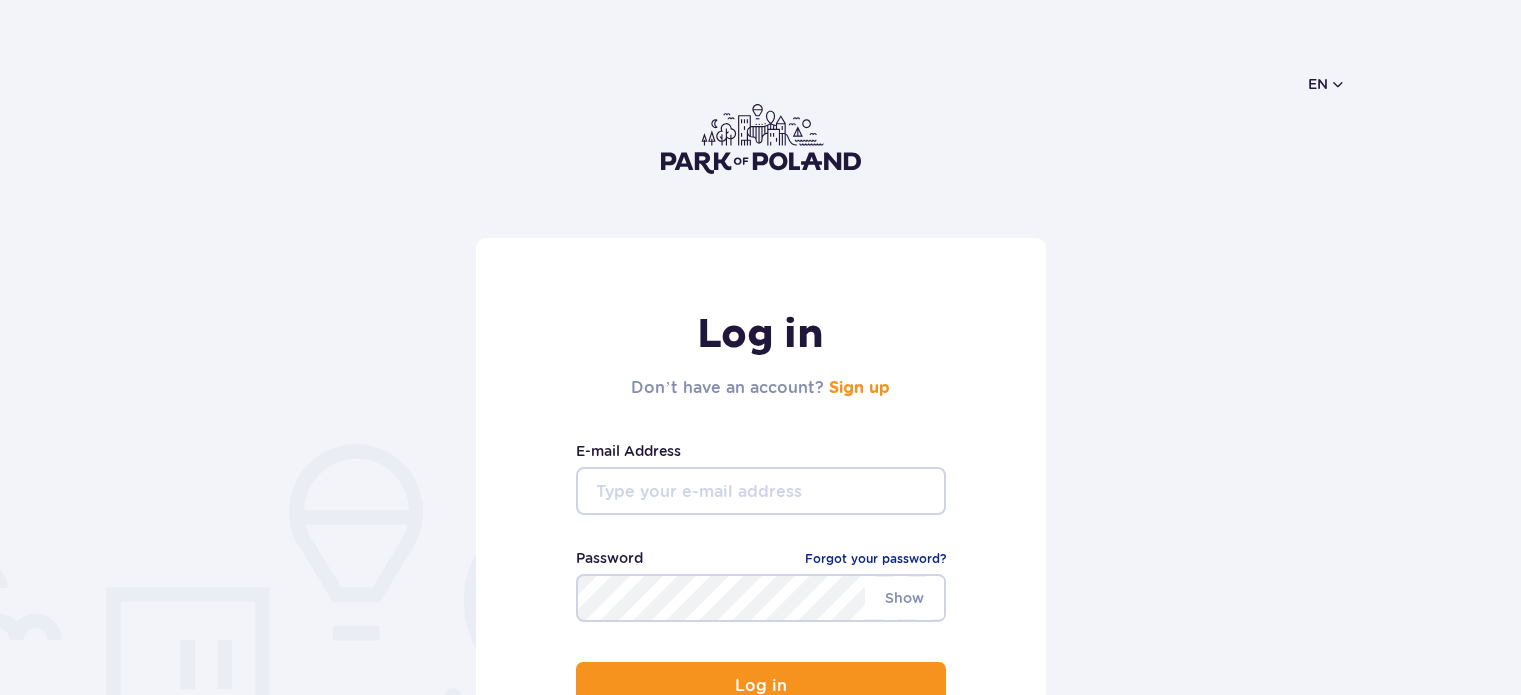 scroll, scrollTop: 0, scrollLeft: 0, axis: both 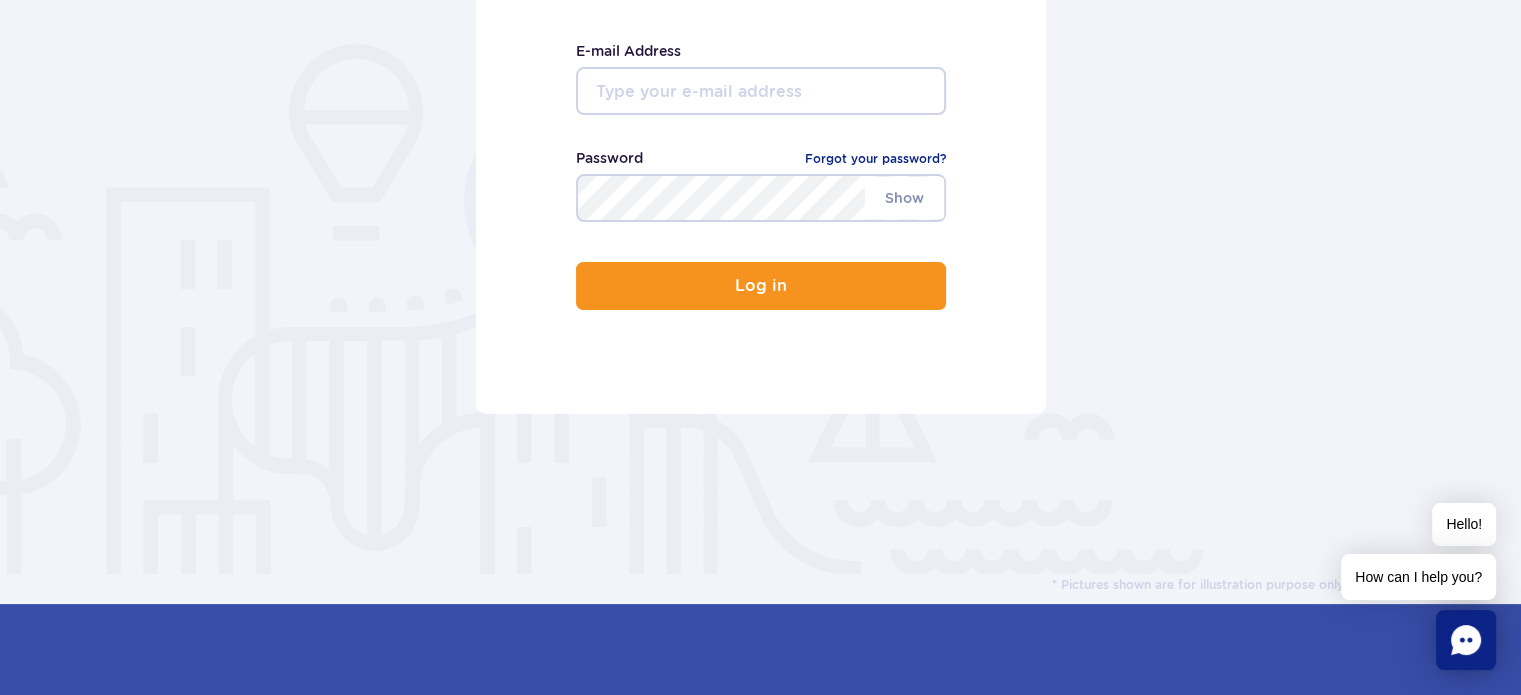 click at bounding box center (761, 91) 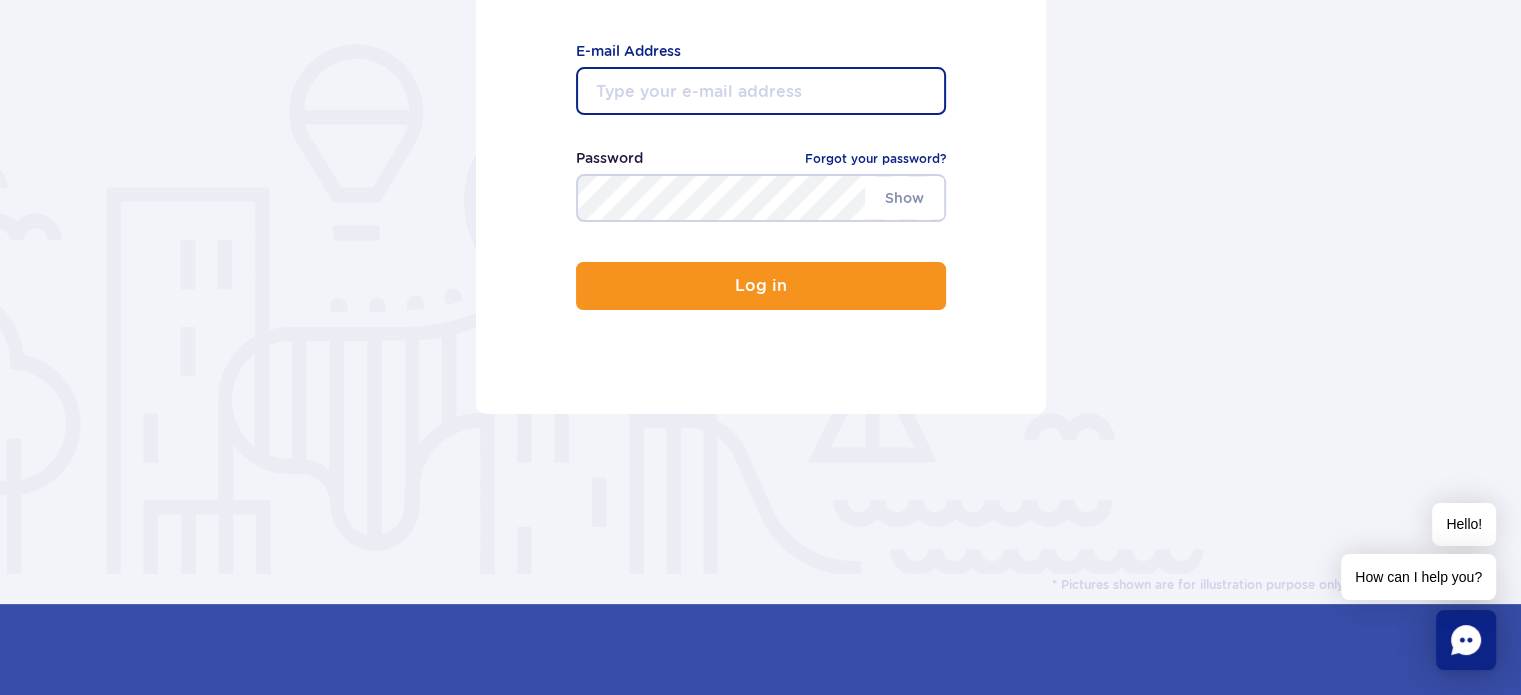 type on "grigorijs.pilipenko@gmail.com" 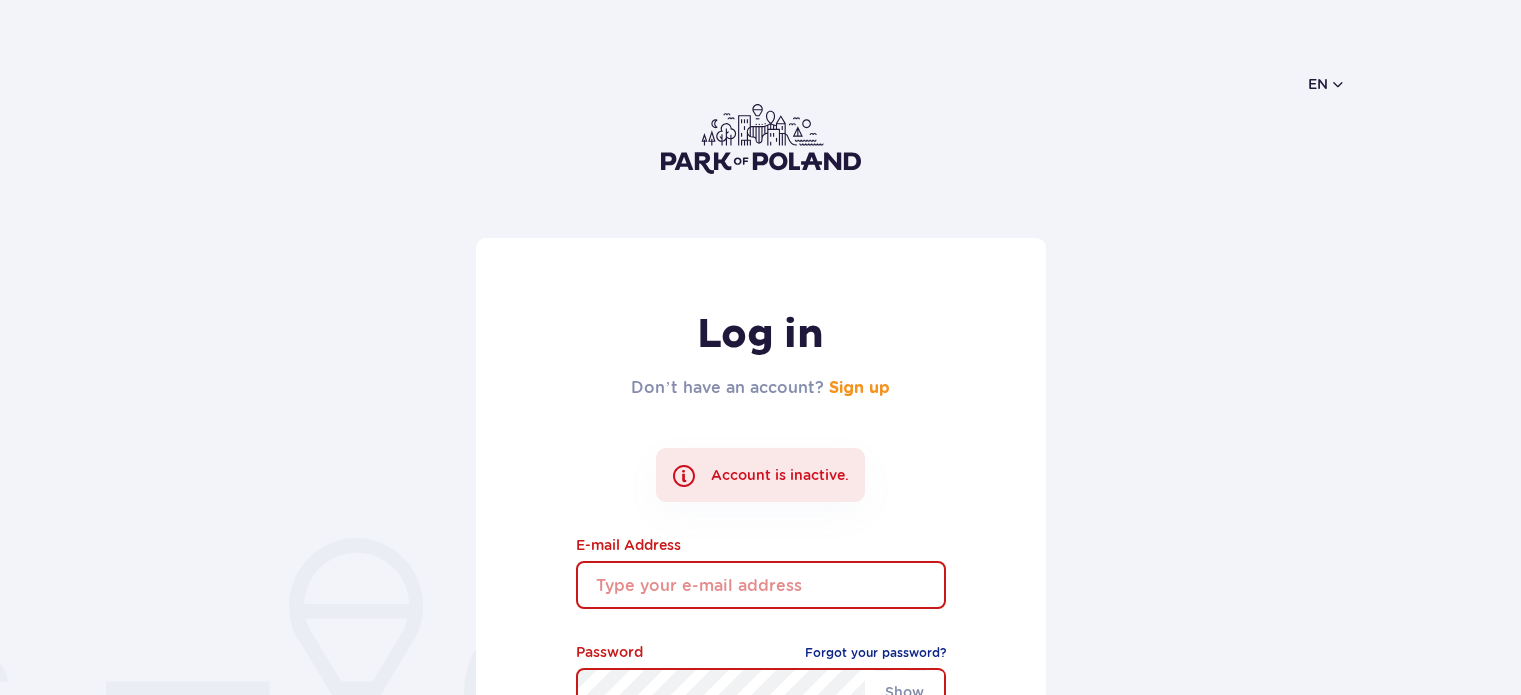 scroll, scrollTop: 0, scrollLeft: 0, axis: both 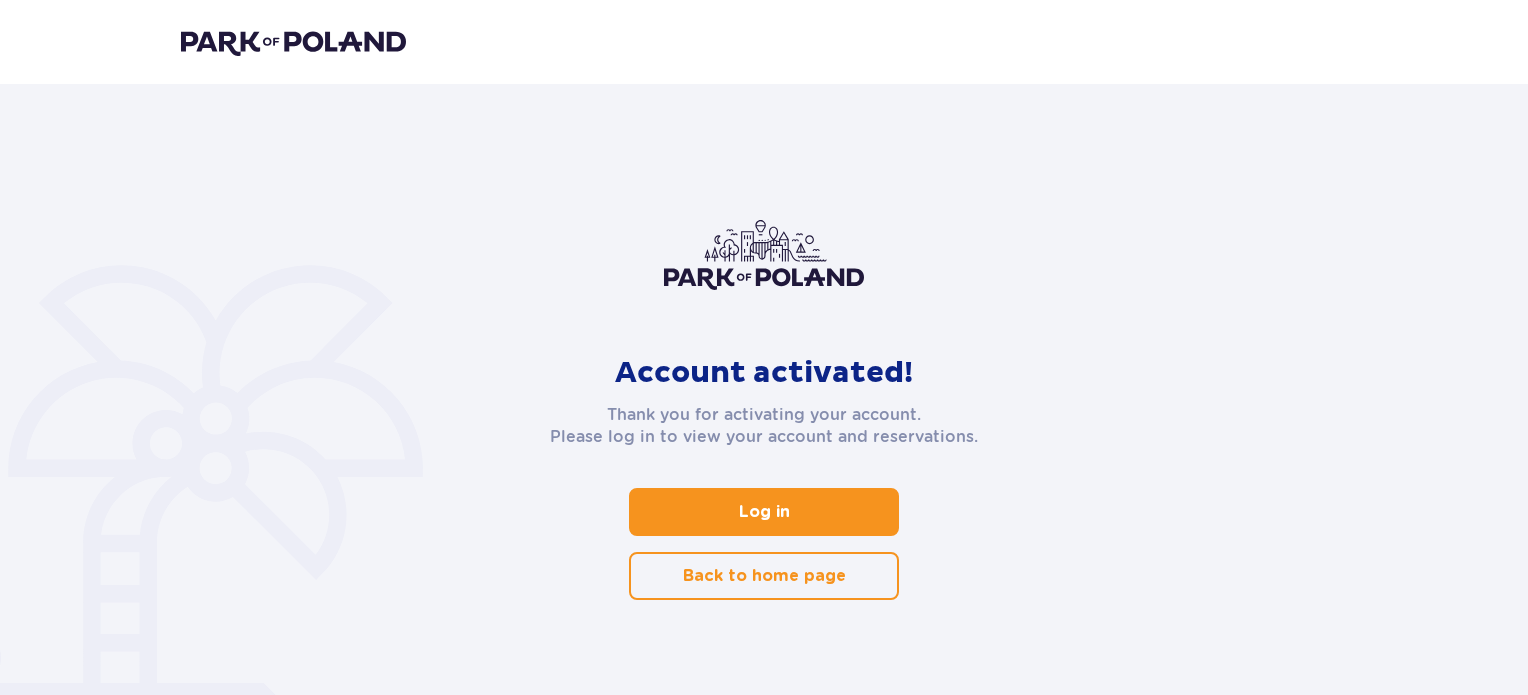 click on "Log in" at bounding box center [764, 512] 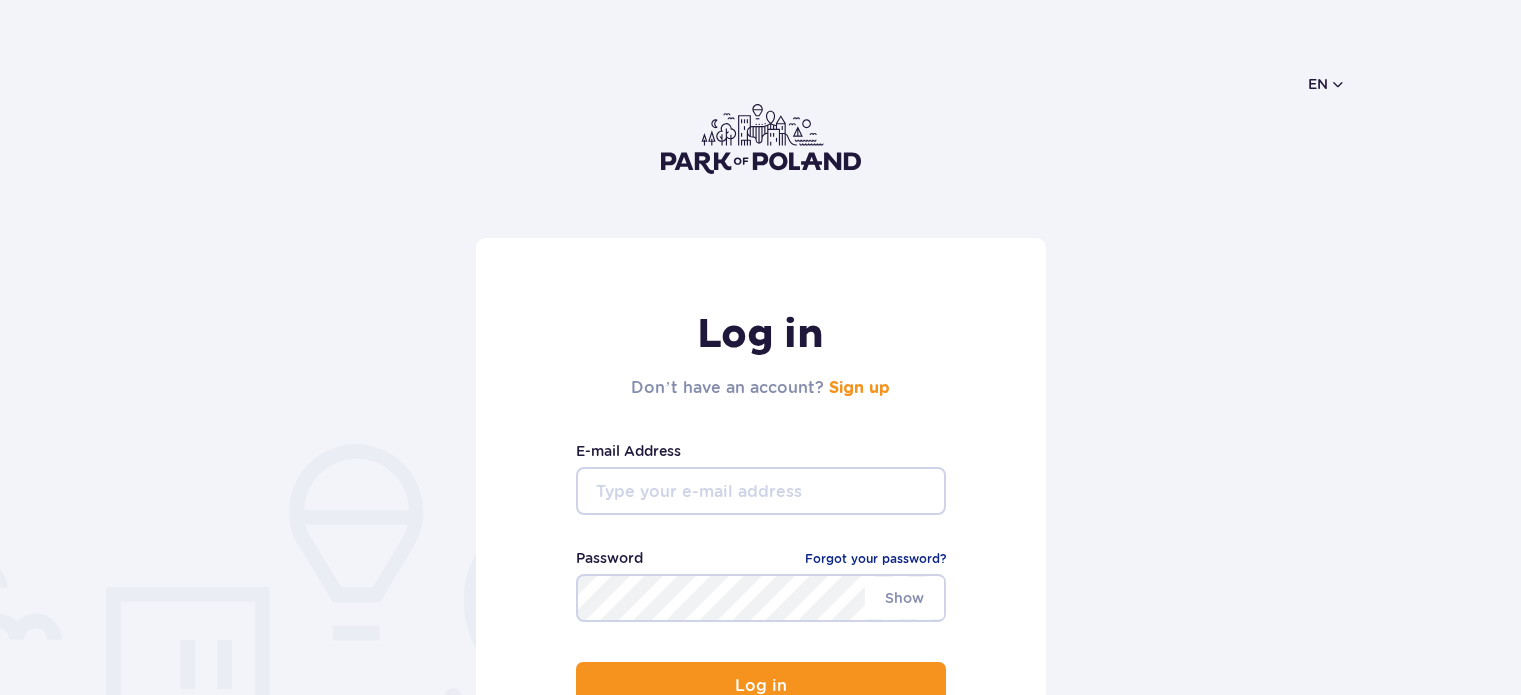 scroll, scrollTop: 0, scrollLeft: 0, axis: both 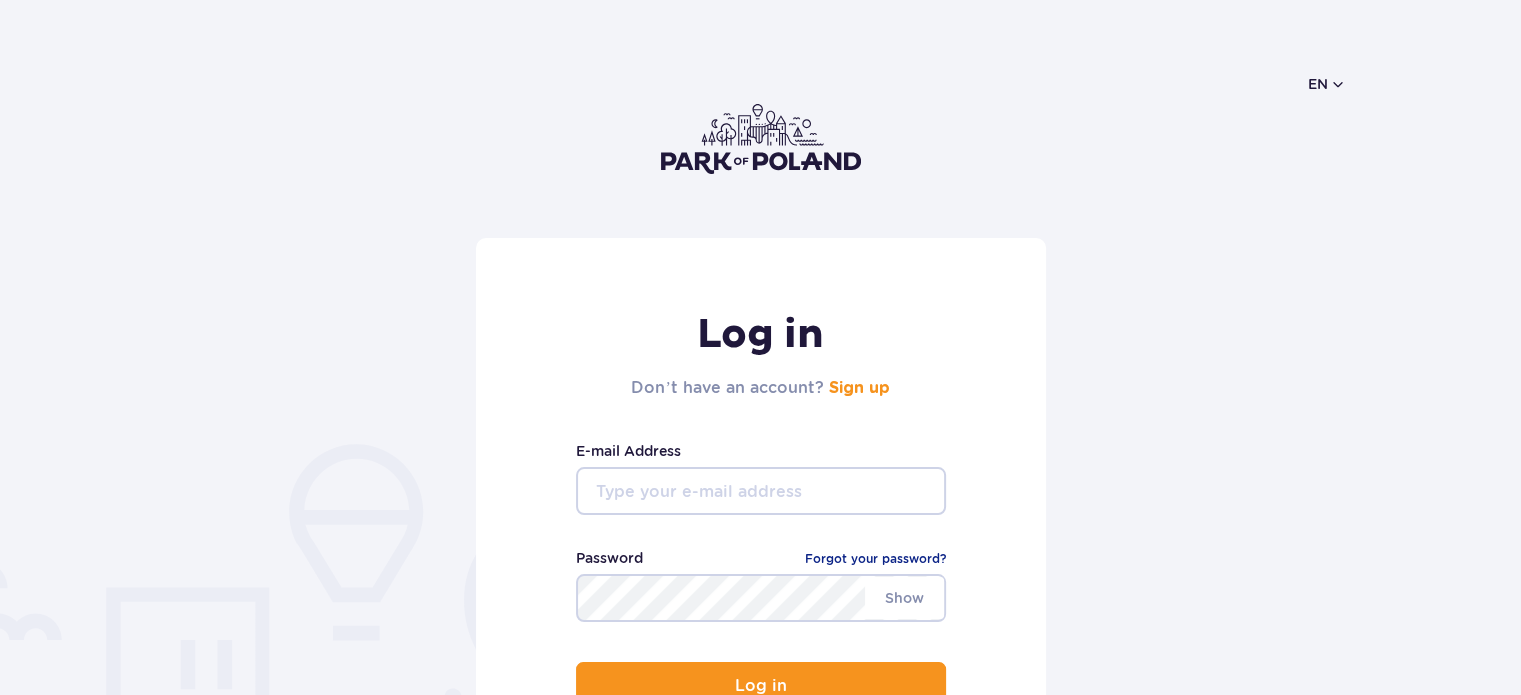 click at bounding box center (761, 491) 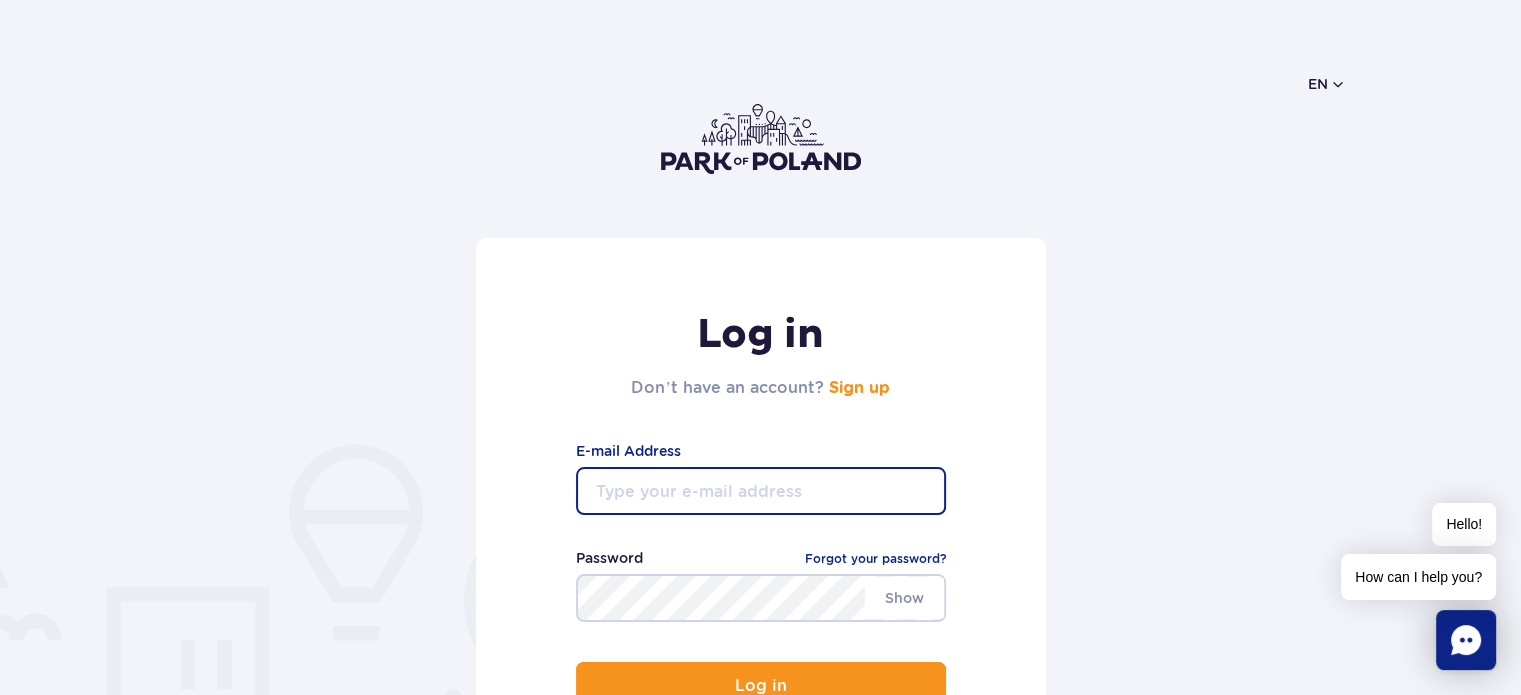 type on "grigorijs.pilipenko@gmail.com" 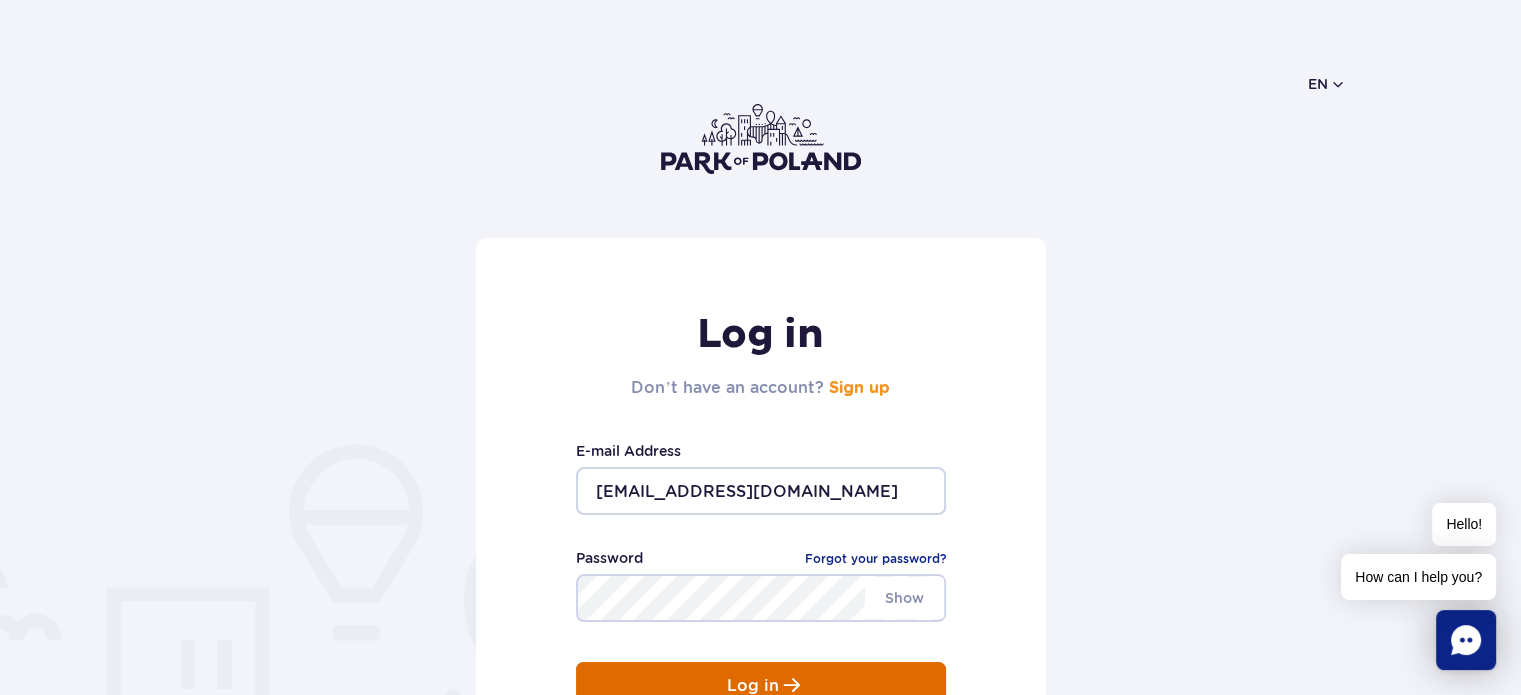 click on "Log in" at bounding box center (761, 686) 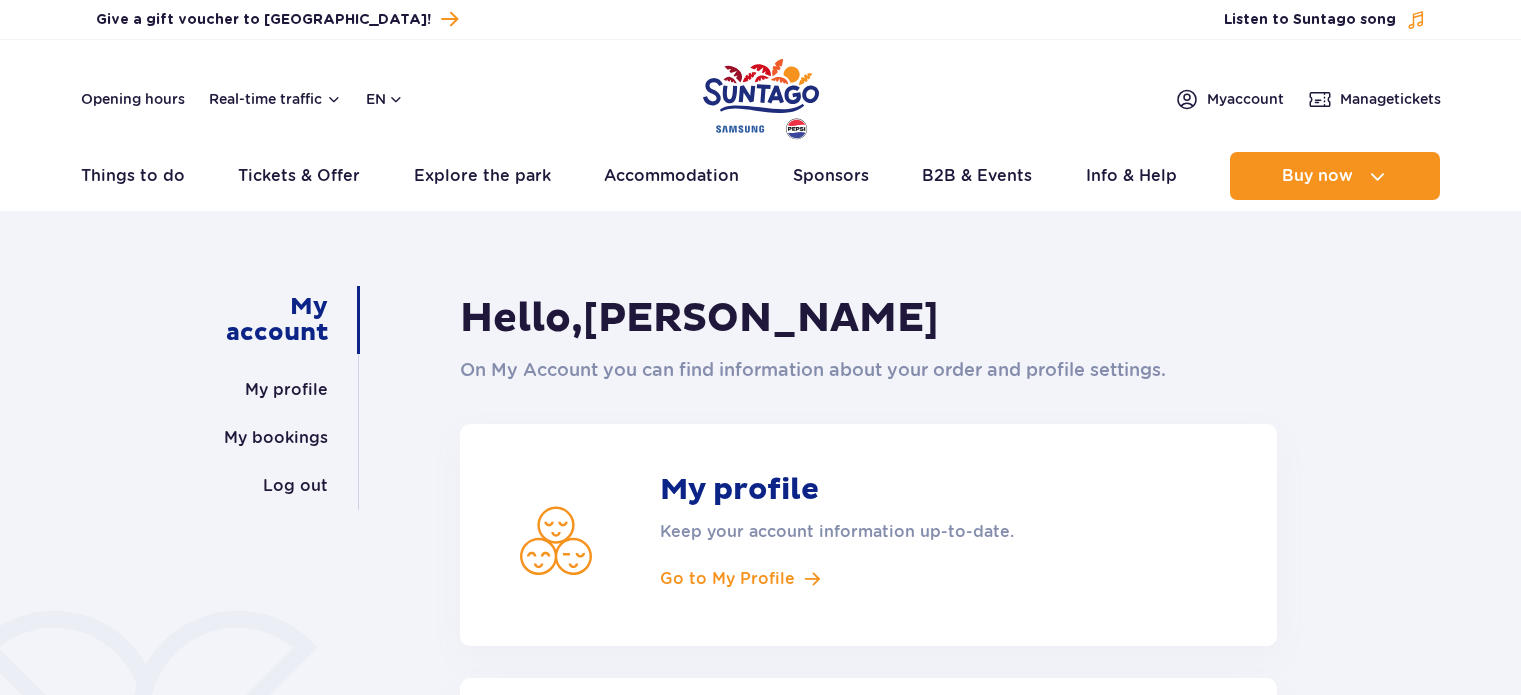 scroll, scrollTop: 0, scrollLeft: 0, axis: both 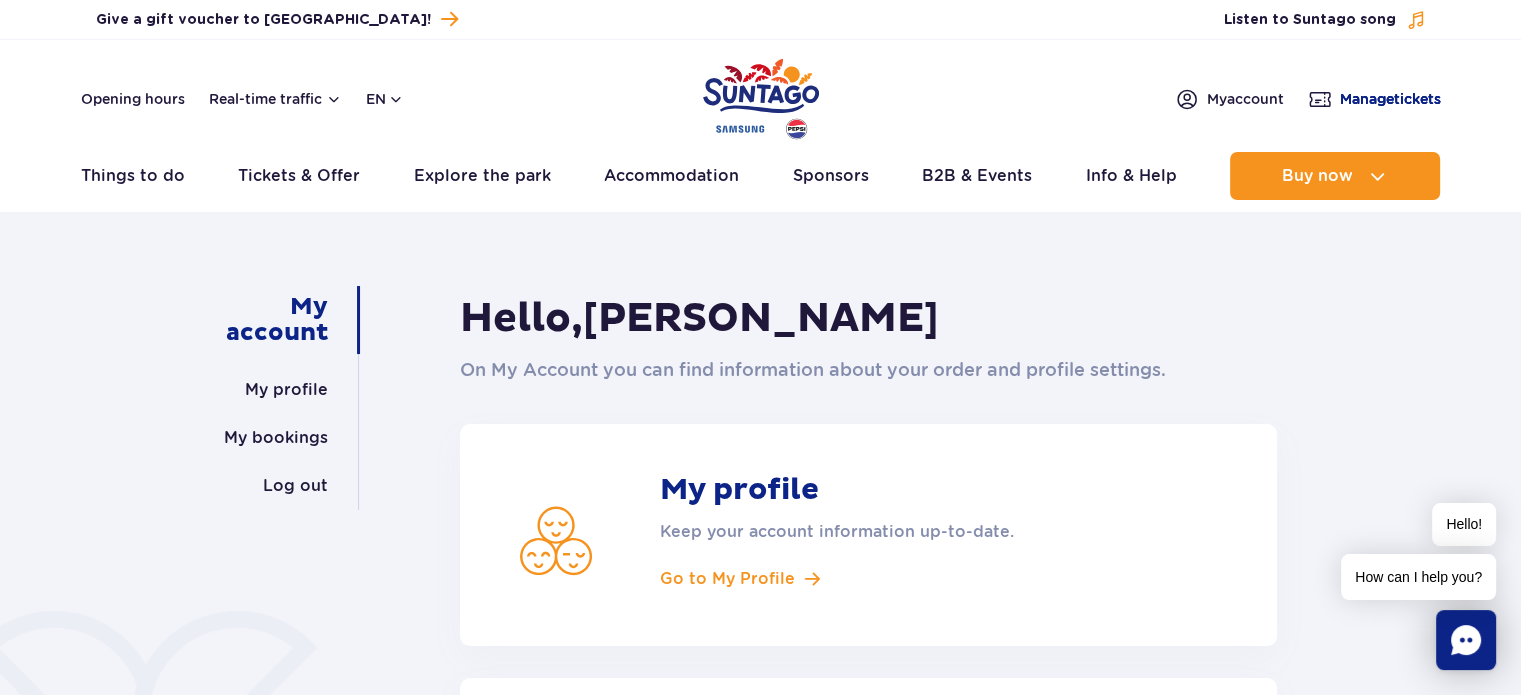 click on "Manage  tickets" at bounding box center [1390, 99] 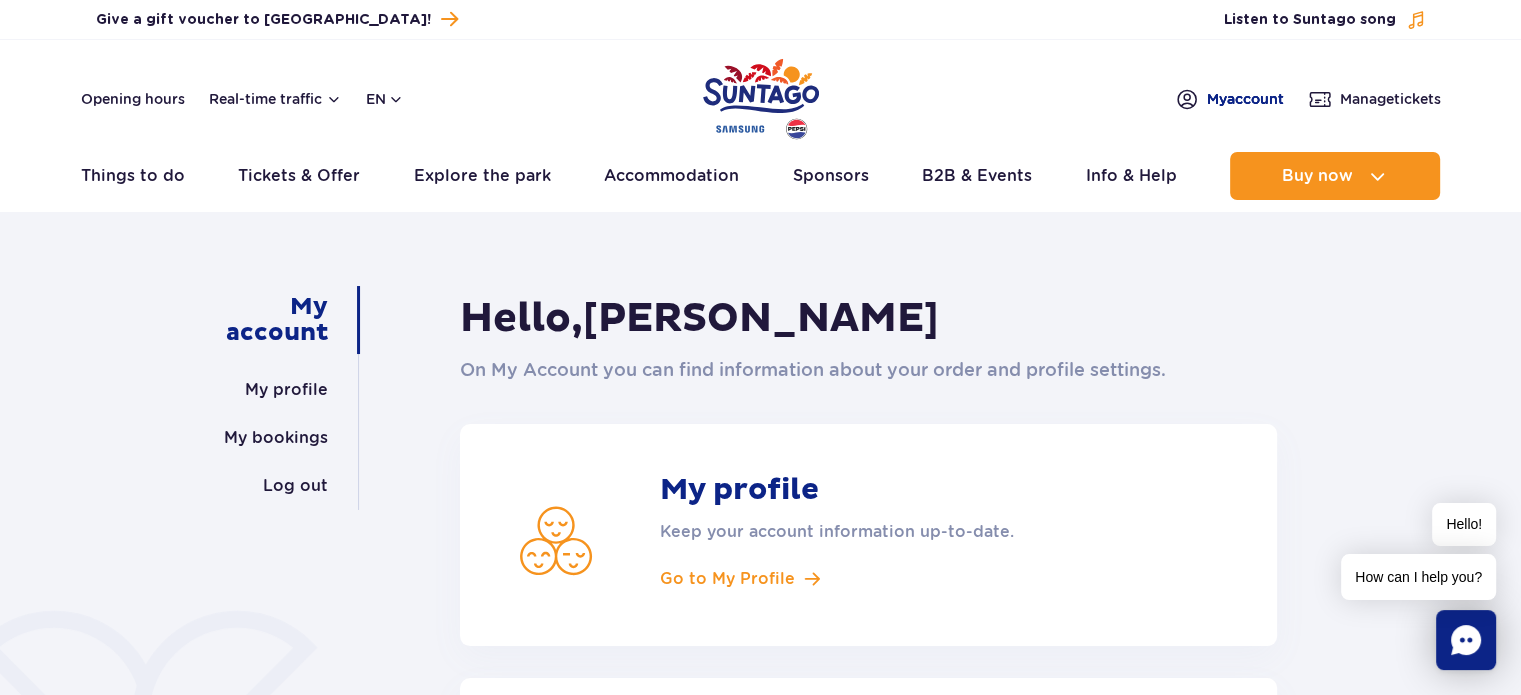 click on "My  account" at bounding box center [1245, 99] 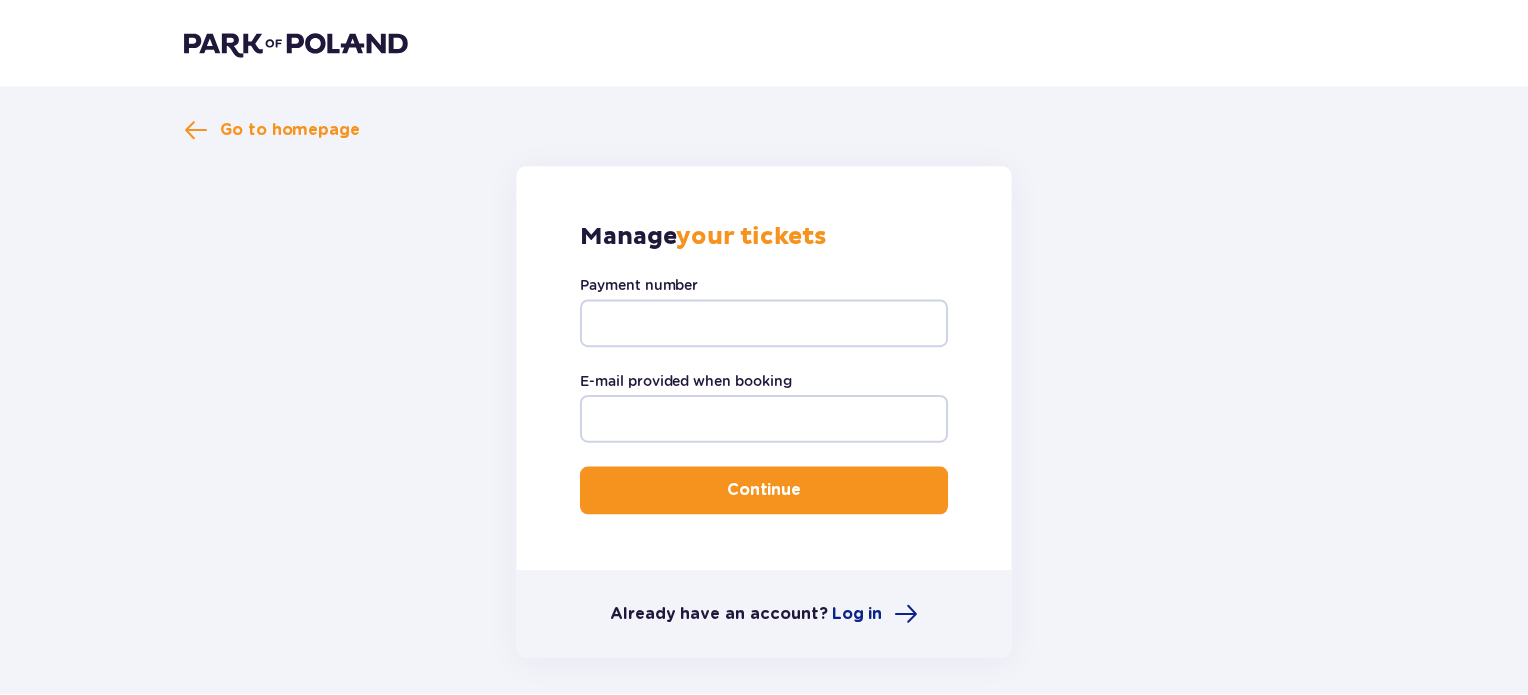 scroll, scrollTop: 0, scrollLeft: 0, axis: both 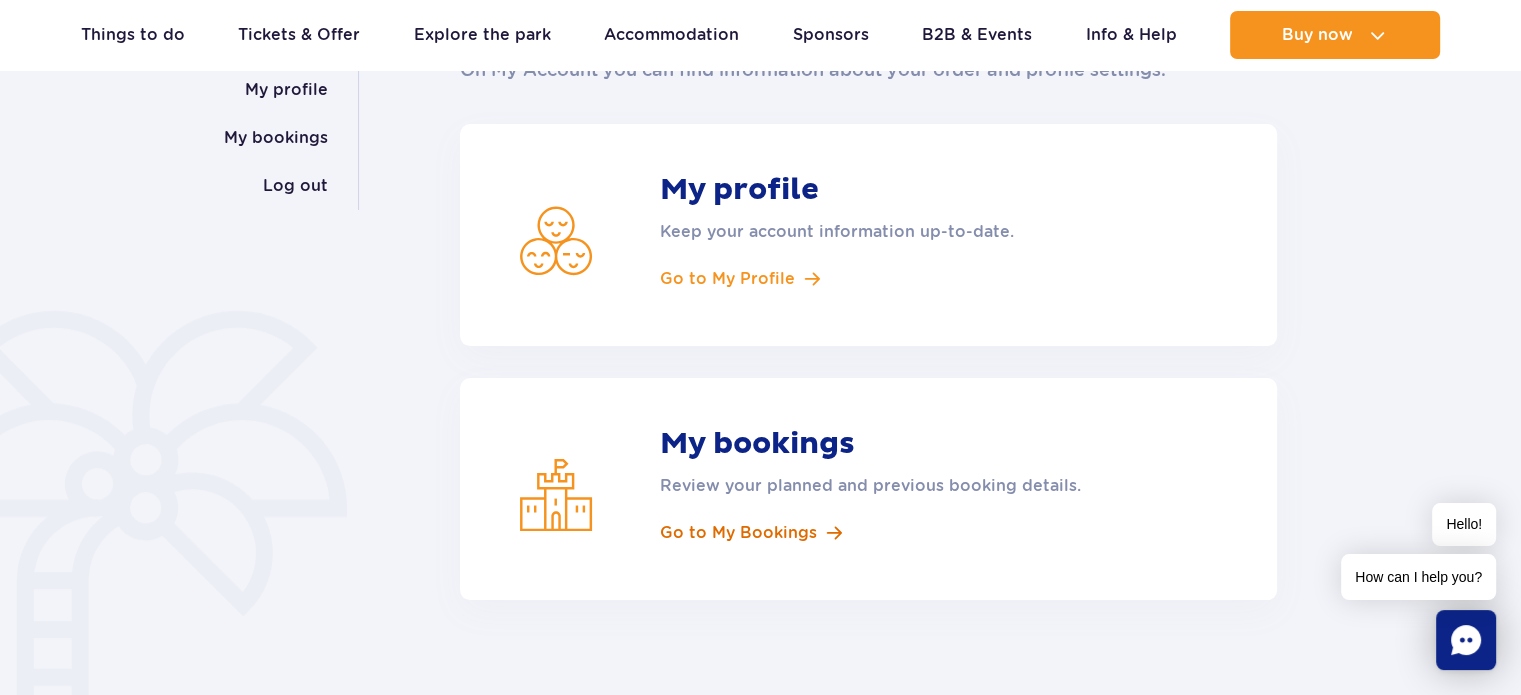 click on "Go to My Bookings" at bounding box center (738, 533) 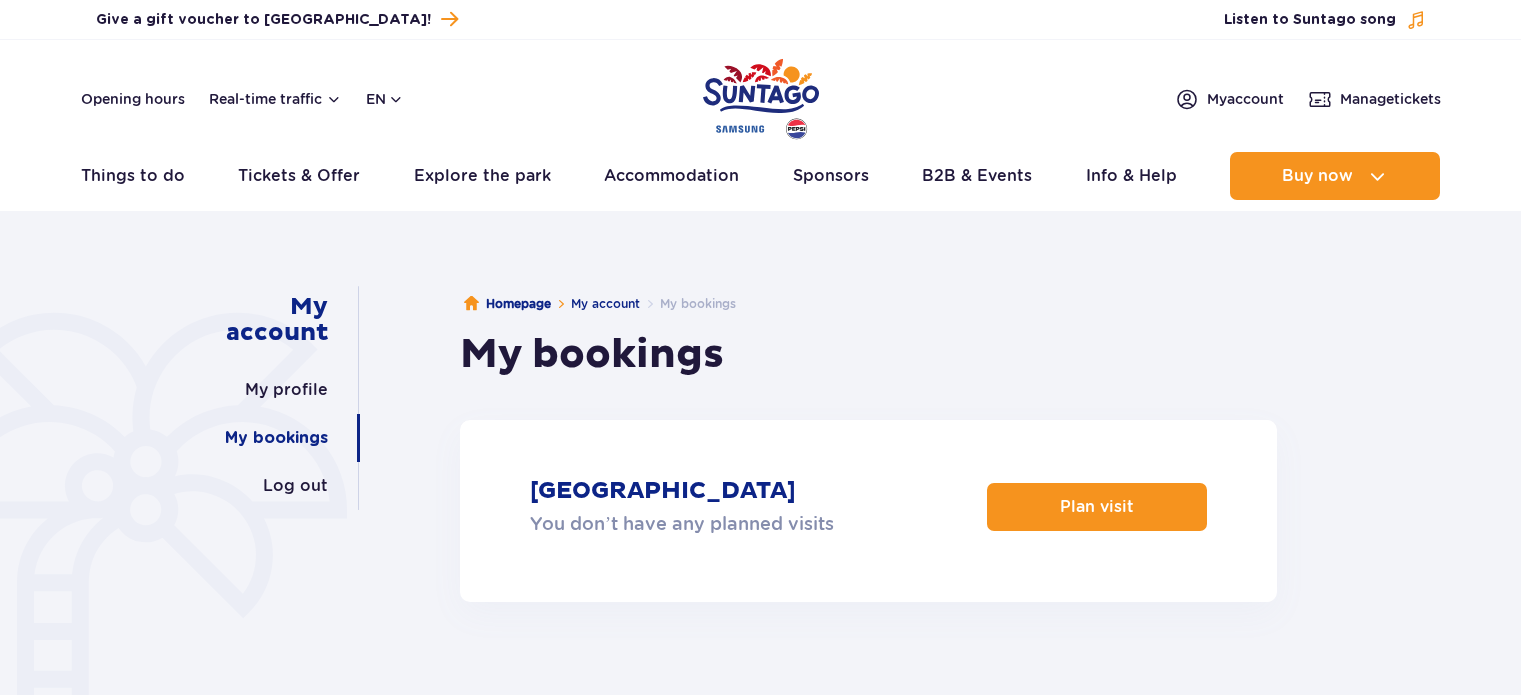 scroll, scrollTop: 0, scrollLeft: 0, axis: both 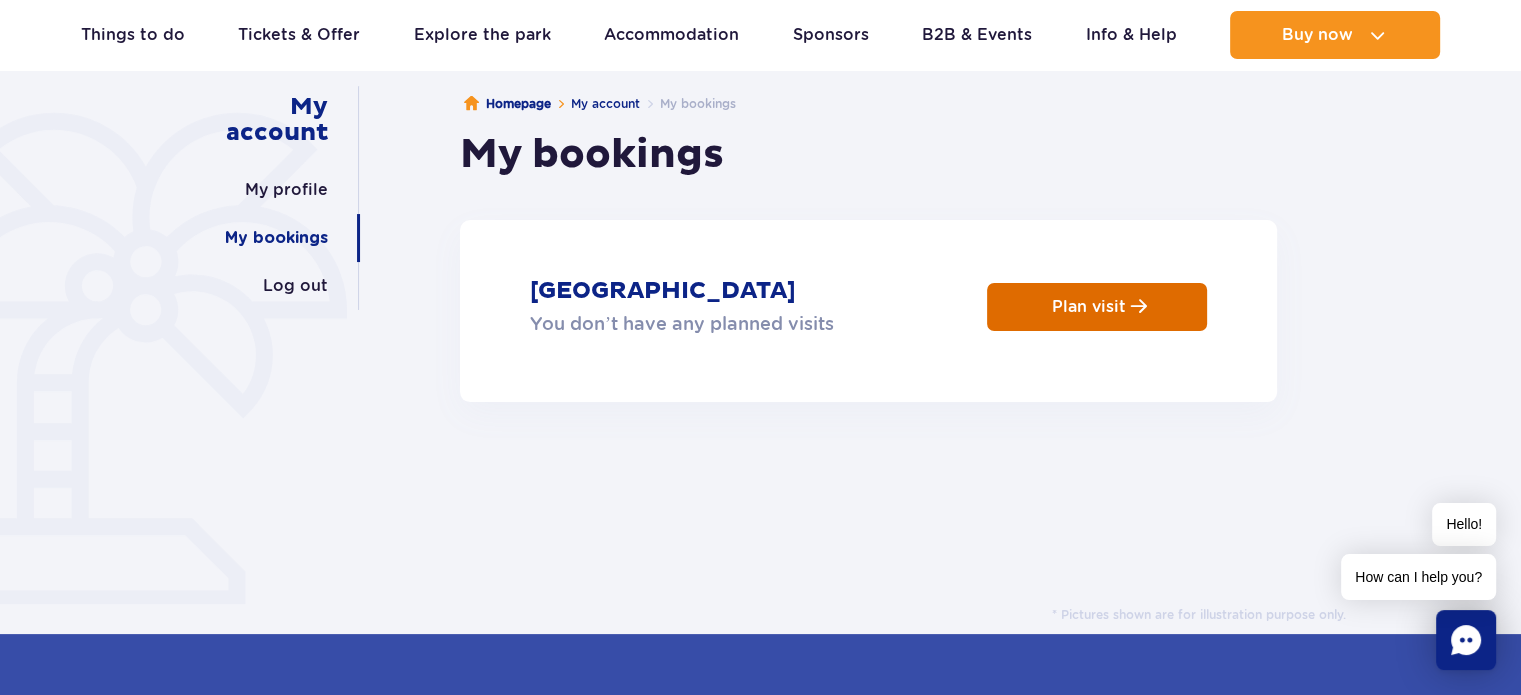 click on "Plan visit" at bounding box center (1089, 306) 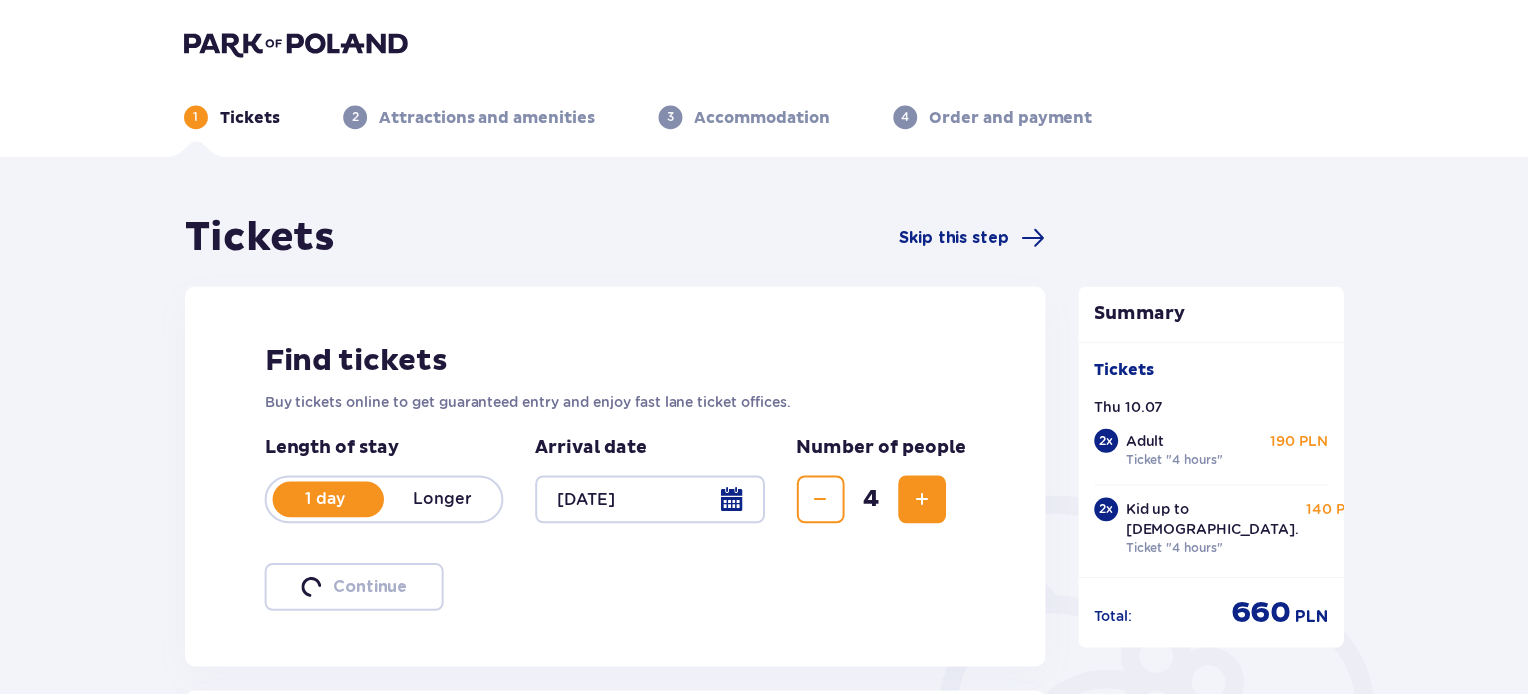 scroll, scrollTop: 200, scrollLeft: 0, axis: vertical 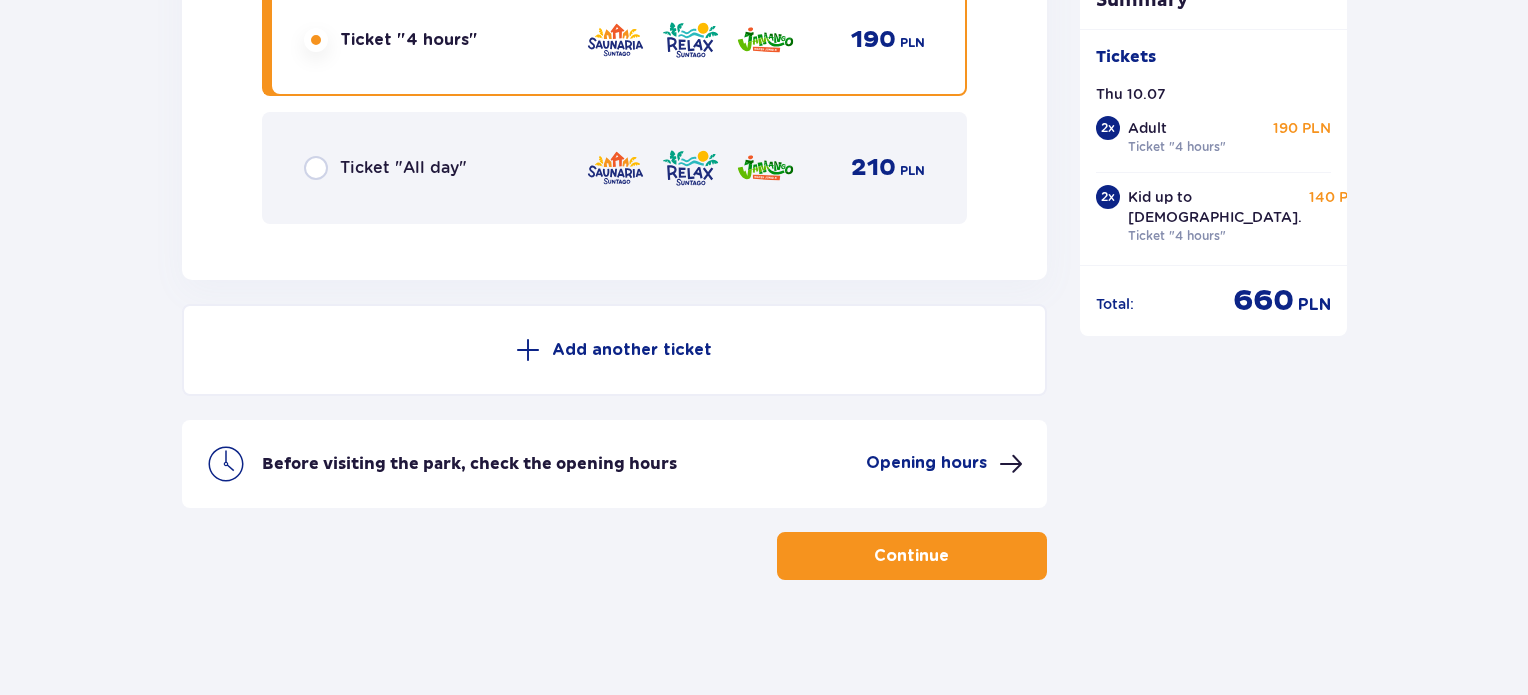 click on "Continue" at bounding box center [911, 556] 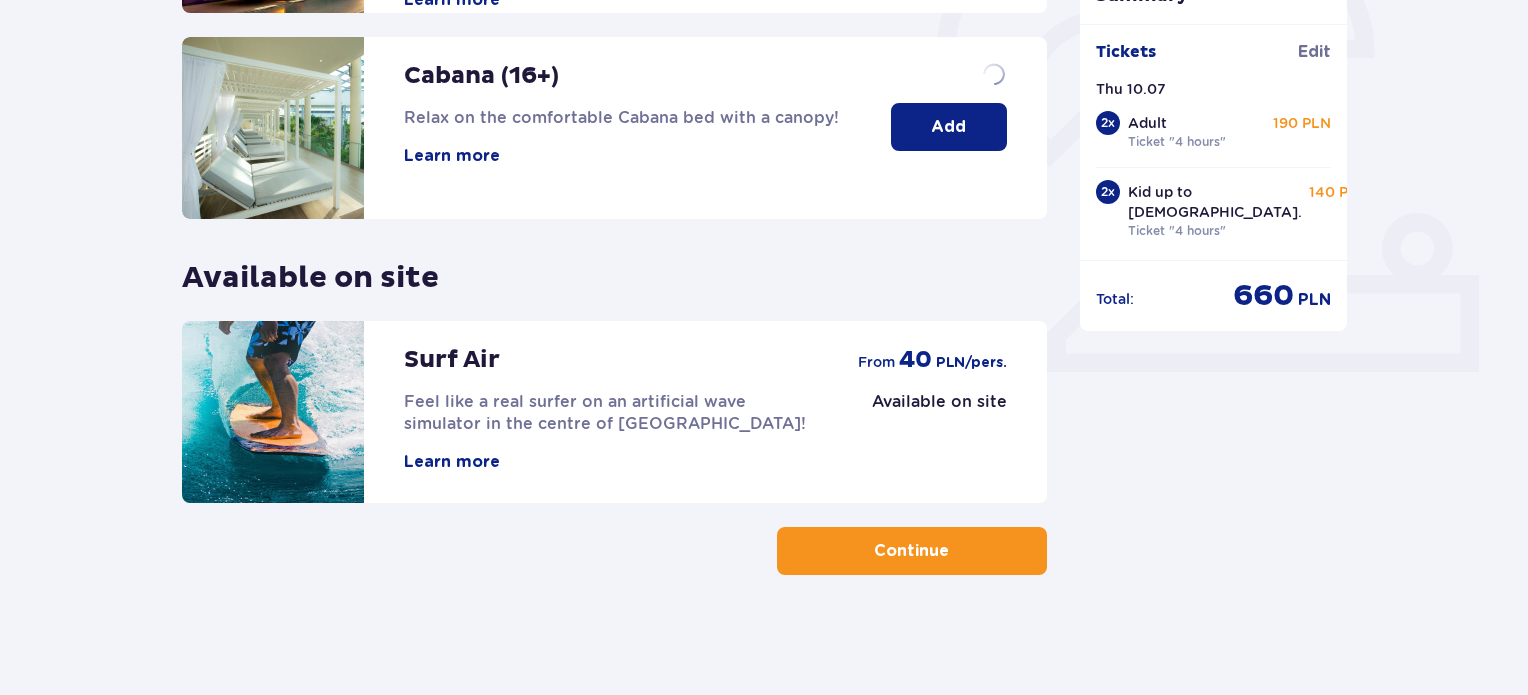 scroll, scrollTop: 0, scrollLeft: 0, axis: both 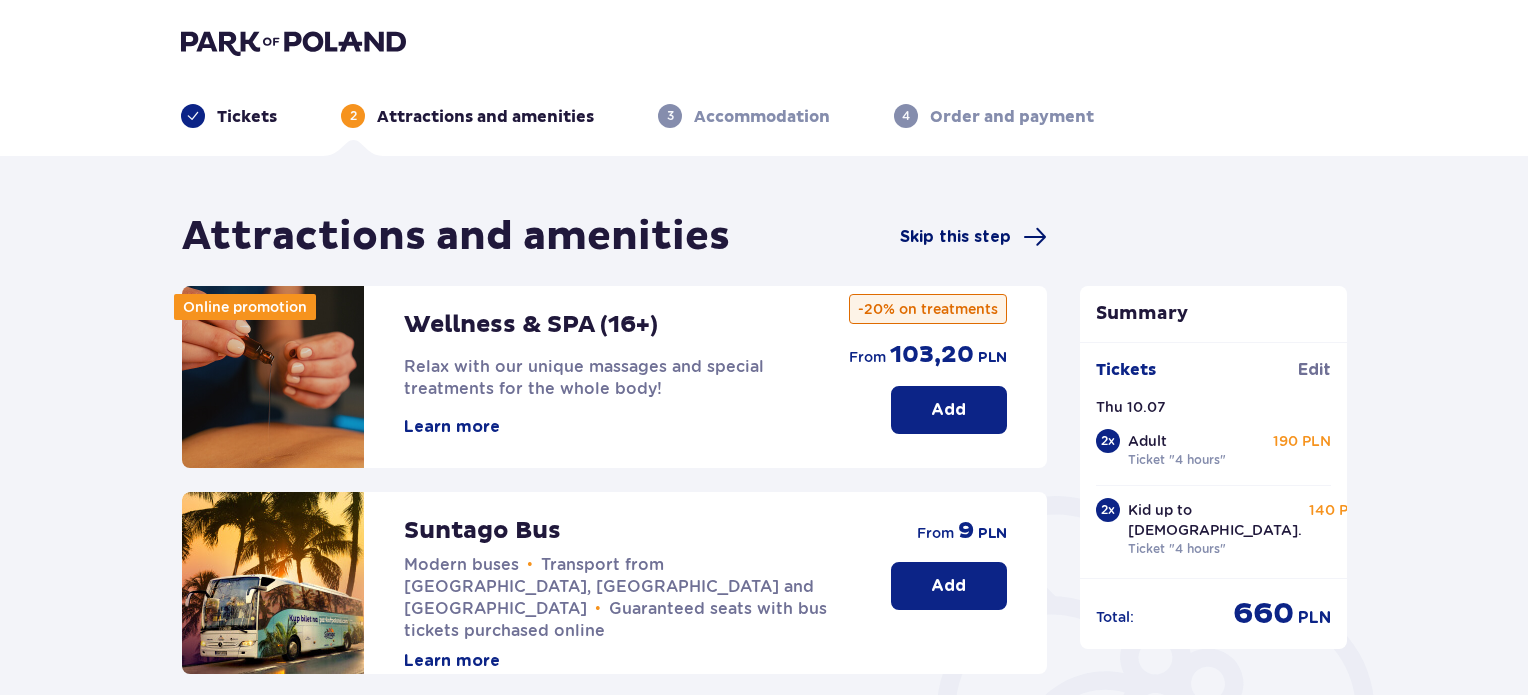 click on "Skip this step" at bounding box center (955, 237) 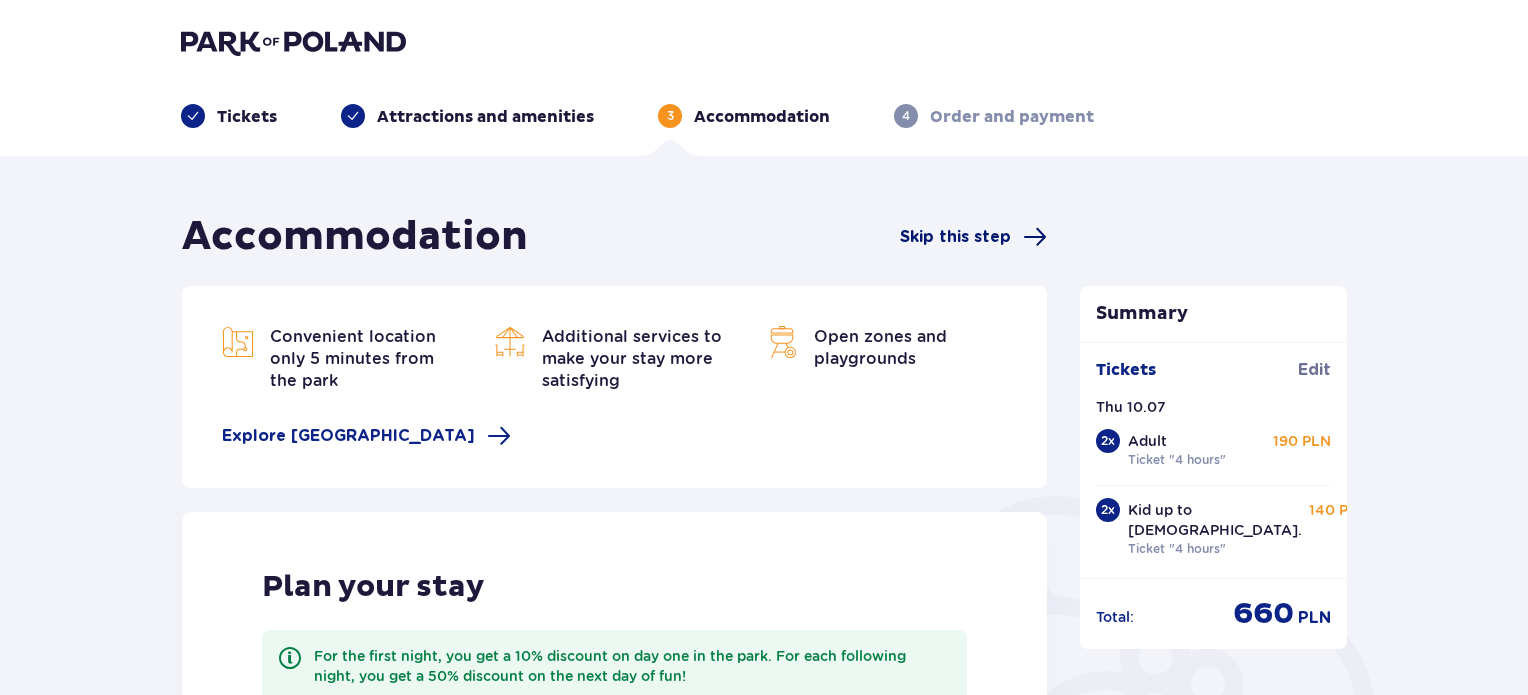 click on "Skip this step" at bounding box center (955, 237) 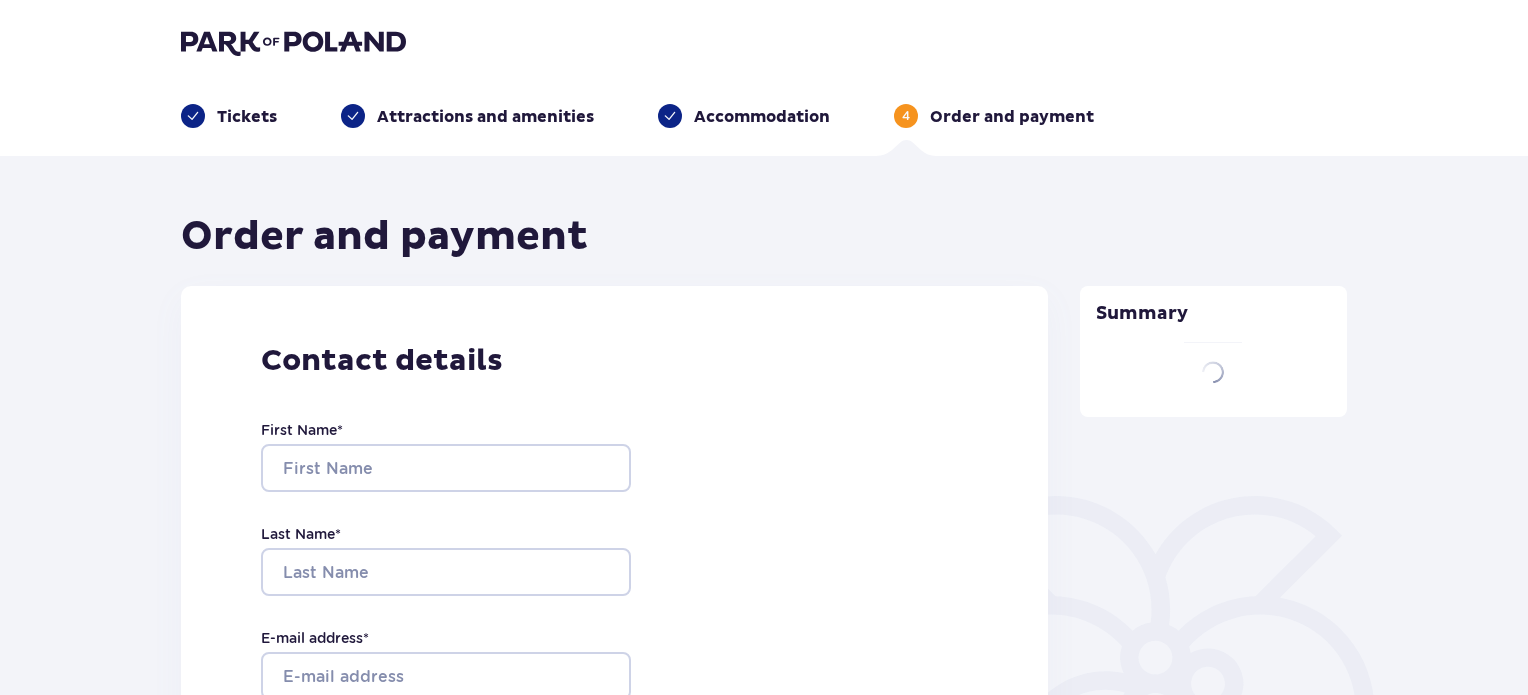 type on "Grigorijs" 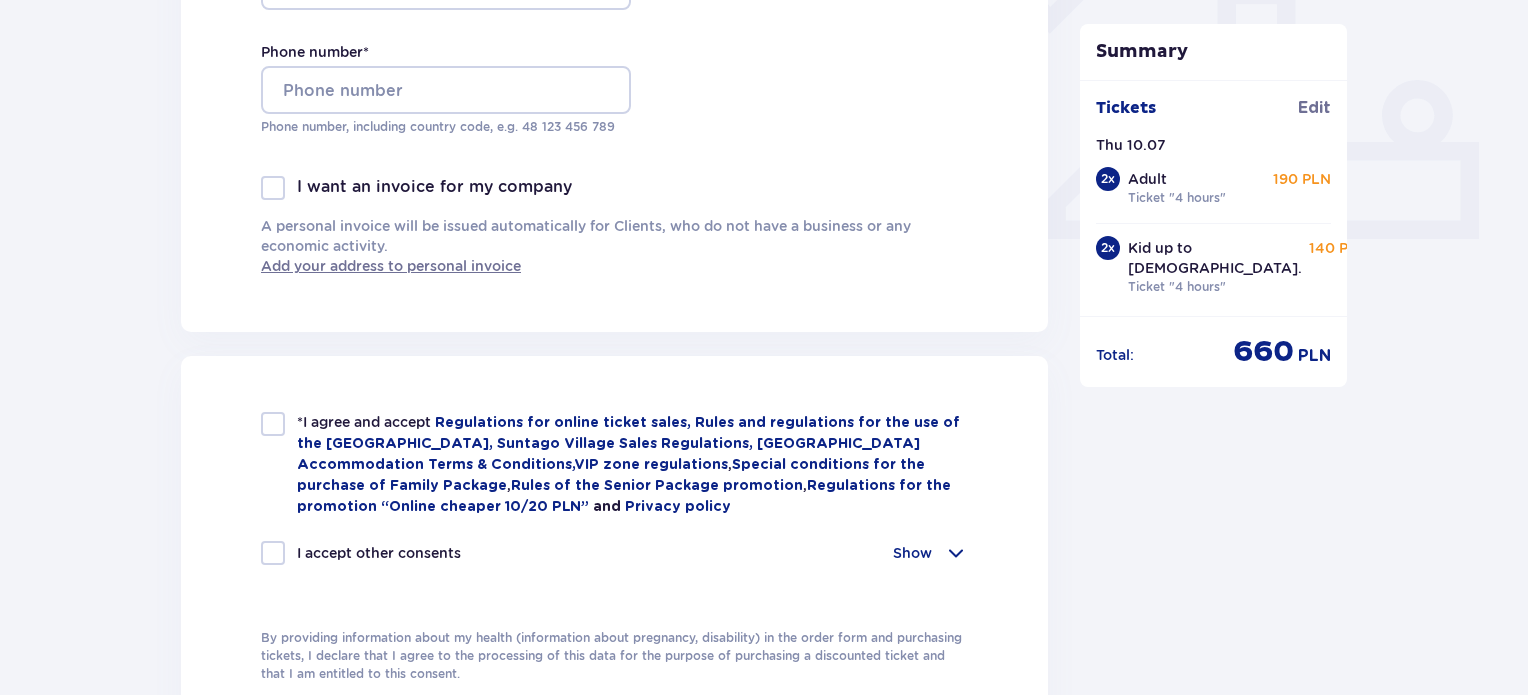 scroll, scrollTop: 900, scrollLeft: 0, axis: vertical 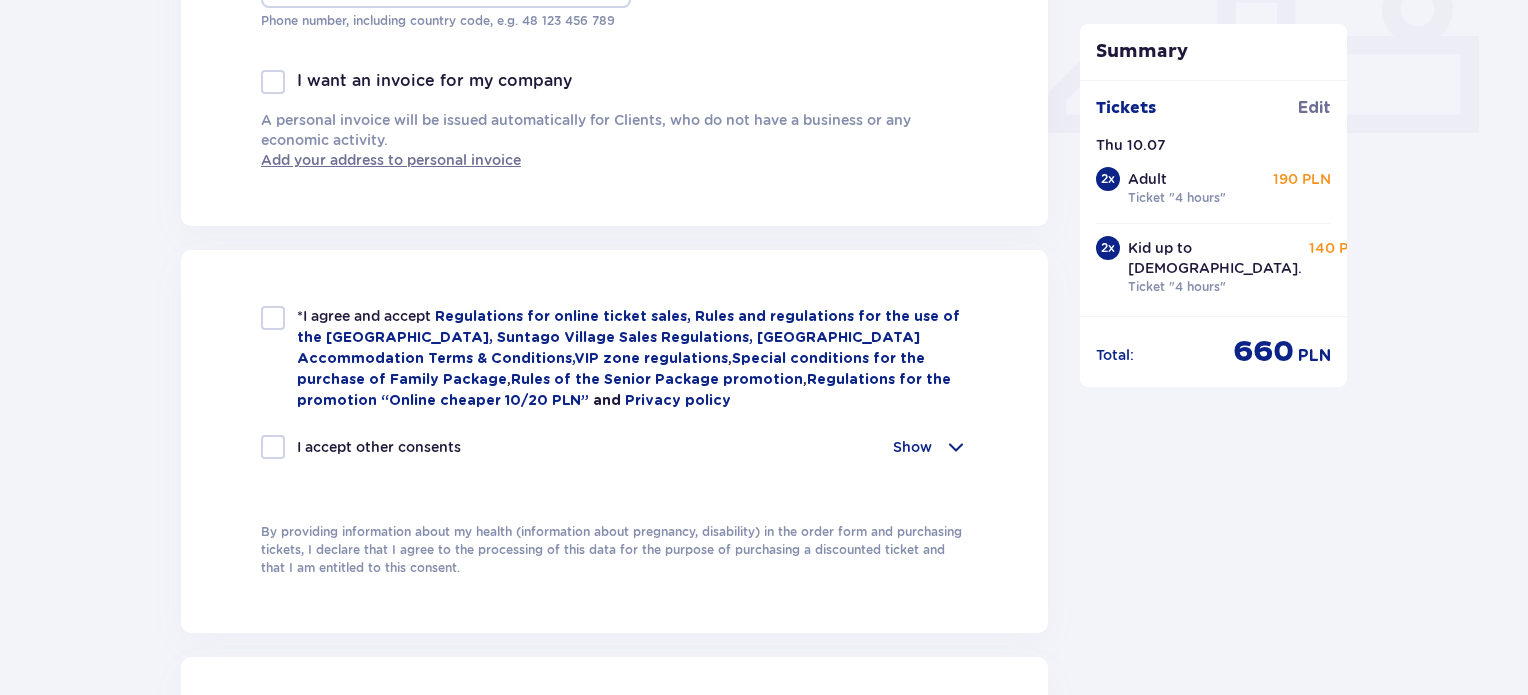 click at bounding box center [273, 318] 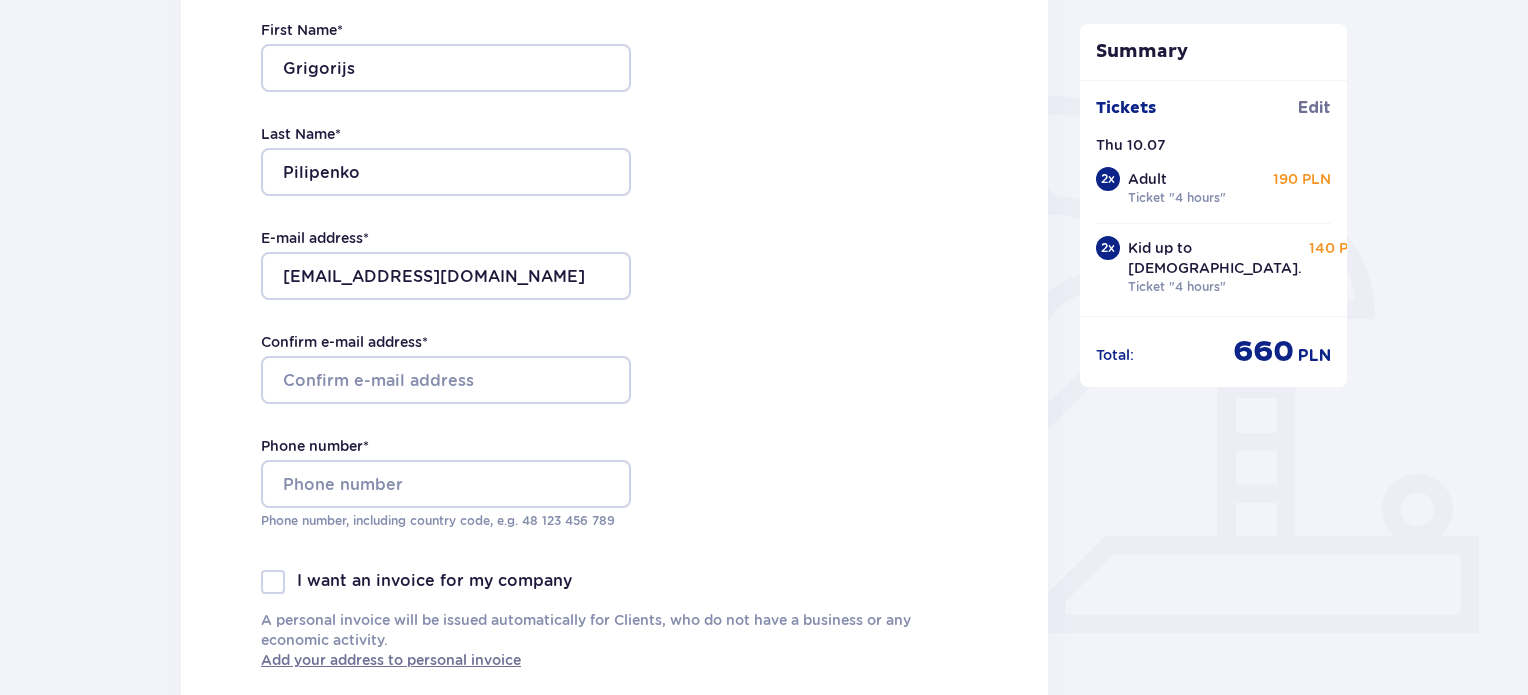 scroll, scrollTop: 400, scrollLeft: 0, axis: vertical 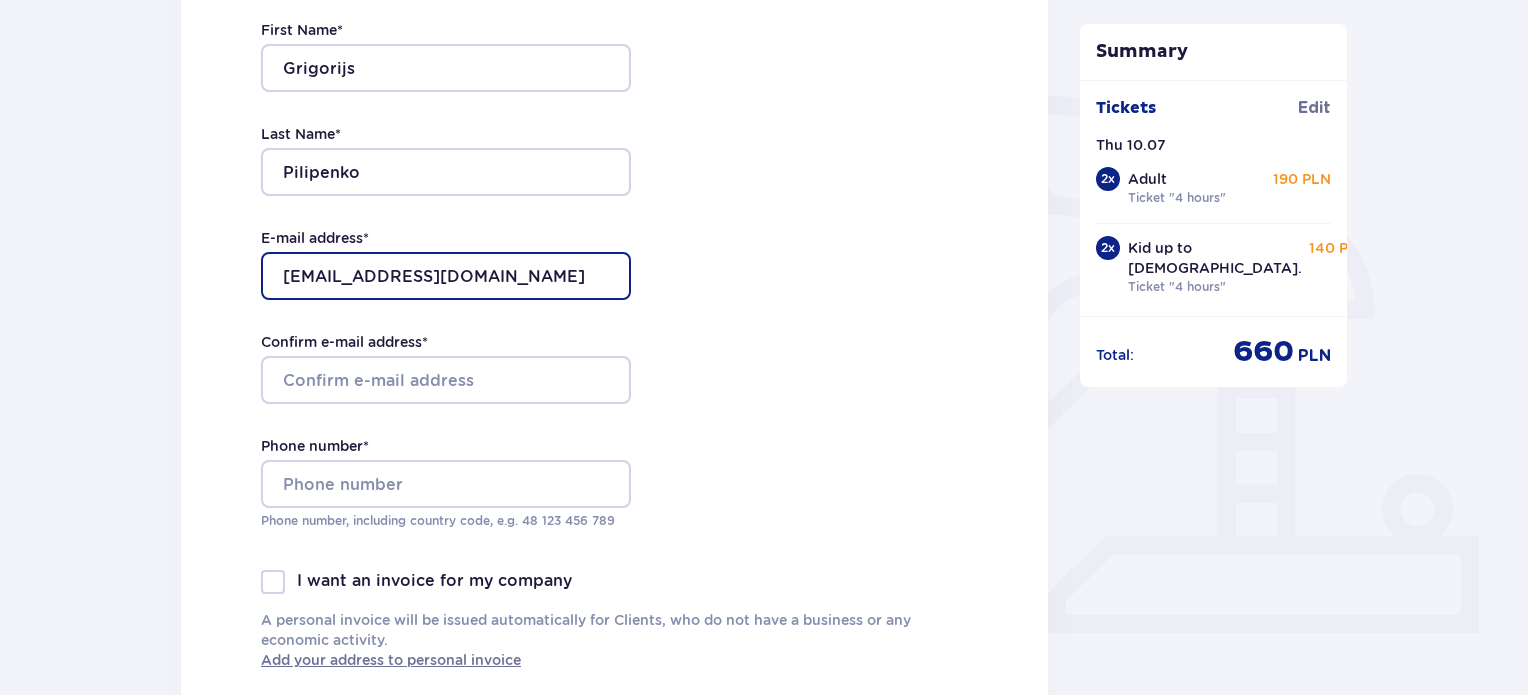 click on "[EMAIL_ADDRESS][DOMAIN_NAME]" at bounding box center [446, 276] 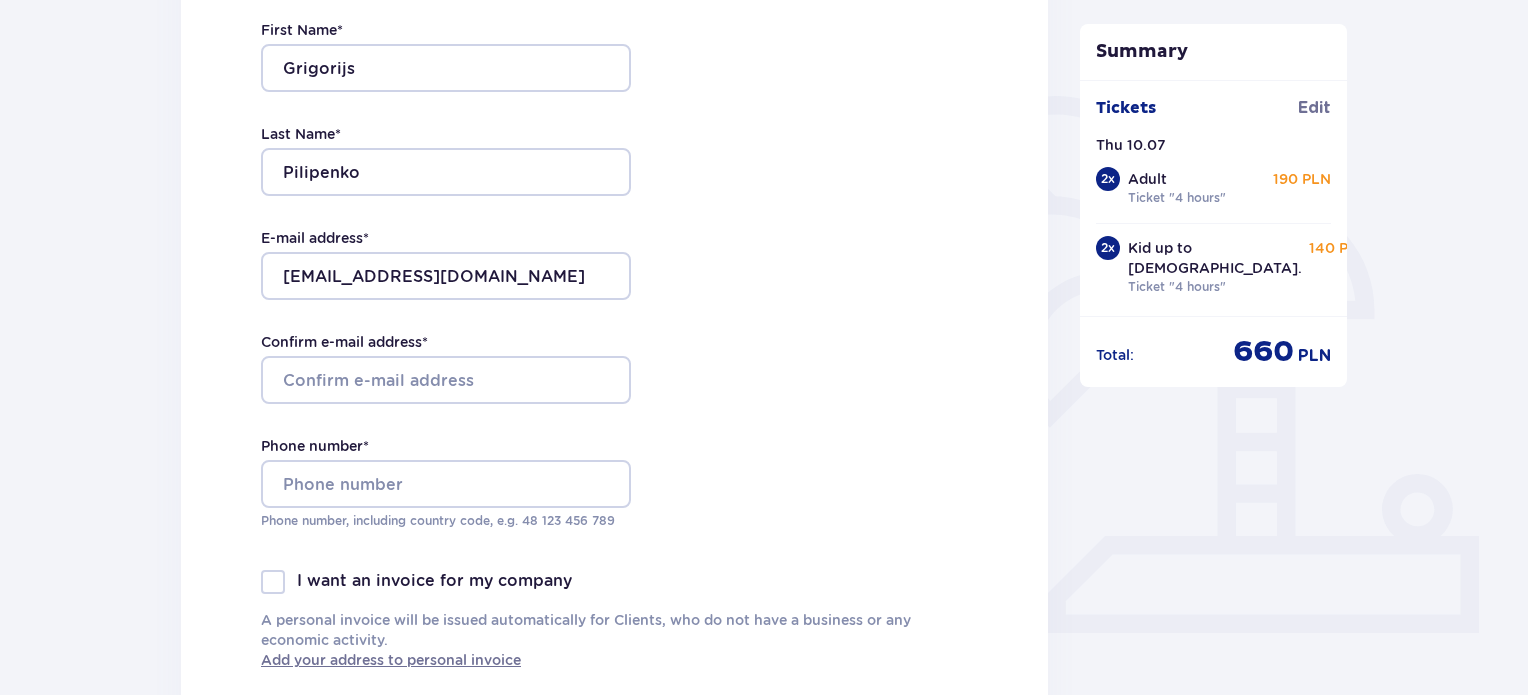 click on "Contact details First Name * [PERSON_NAME] Last Name * [PERSON_NAME] E-mail address * [EMAIL_ADDRESS][DOMAIN_NAME] Confirm e-mail address * Phone number * Phone number, including country code, e.g. 48 ​123 ​456 ​789 I want an invoice for my company A personal invoice will be issued automatically for Clients, who do not have a business or any economic activity. Add your address to personal invoice" at bounding box center [614, 306] 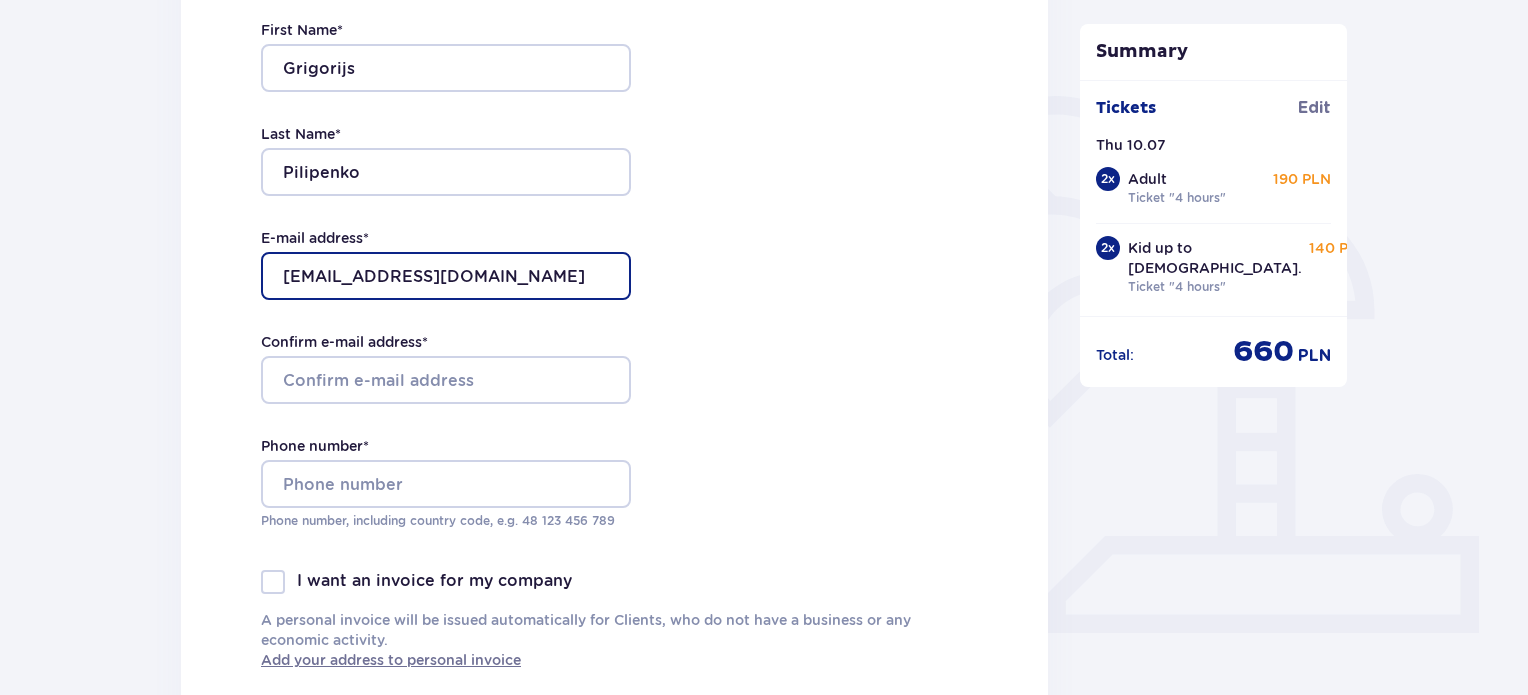 drag, startPoint x: 533, startPoint y: 277, endPoint x: 268, endPoint y: 273, distance: 265.03018 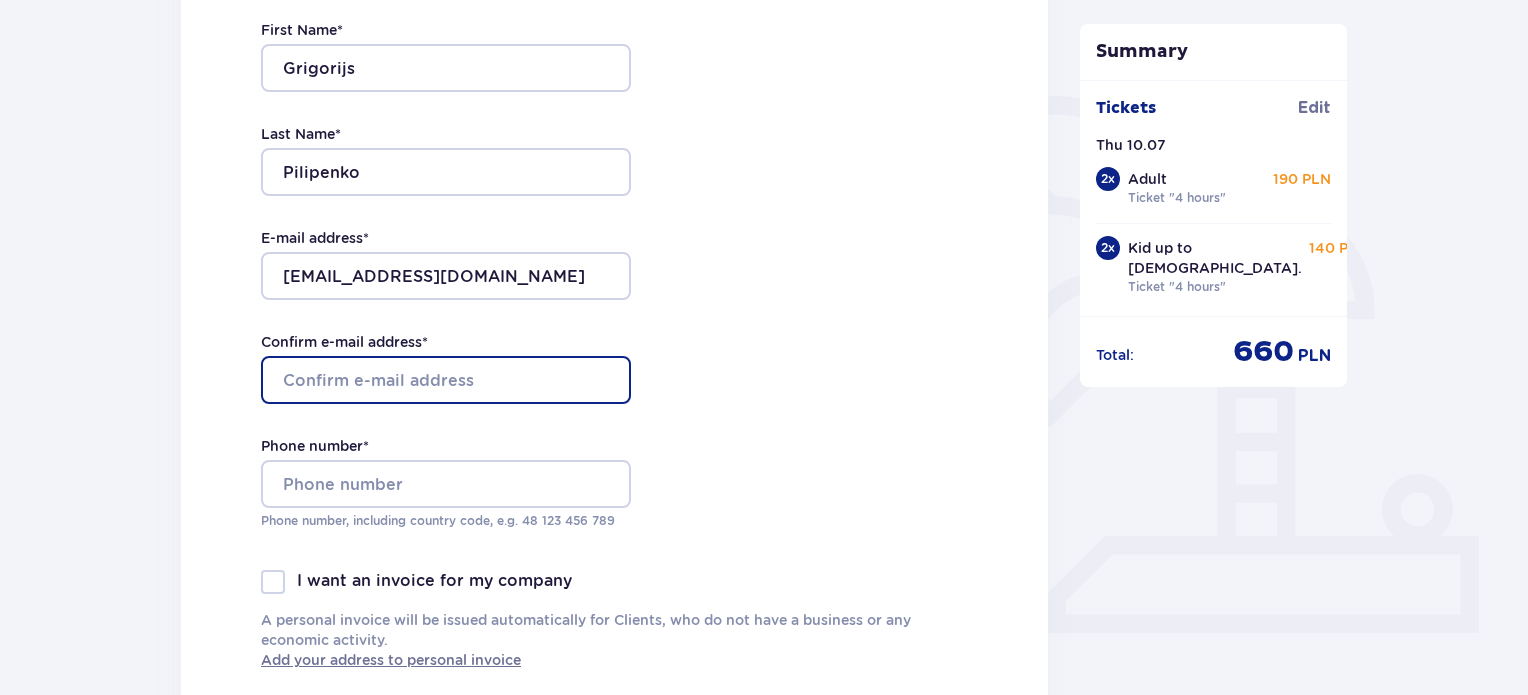 click on "Confirm e-mail address *" at bounding box center [446, 380] 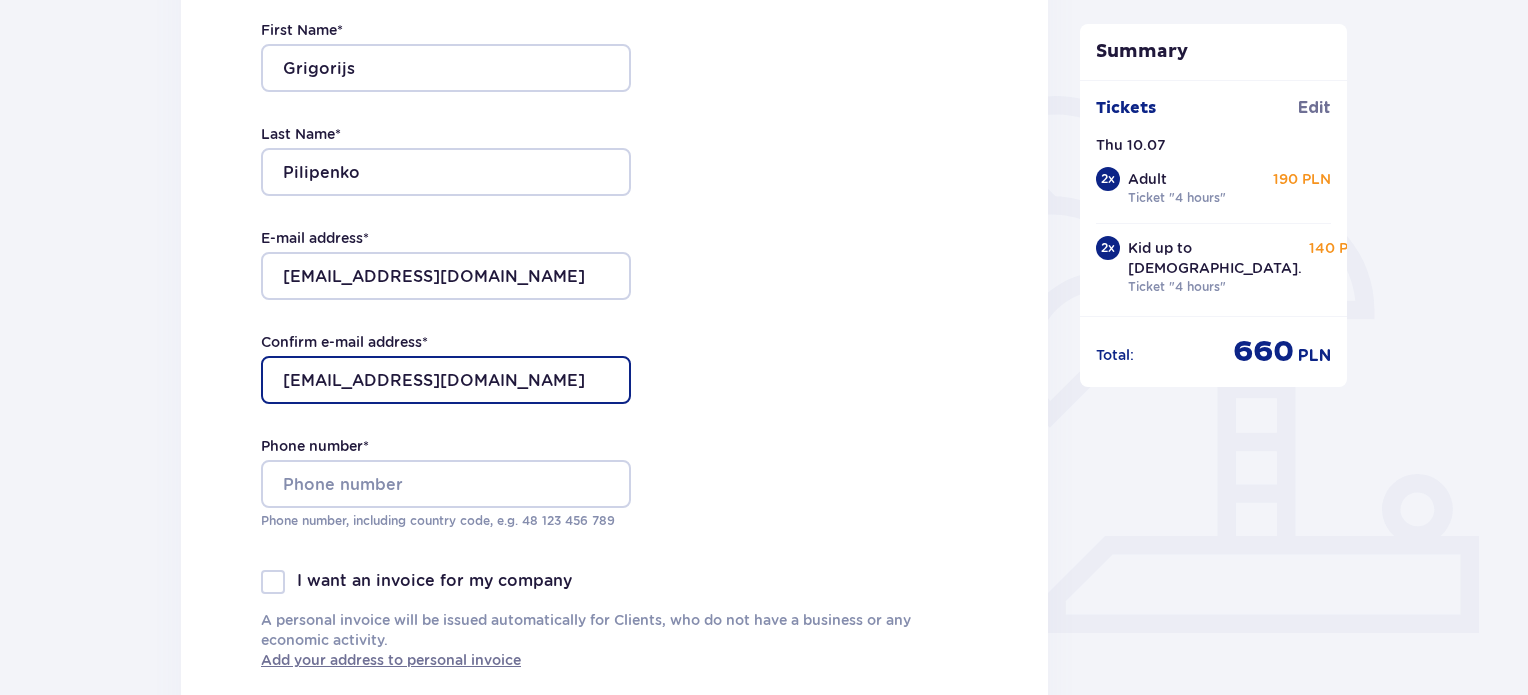 type on "[EMAIL_ADDRESS][DOMAIN_NAME]" 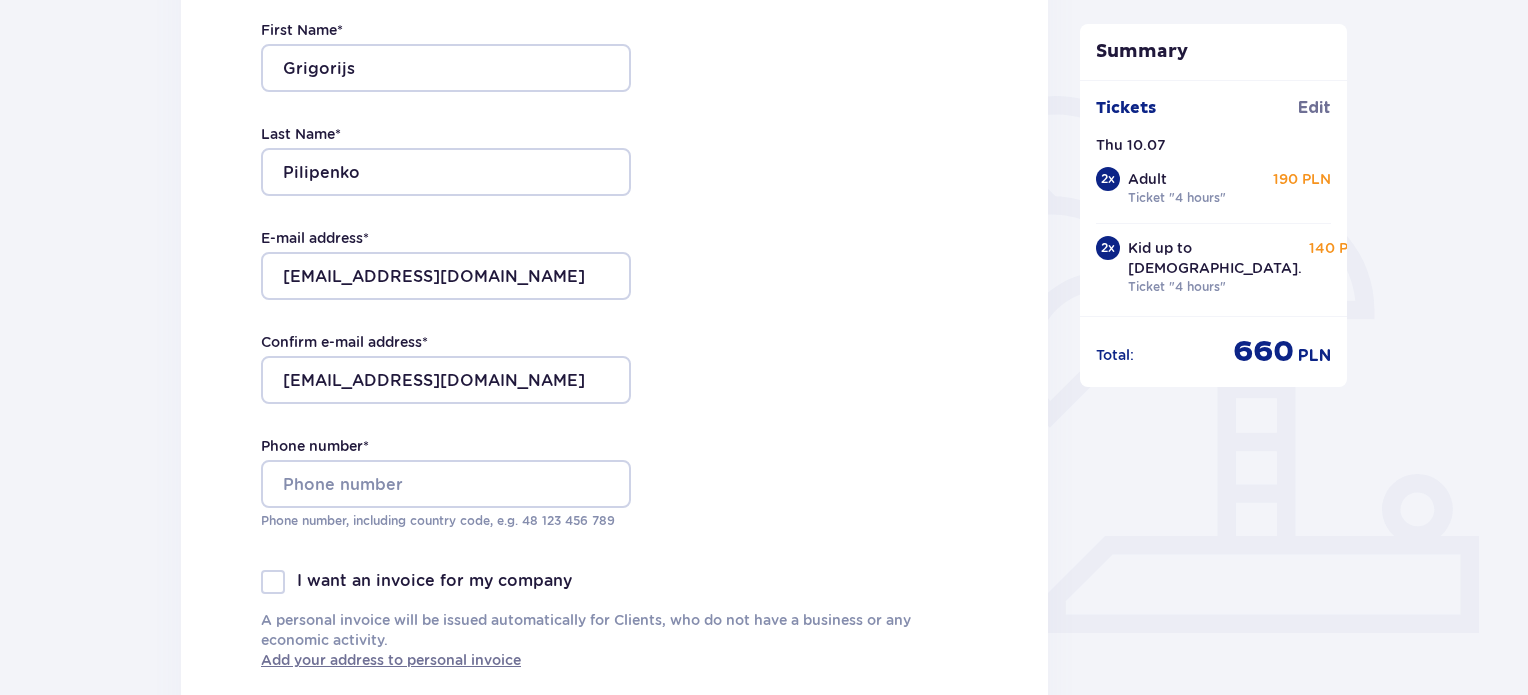 click on "Contact details First Name * [PERSON_NAME] Last Name * [PERSON_NAME] E-mail address * [EMAIL_ADDRESS][DOMAIN_NAME] Confirm e-mail address * [EMAIL_ADDRESS][DOMAIN_NAME] Phone number * Phone number, including country code, e.g. 48 ​123 ​456 ​789 I want an invoice for my company A personal invoice will be issued automatically for Clients, who do not have a business or any economic activity. Add your address to personal invoice" at bounding box center (614, 306) 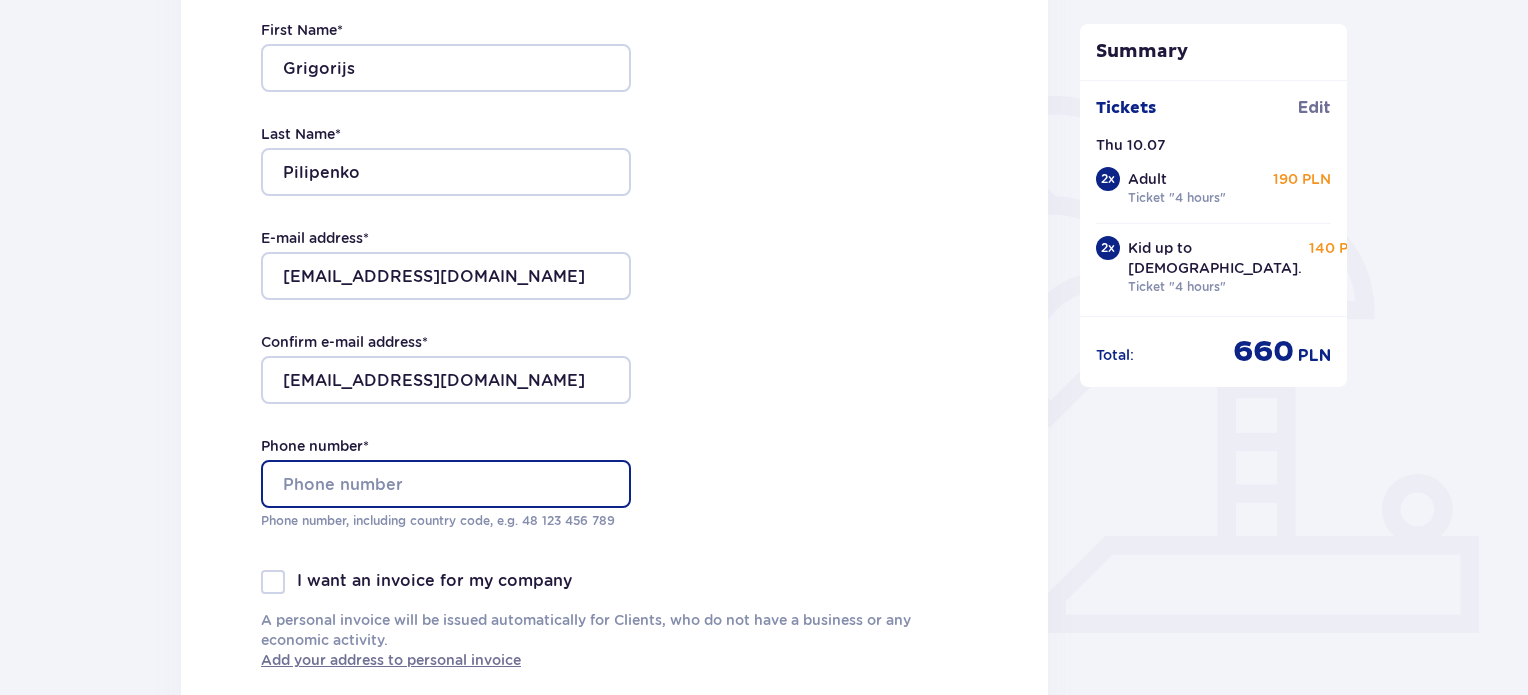 click on "Phone number *" at bounding box center (446, 484) 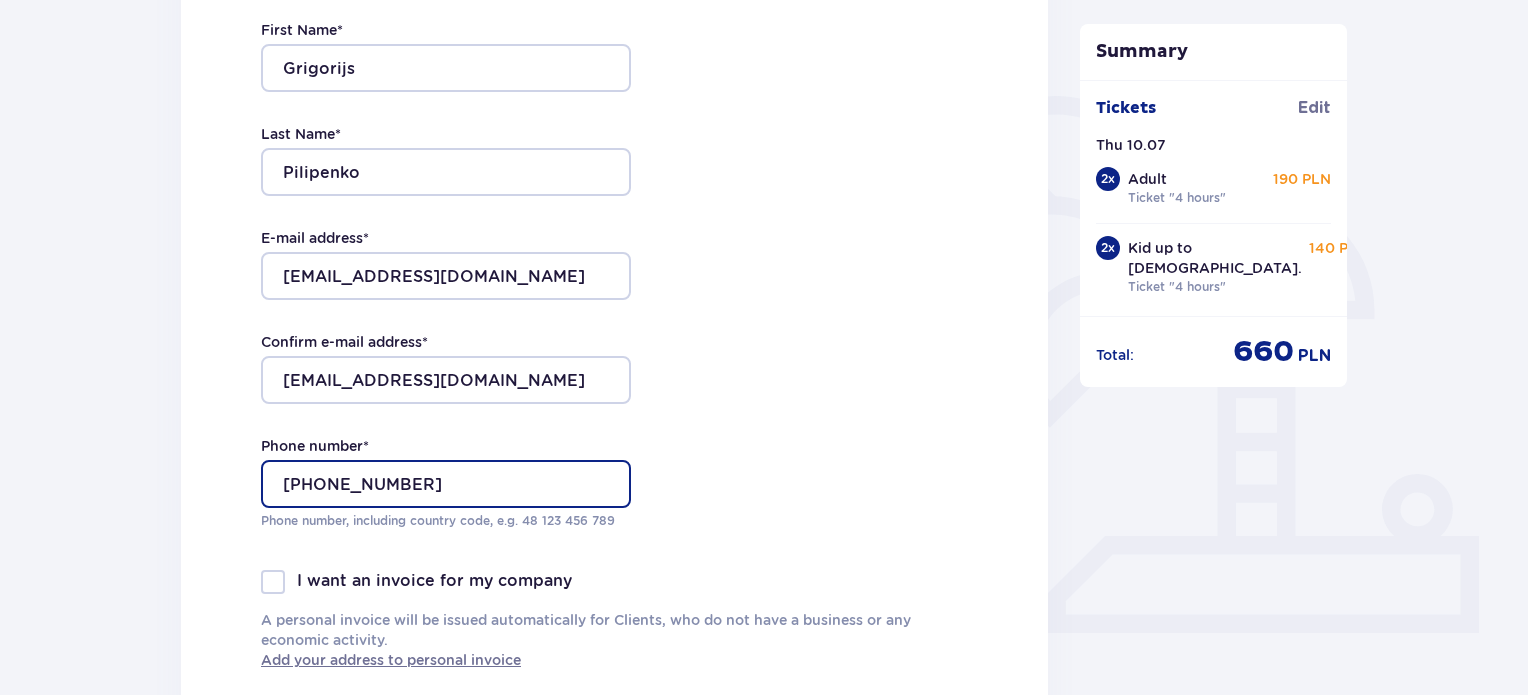 type on "[PHONE_NUMBER]" 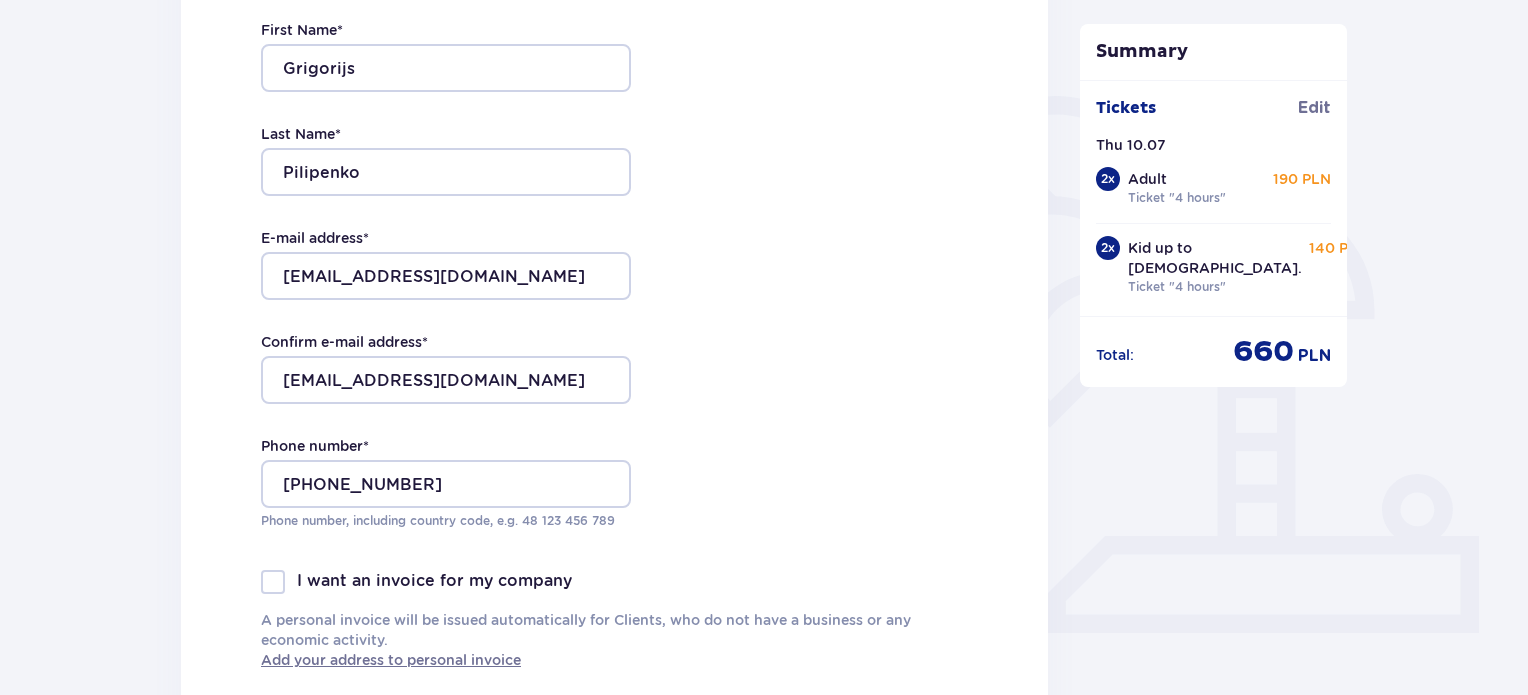 click on "Contact details First Name * [PERSON_NAME] Last Name * [PERSON_NAME] E-mail address * [EMAIL_ADDRESS][DOMAIN_NAME] Confirm e-mail address * [EMAIL_ADDRESS][DOMAIN_NAME] Phone number * [PHONE_NUMBER] Phone number, including country code, e.g. 48 ​123 ​456 ​789 I want an invoice for my company A personal invoice will be issued automatically for Clients, who do not have a business or any economic activity. Add your address to personal invoice" at bounding box center [614, 306] 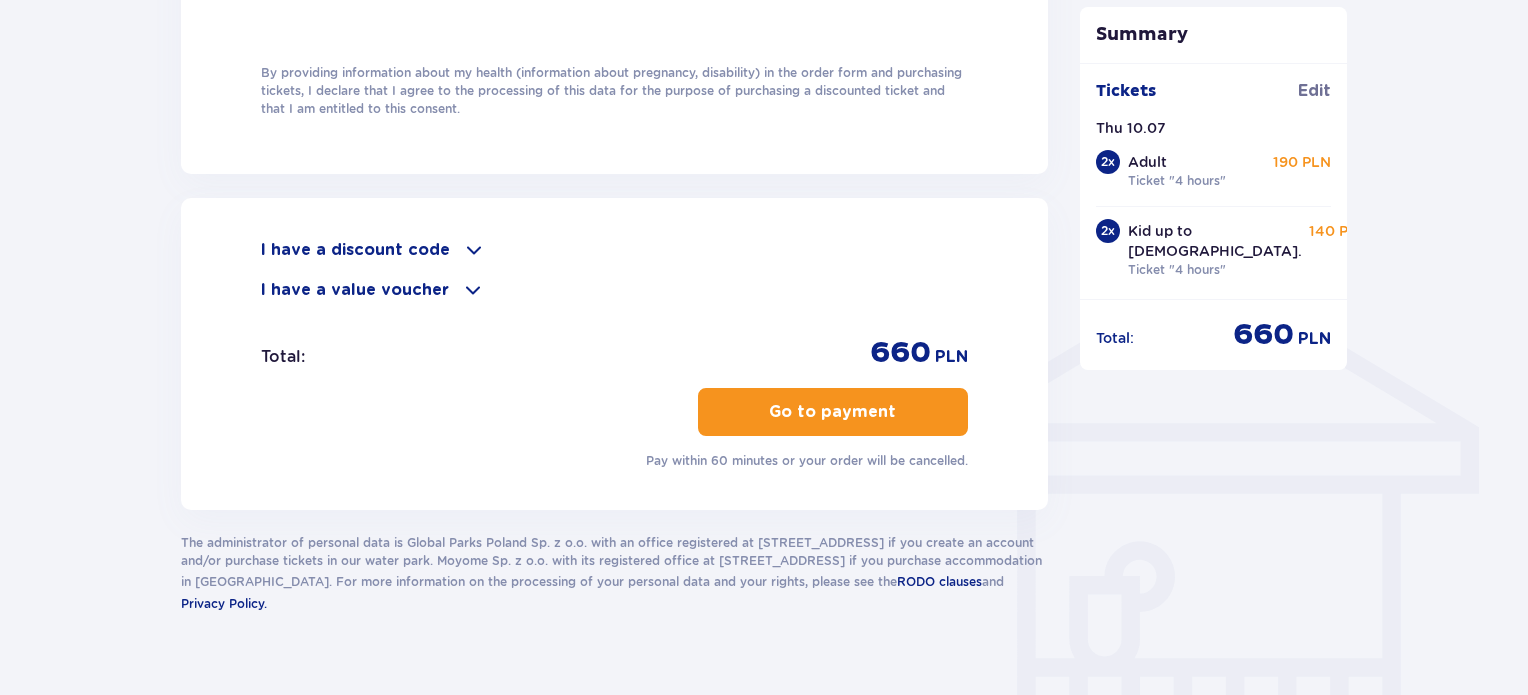 scroll, scrollTop: 1388, scrollLeft: 0, axis: vertical 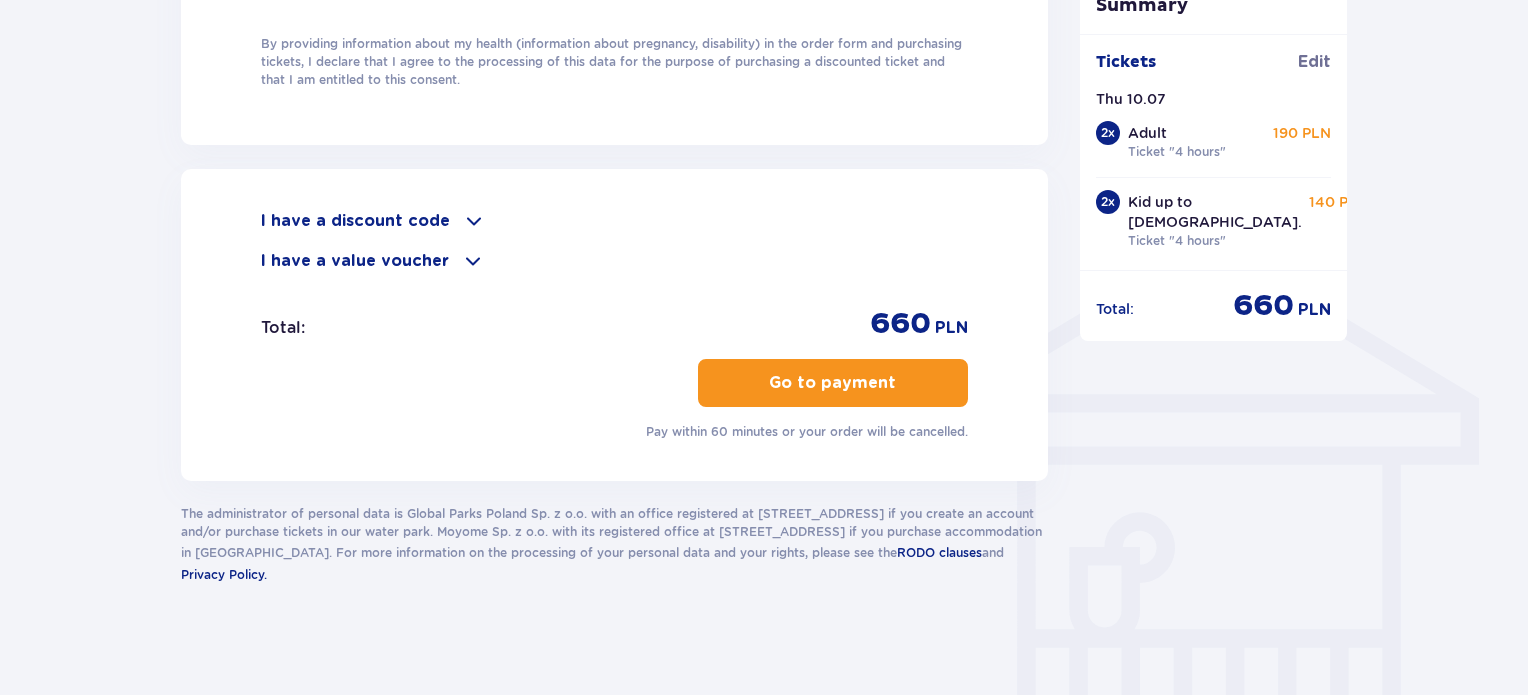 click on "Go to payment" at bounding box center [832, 383] 